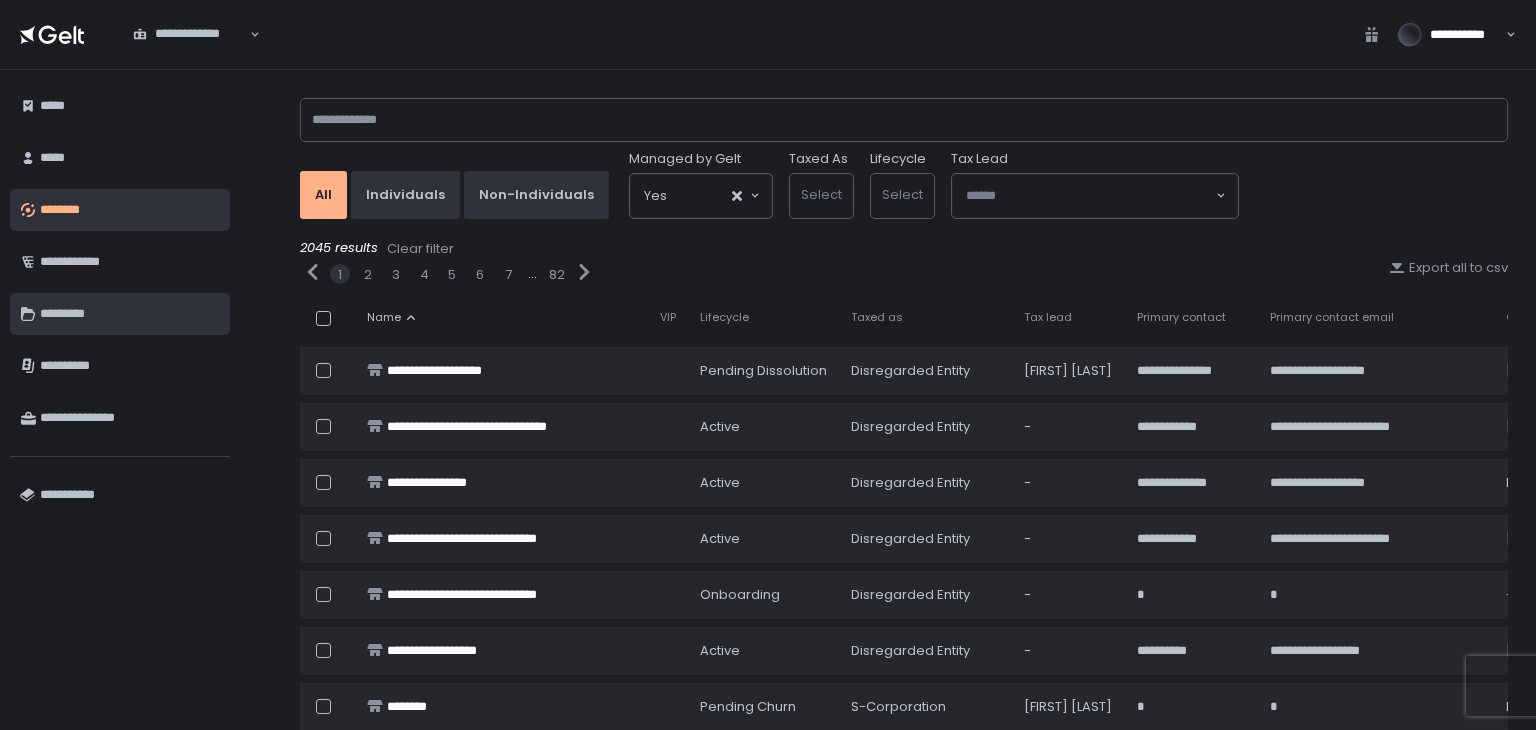 scroll, scrollTop: 0, scrollLeft: 0, axis: both 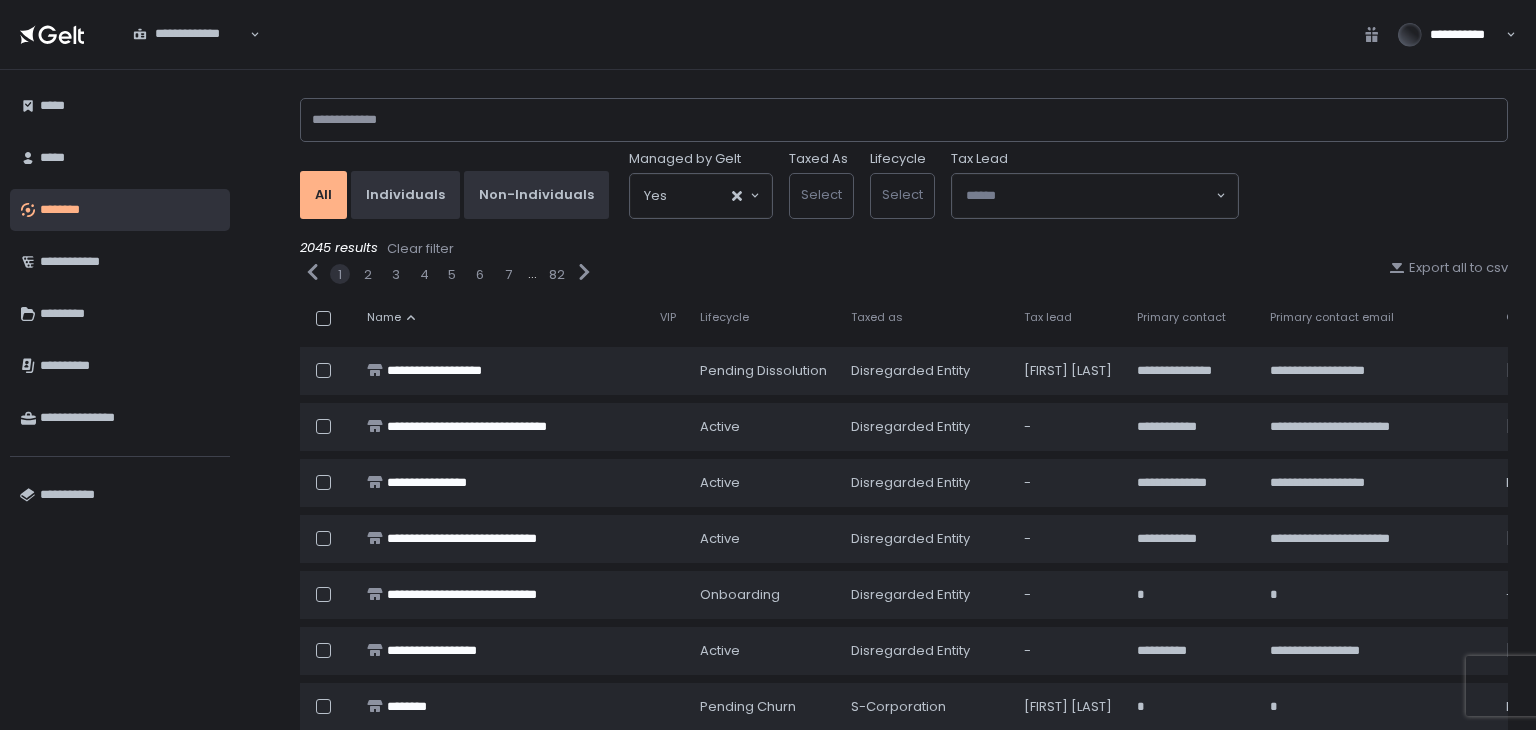click on "All Individuals Non-Individuals Managed by Gelt  Yes Loading... Taxed As Select Lifecycle Select Tax Lead  Loading..." at bounding box center (904, 154) 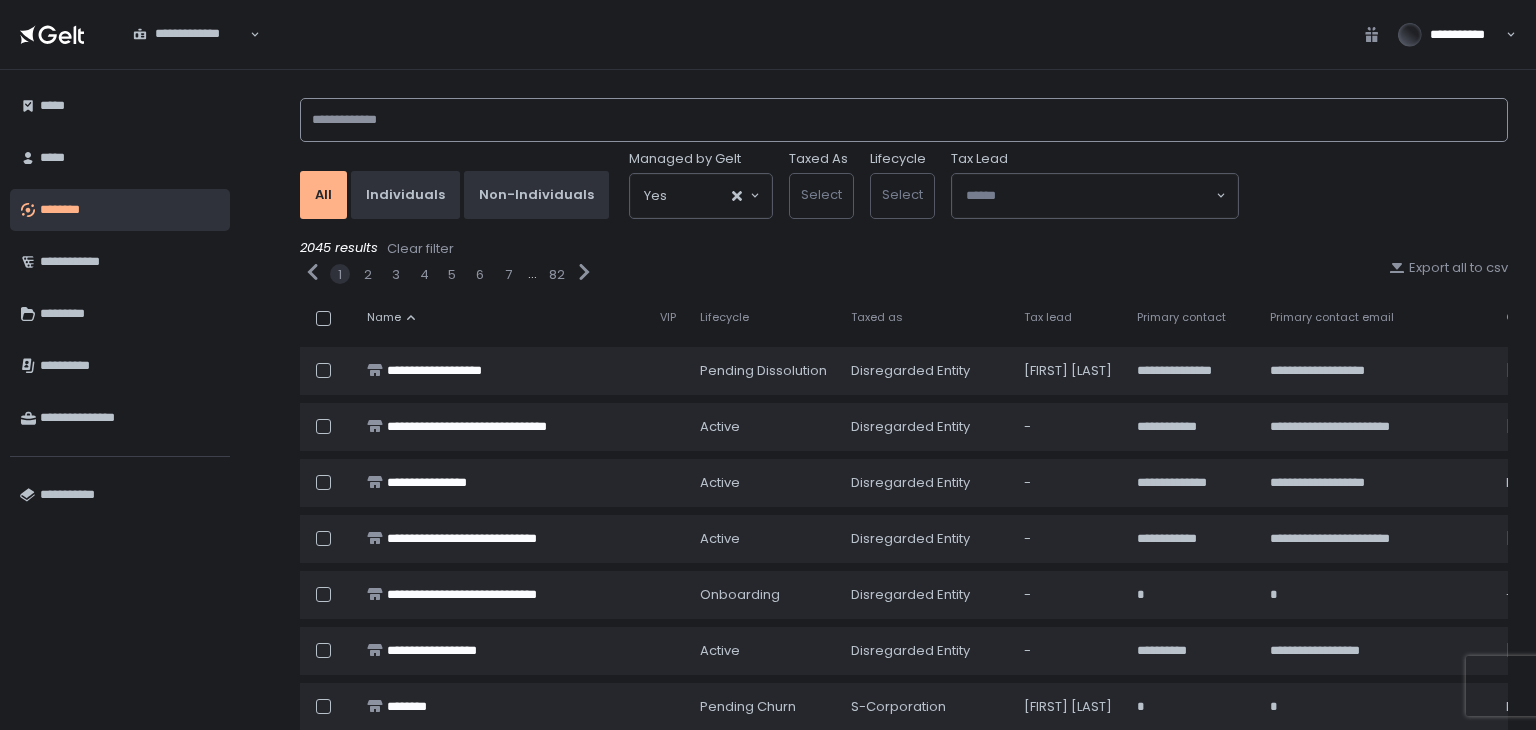 click 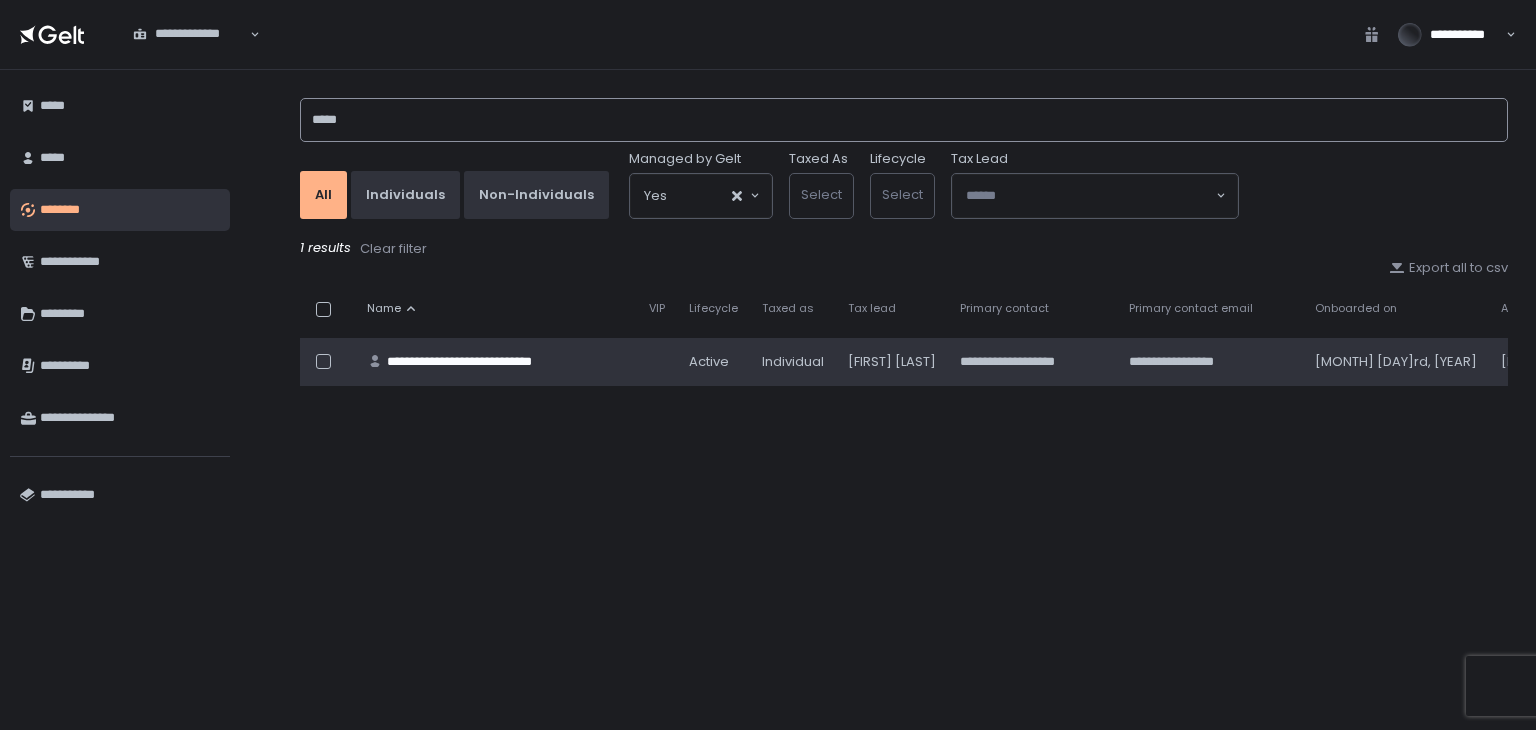 type on "*****" 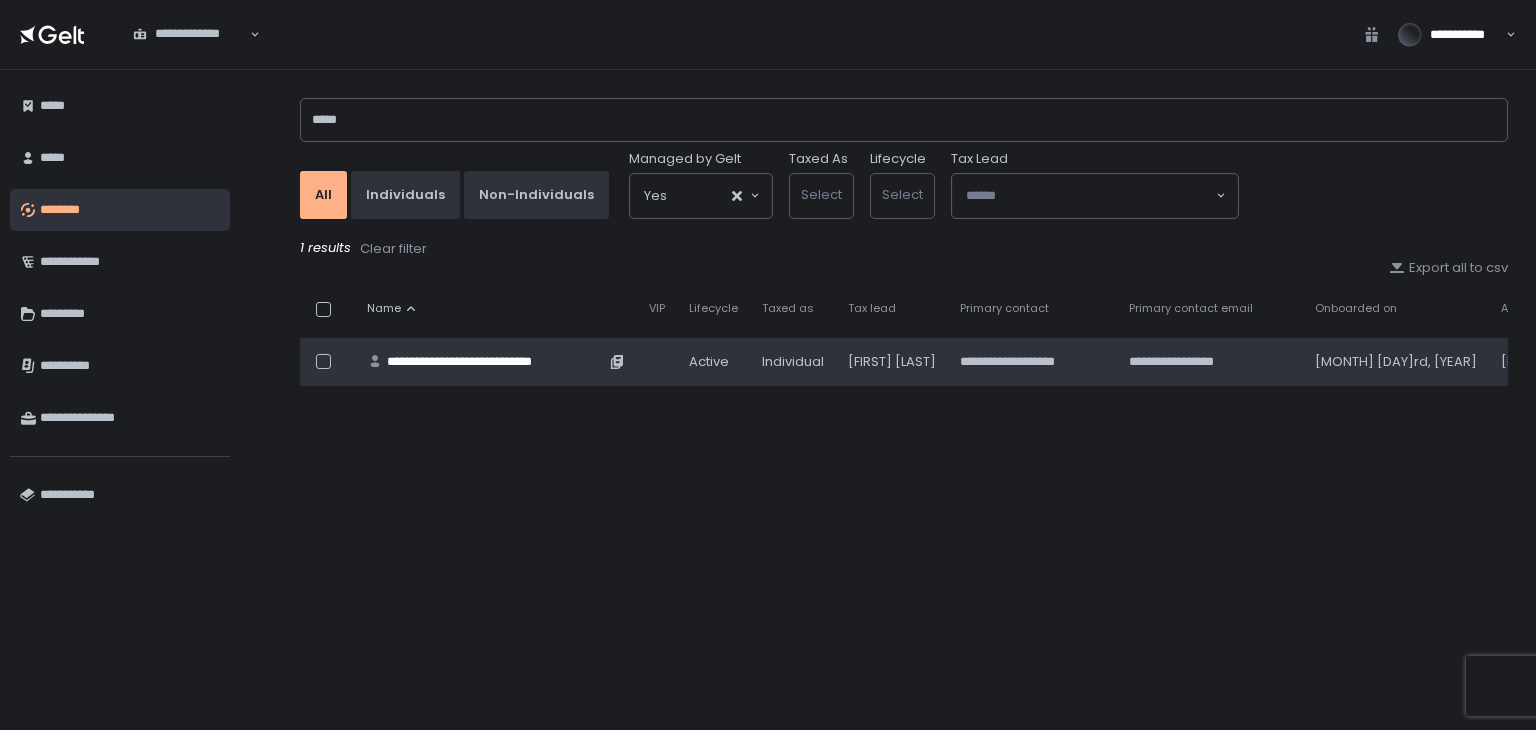 click on "**********" at bounding box center (496, 362) 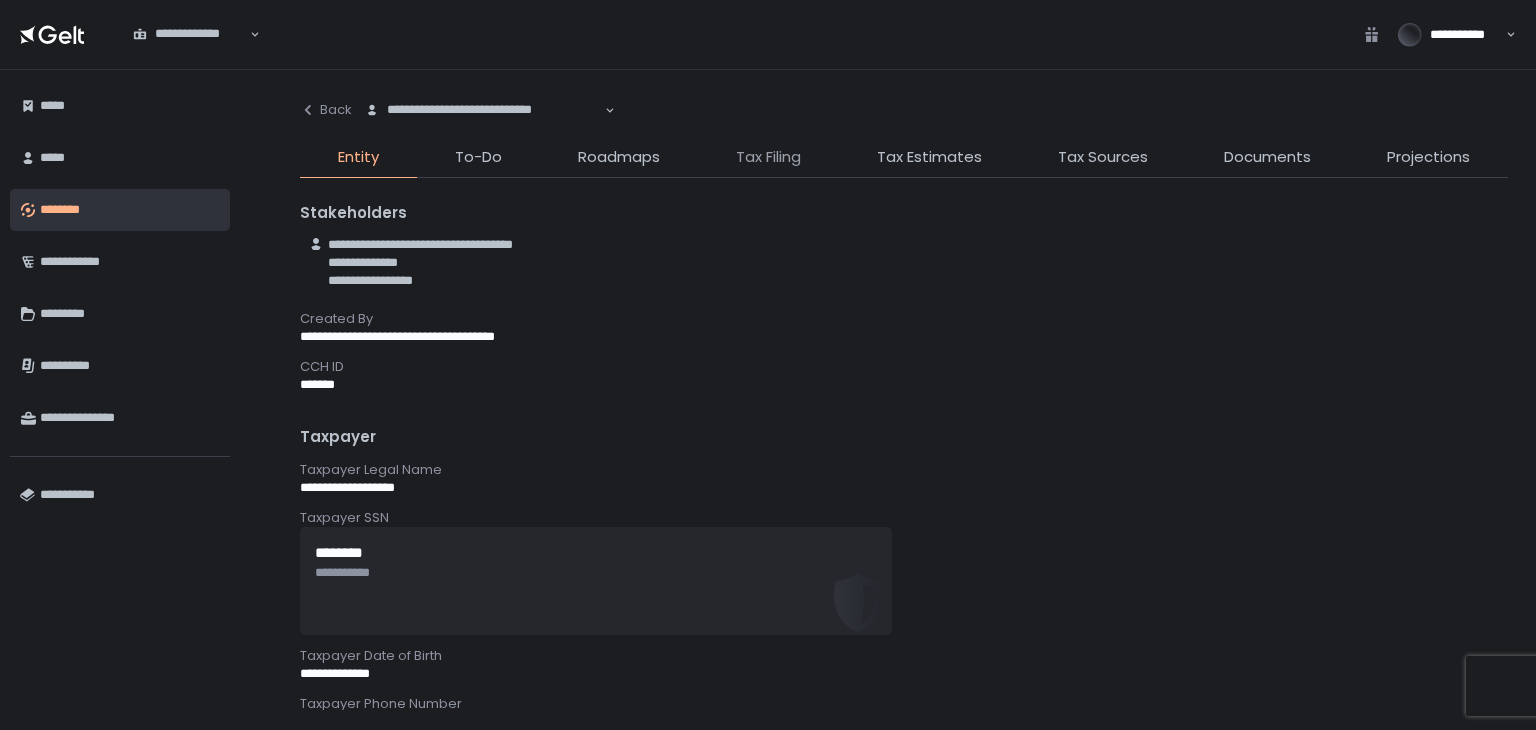 click on "Tax Filing" at bounding box center [768, 157] 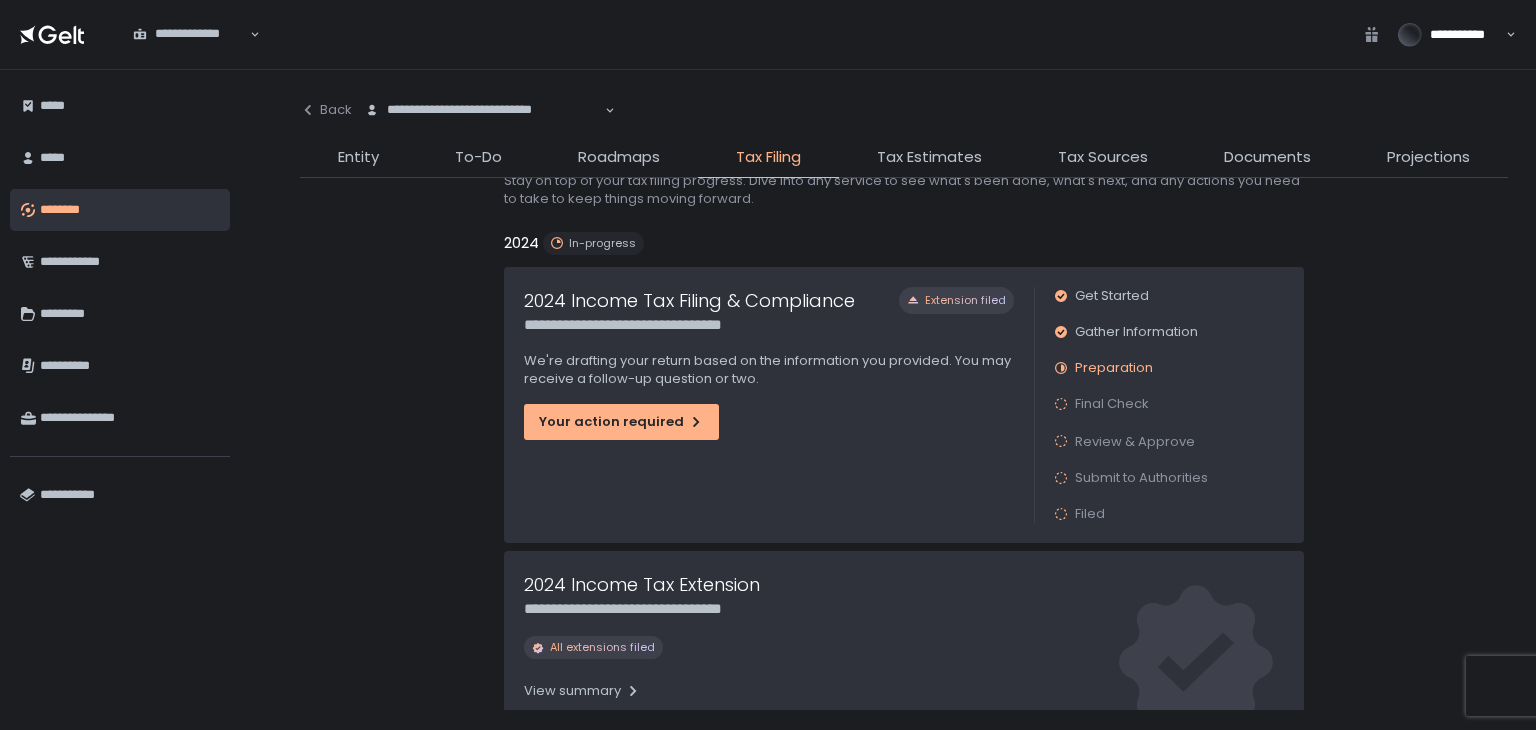 scroll, scrollTop: 100, scrollLeft: 0, axis: vertical 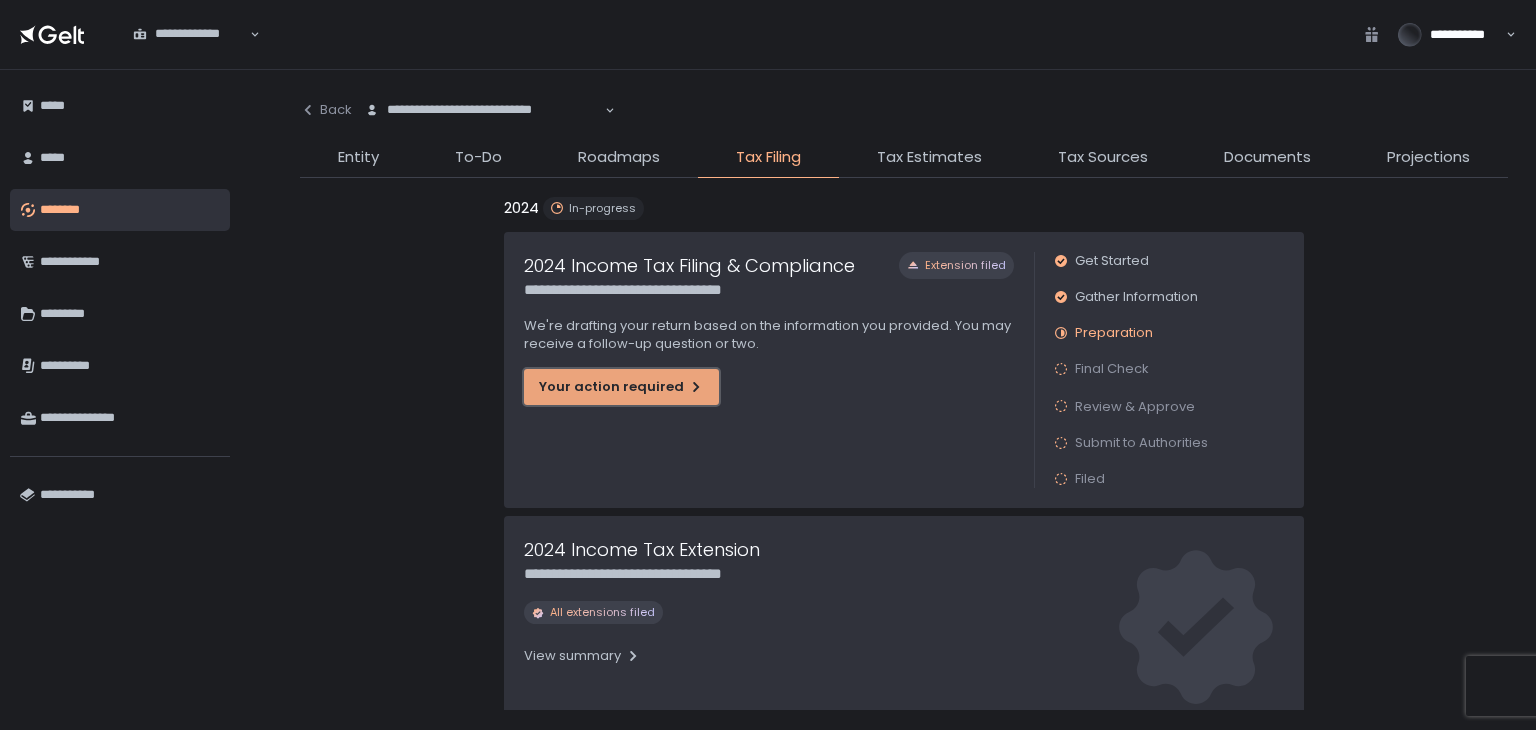 click on "Your action required" 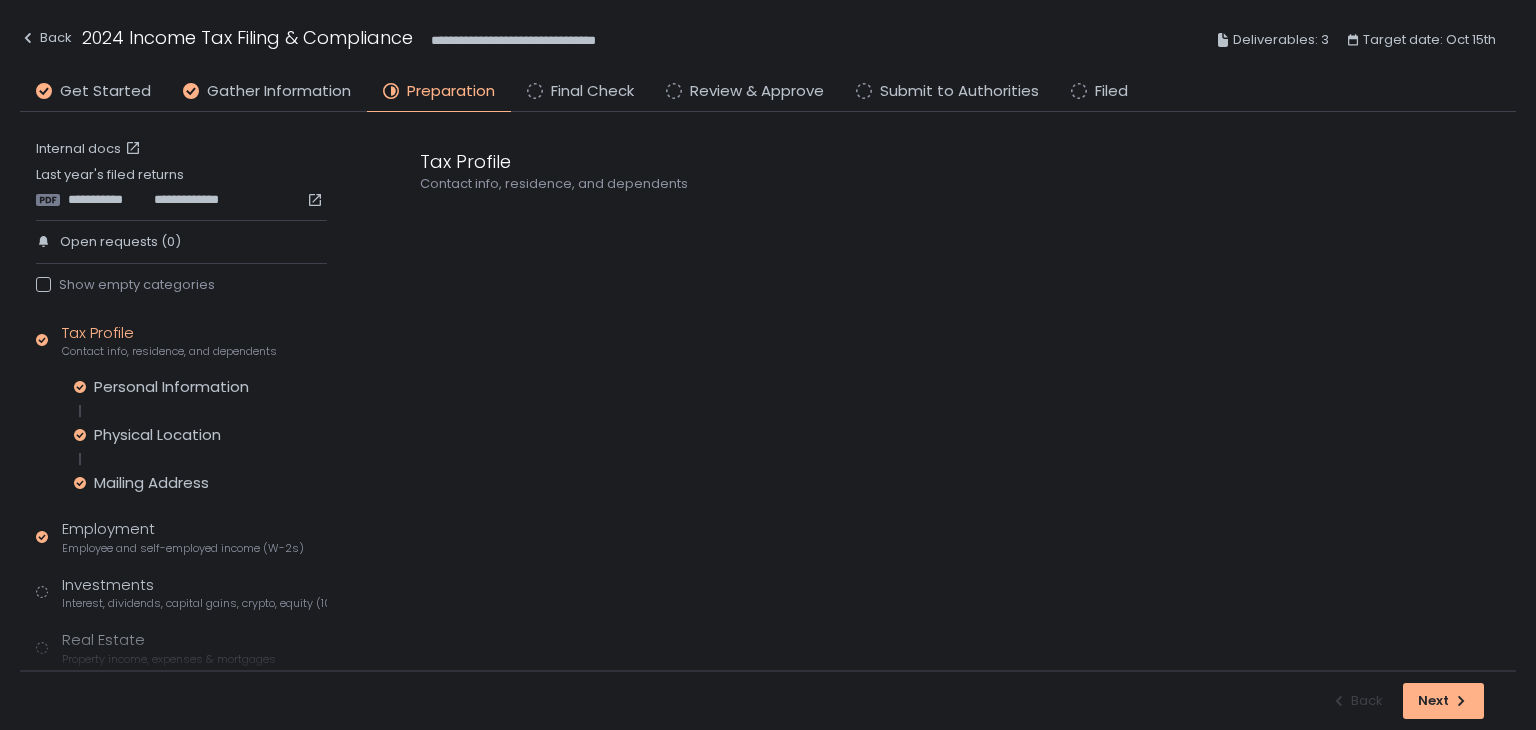 click on "Tax Profile Contact info, residence, and dependents" at bounding box center [948, 391] 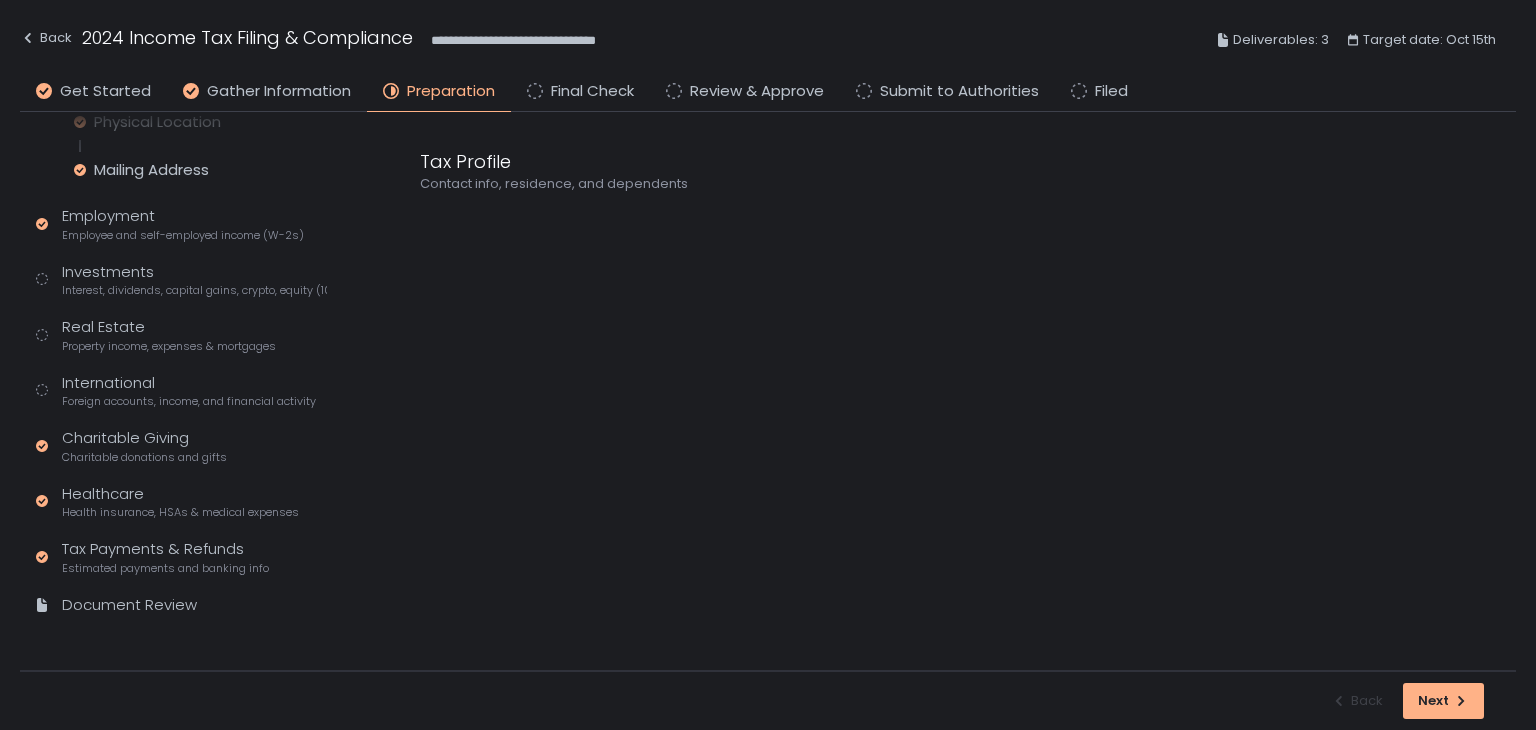 scroll, scrollTop: 316, scrollLeft: 0, axis: vertical 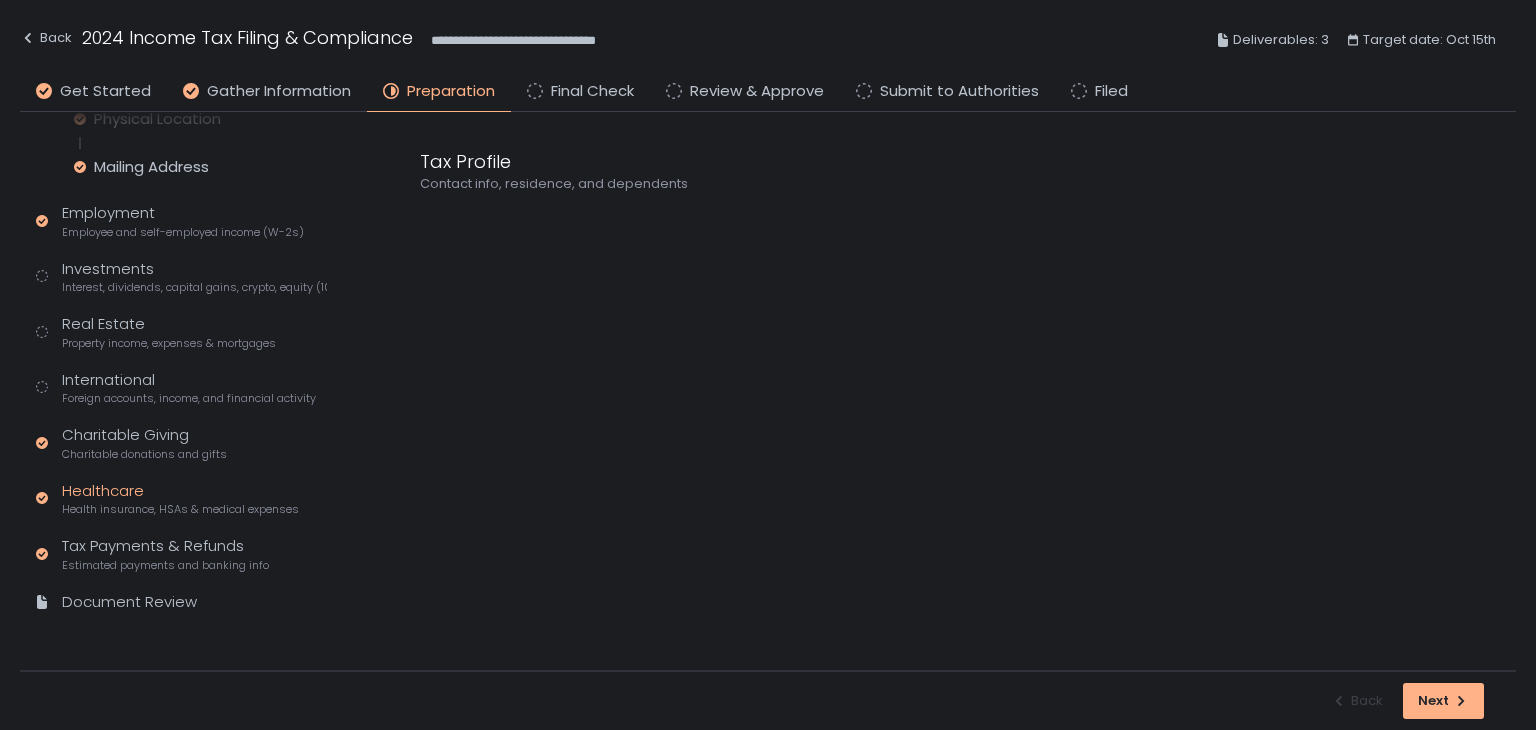 click on "Health insurance, HSAs & medical expenses" 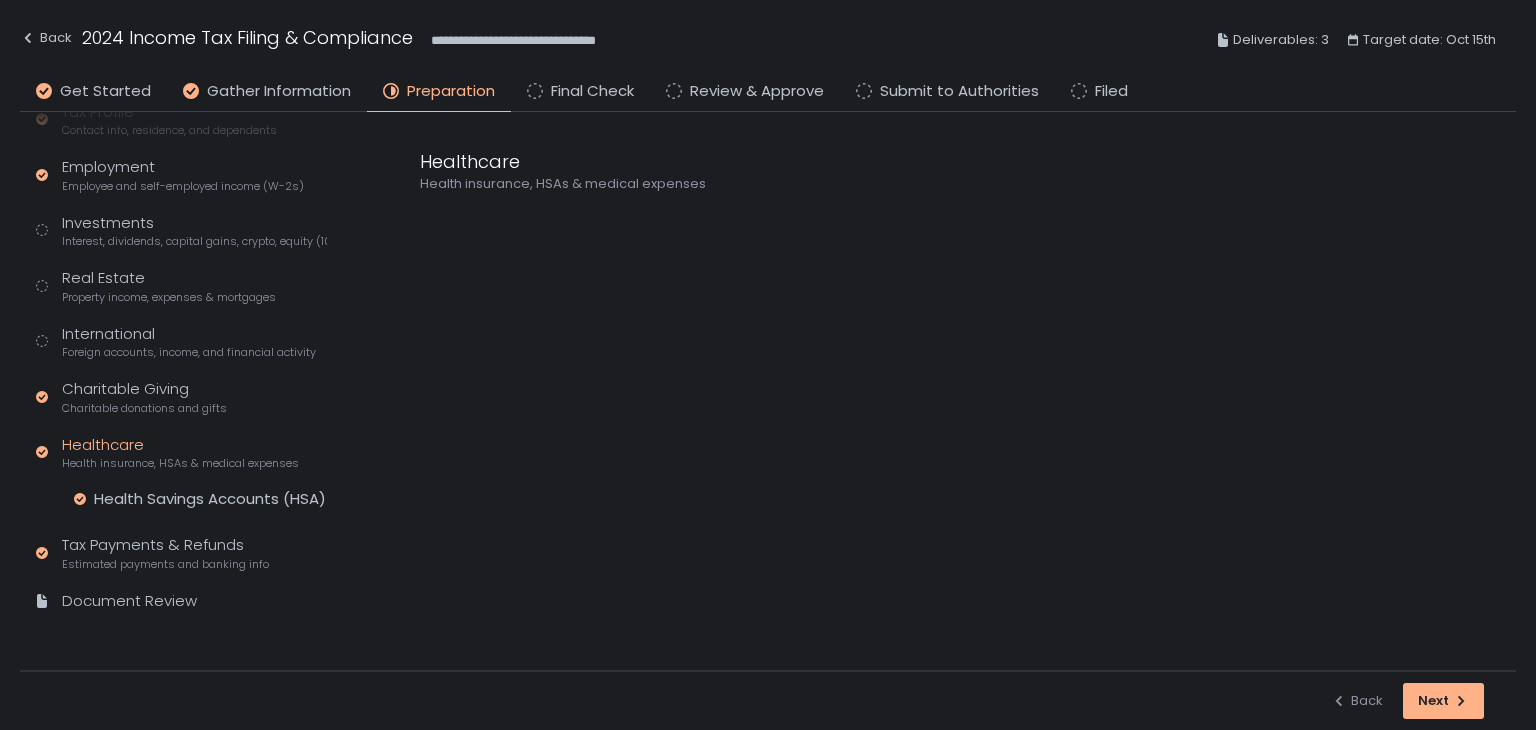 scroll, scrollTop: 175, scrollLeft: 0, axis: vertical 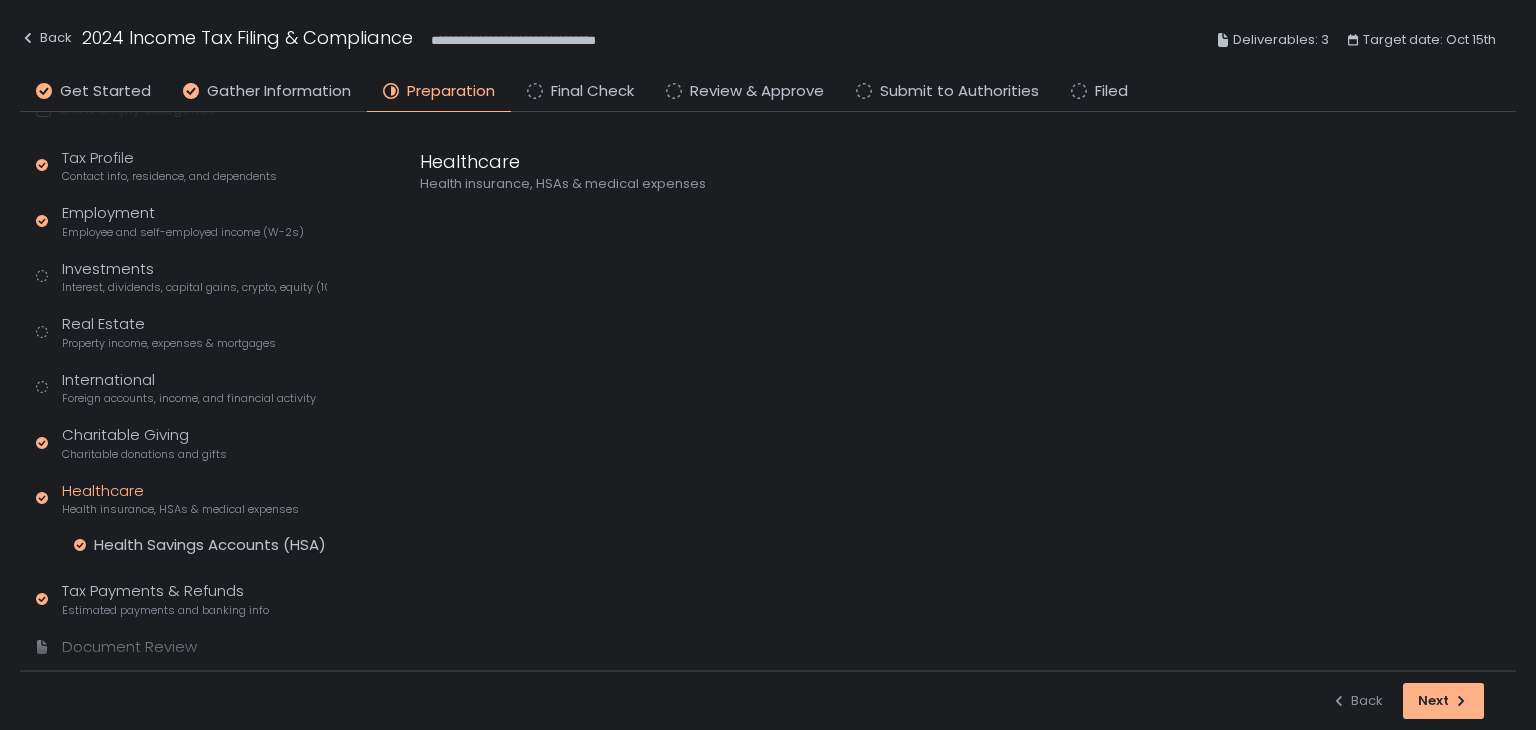 click on "Health insurance, HSAs & medical expenses" 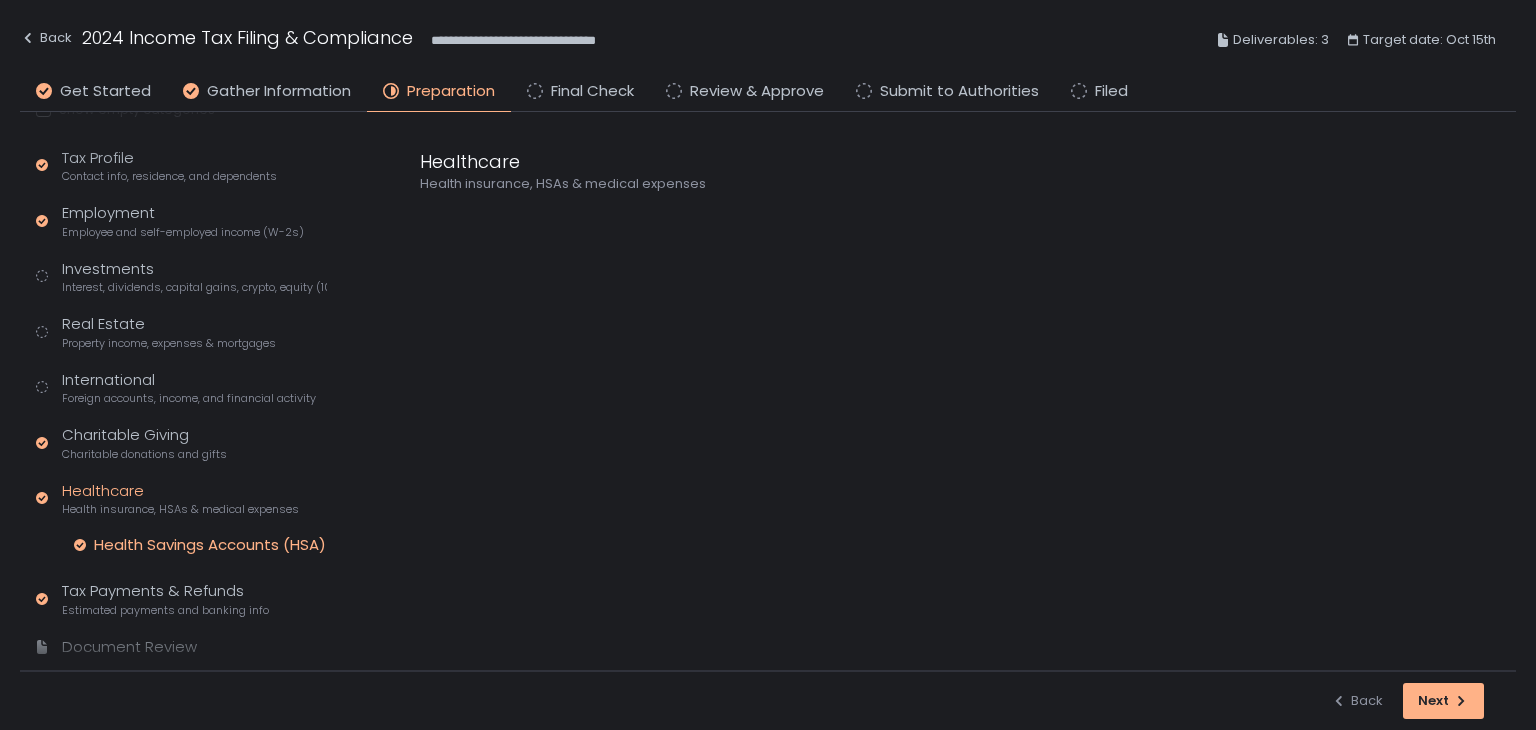 scroll, scrollTop: 220, scrollLeft: 0, axis: vertical 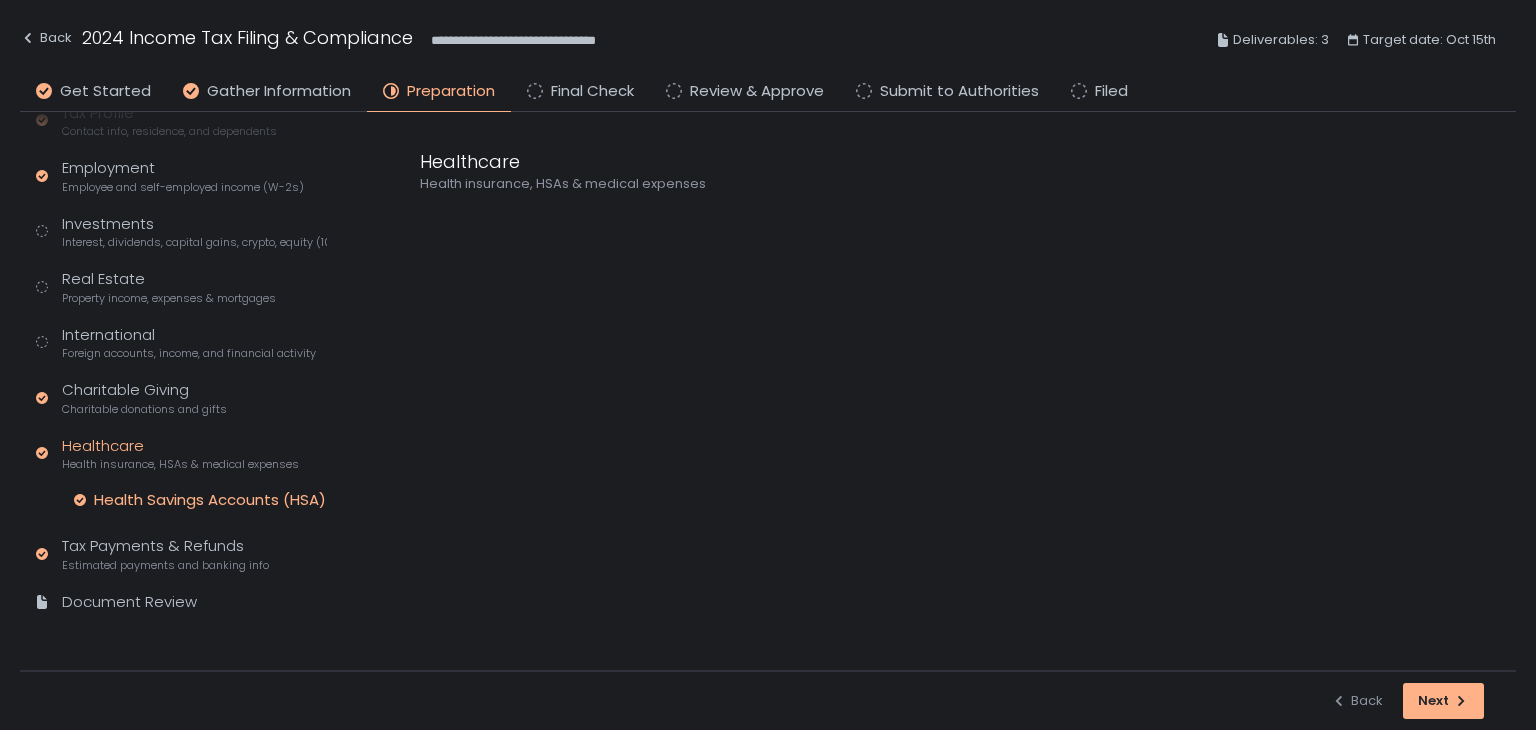 click on "Tax Payments & Refunds Estimated payments and banking info" 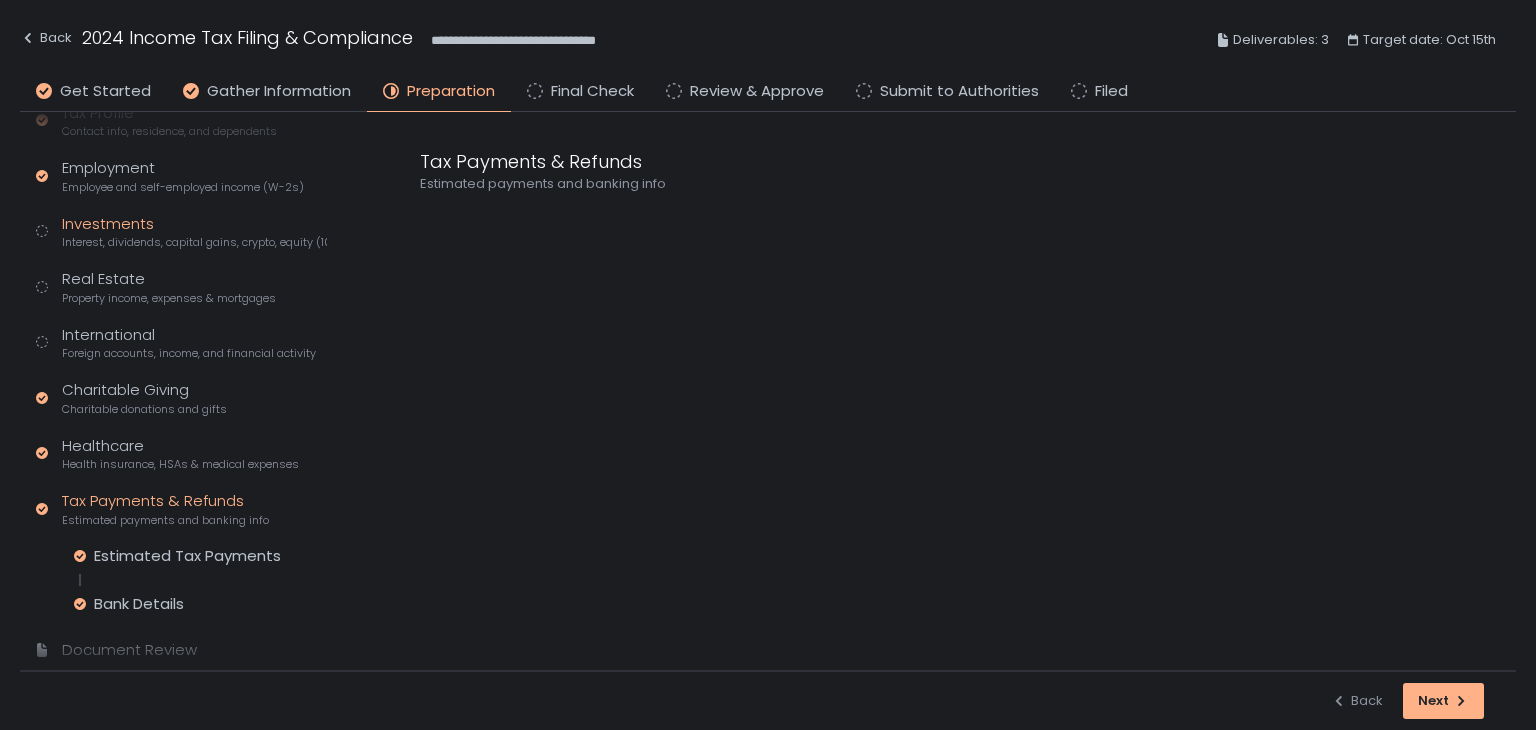 click on "Interest, dividends, capital gains, crypto, equity (1099s, K-1s)" 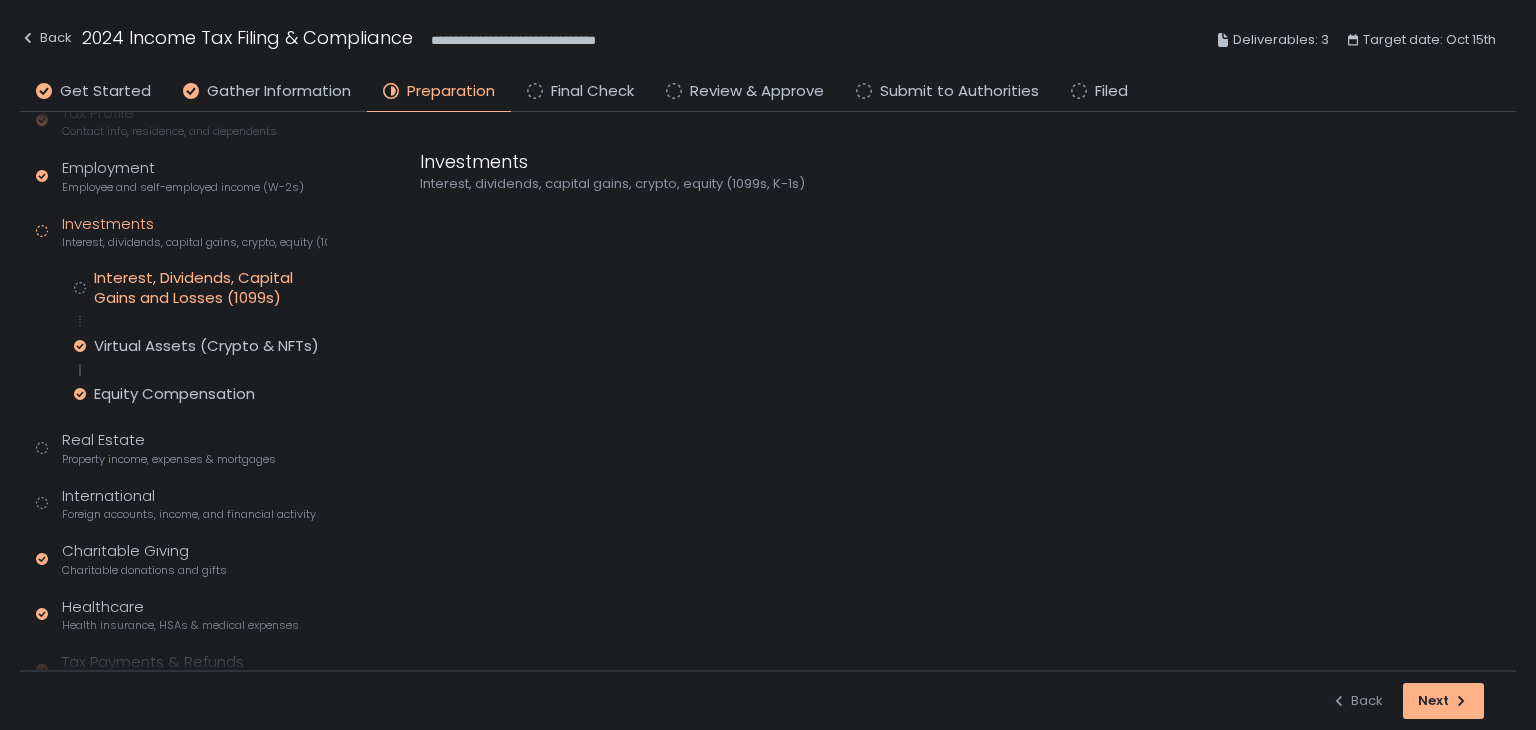 click on "Interest, Dividends, Capital Gains and Losses (1099s)" 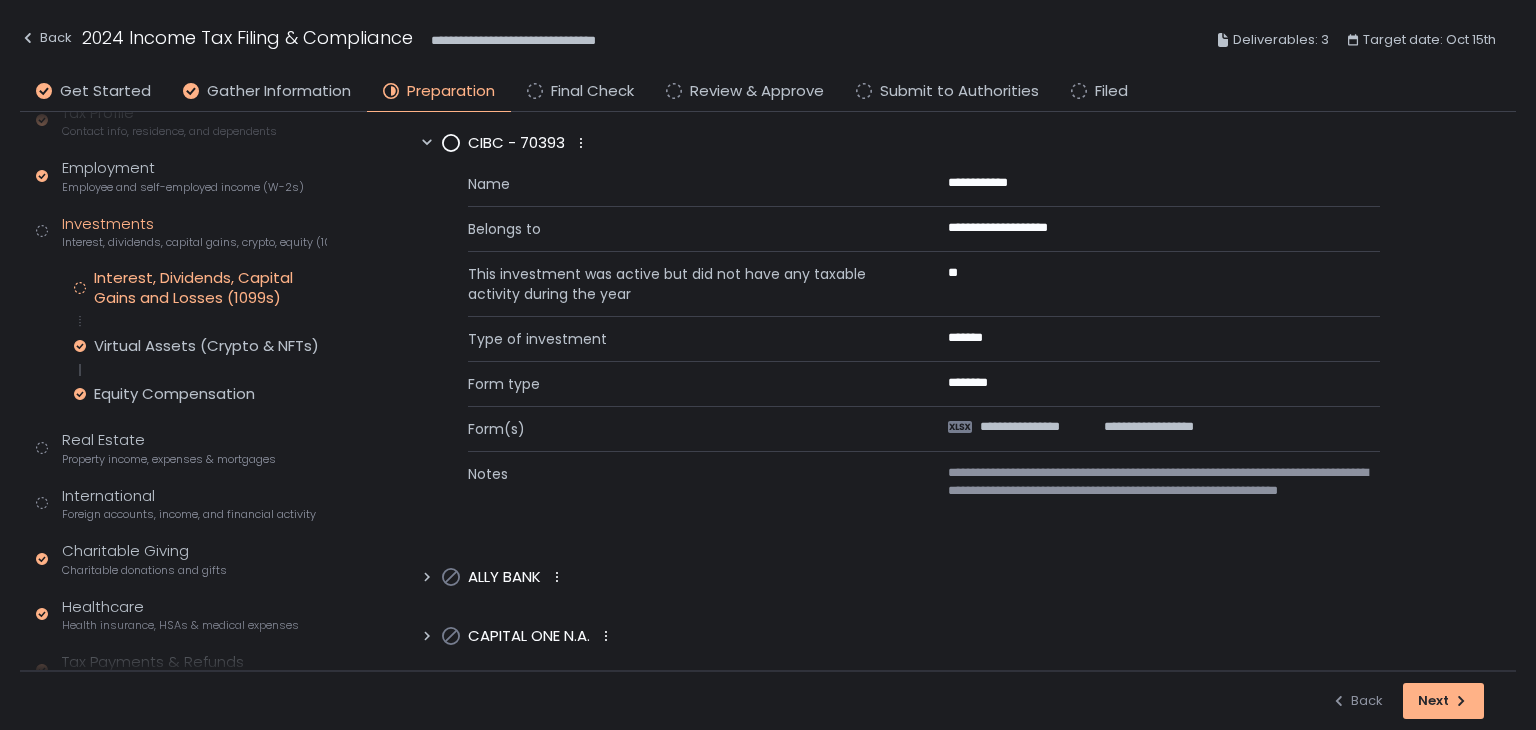 scroll, scrollTop: 200, scrollLeft: 0, axis: vertical 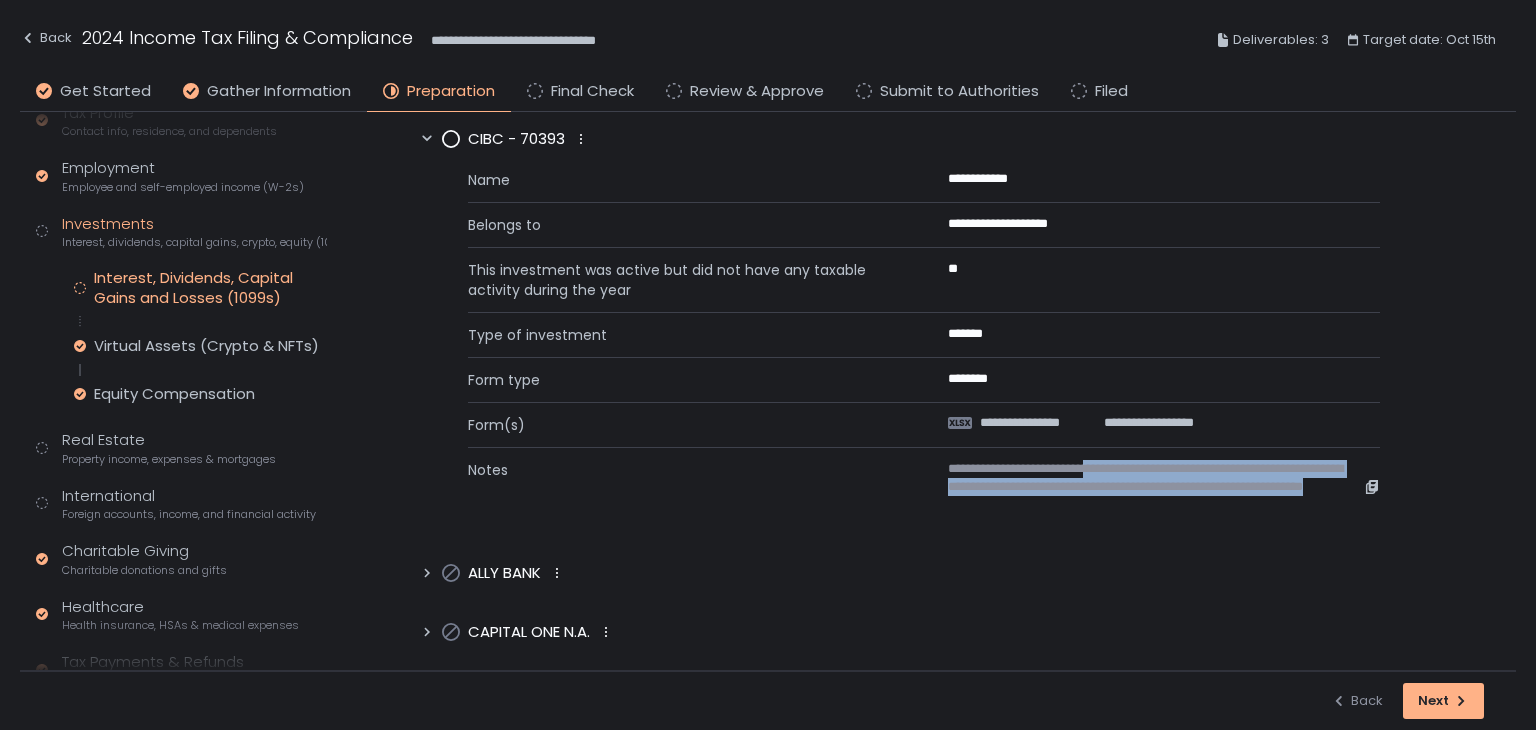 drag, startPoint x: 1144, startPoint y: 466, endPoint x: 1276, endPoint y: 504, distance: 137.36084 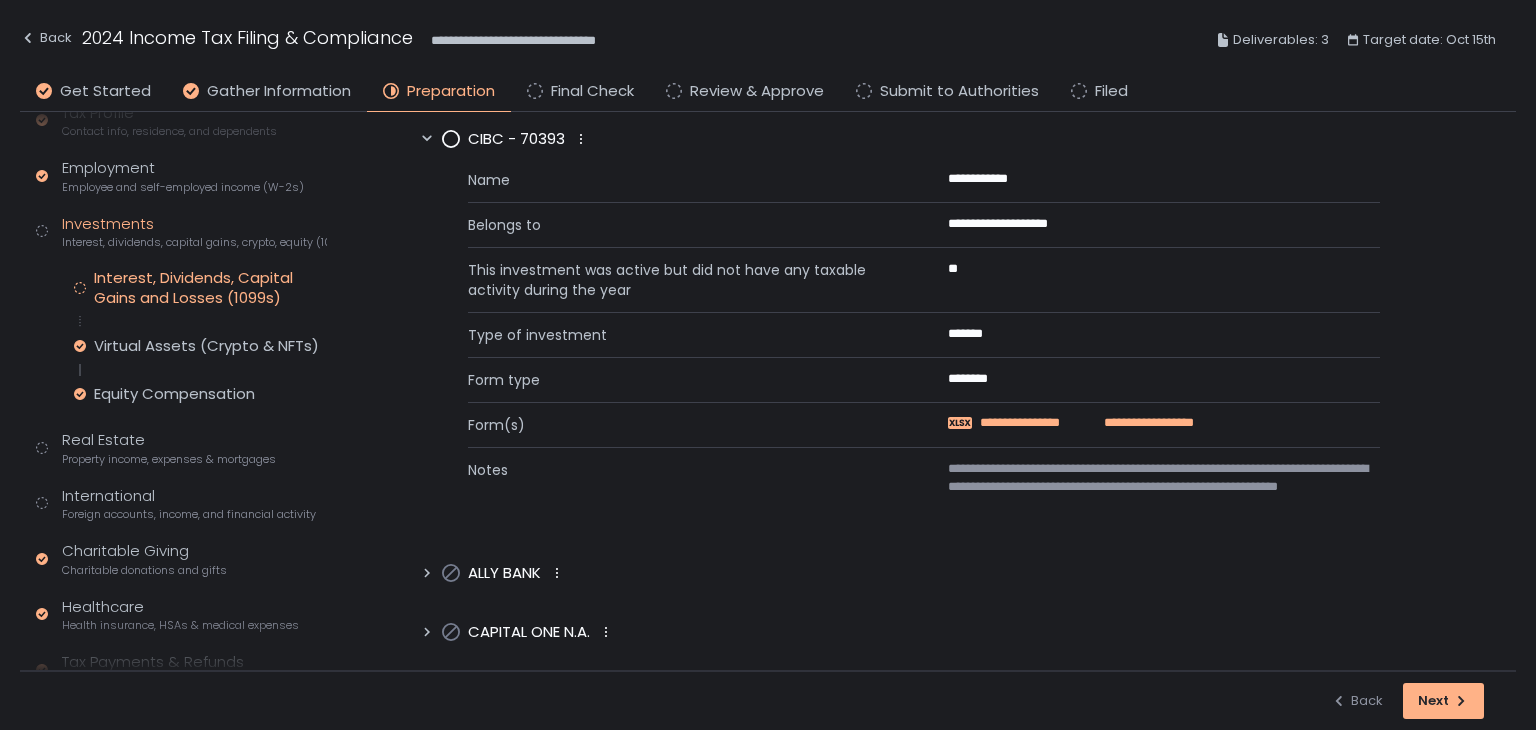 click on "**********" at bounding box center (1039, 423) 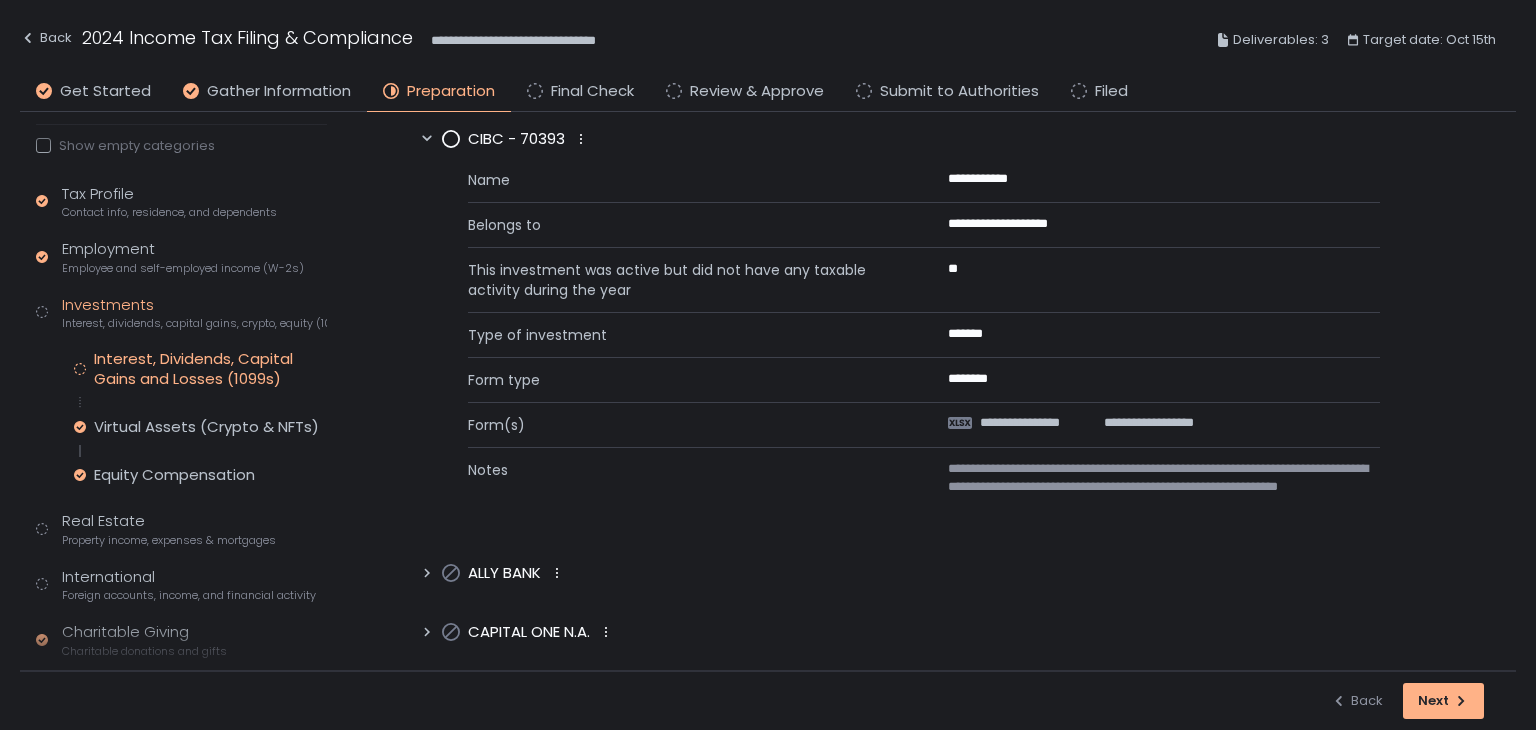 scroll, scrollTop: 0, scrollLeft: 0, axis: both 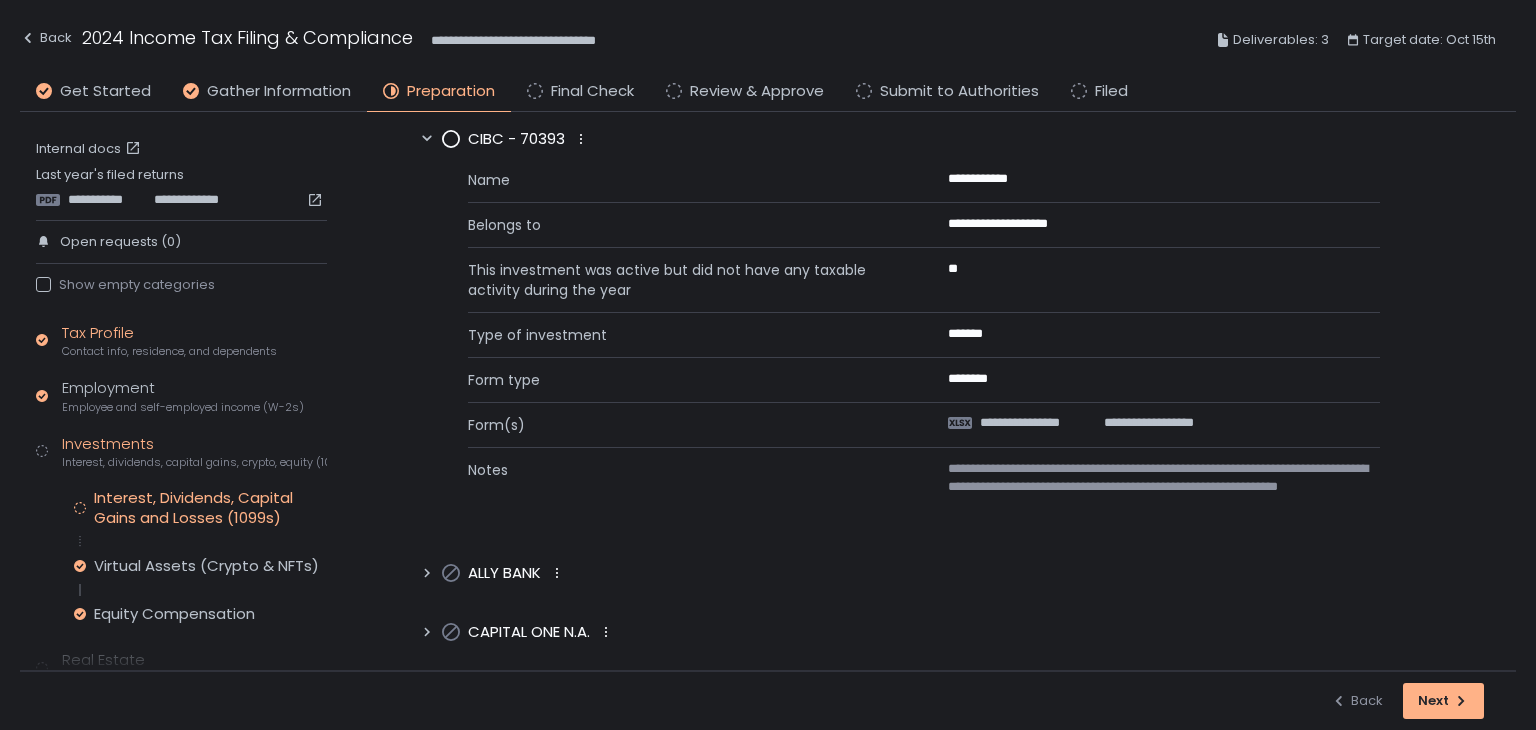 click on "Tax Profile Contact info, residence, and dependents" 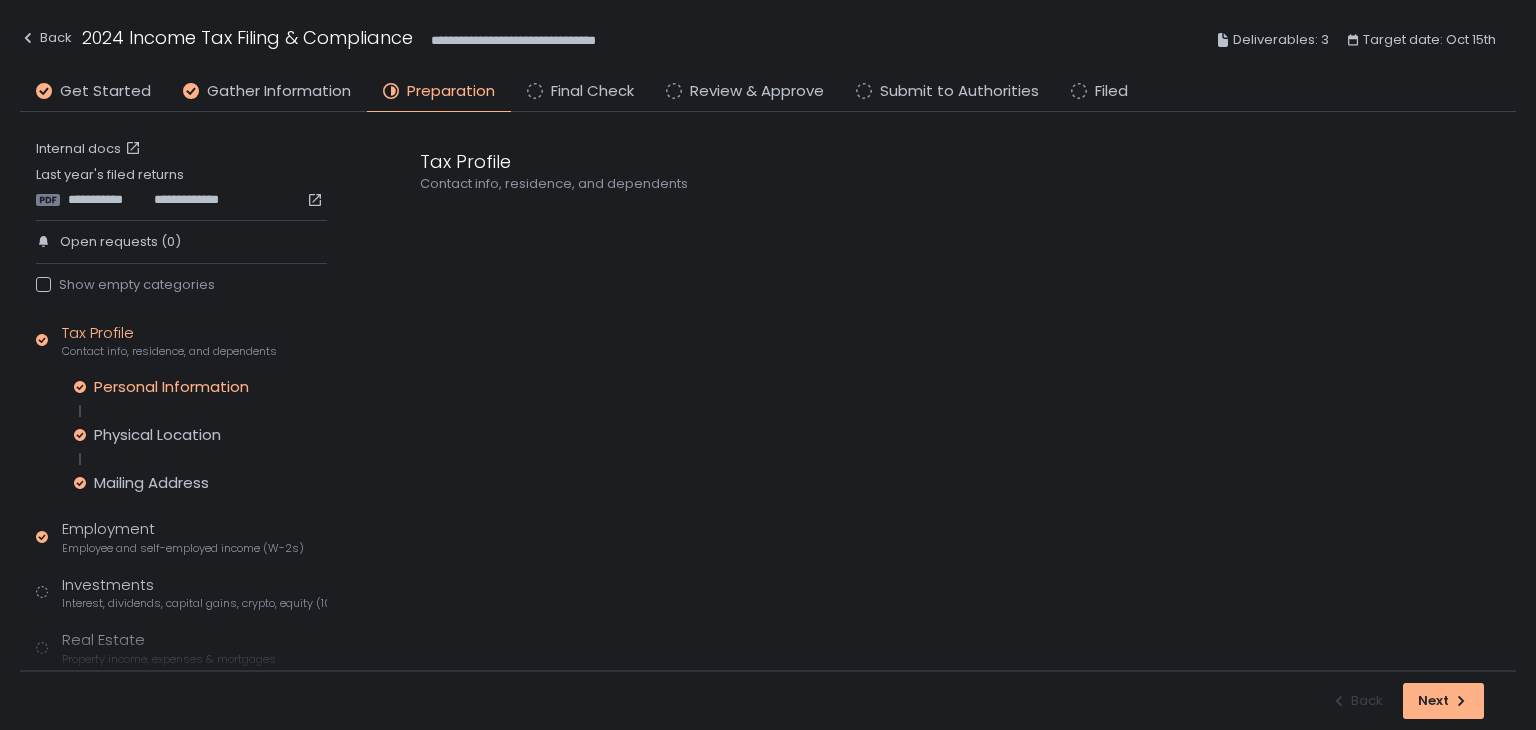 click on "Personal Information" 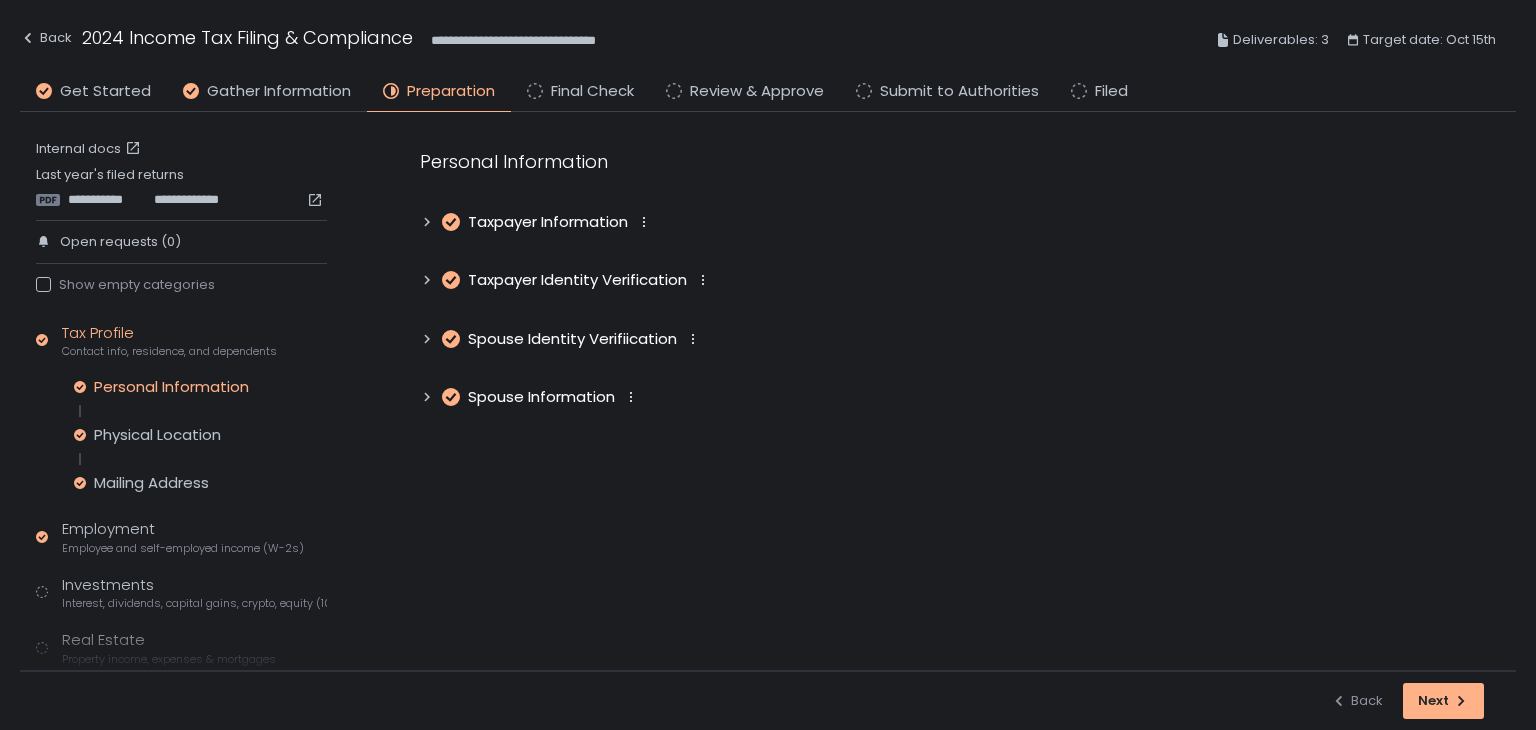 click 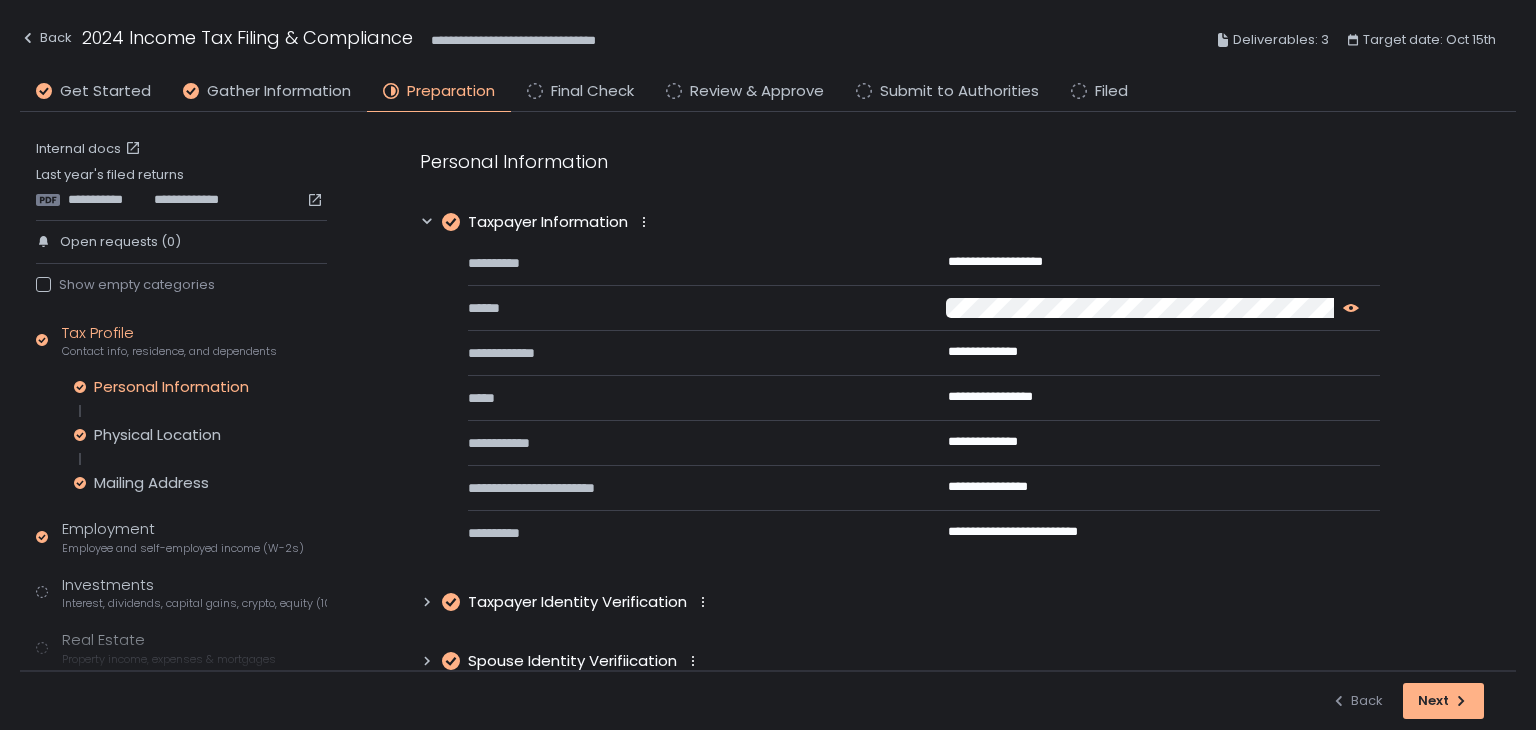 click 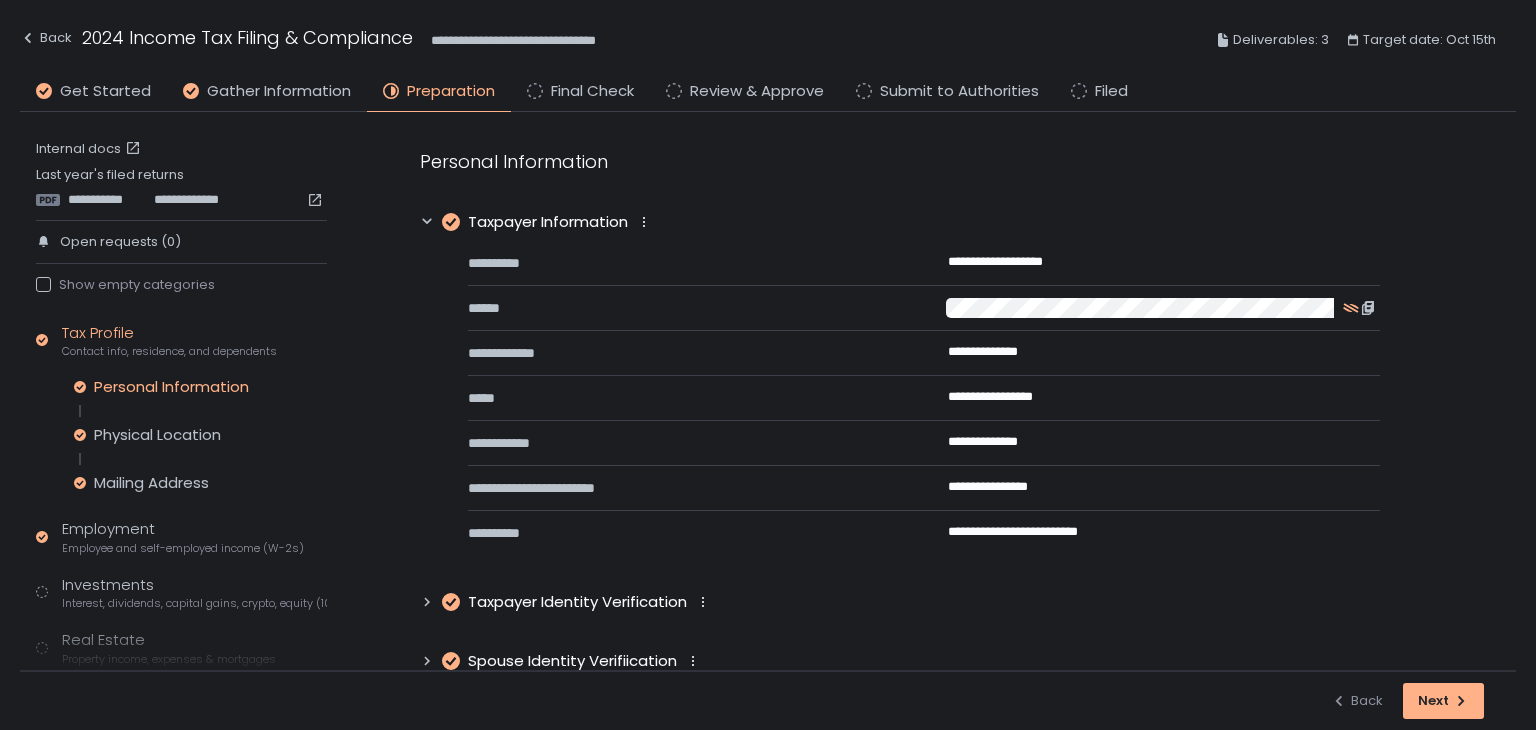 click 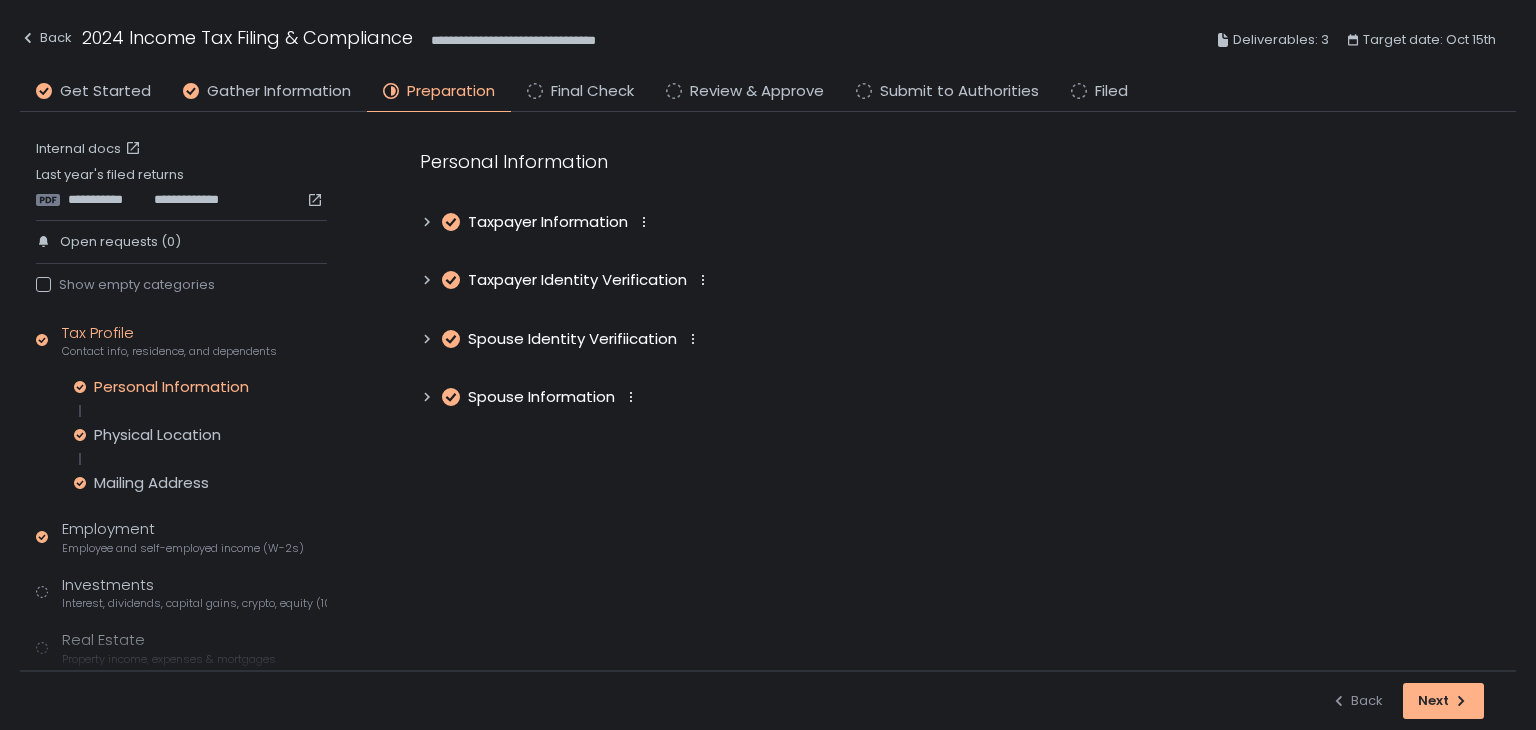 click 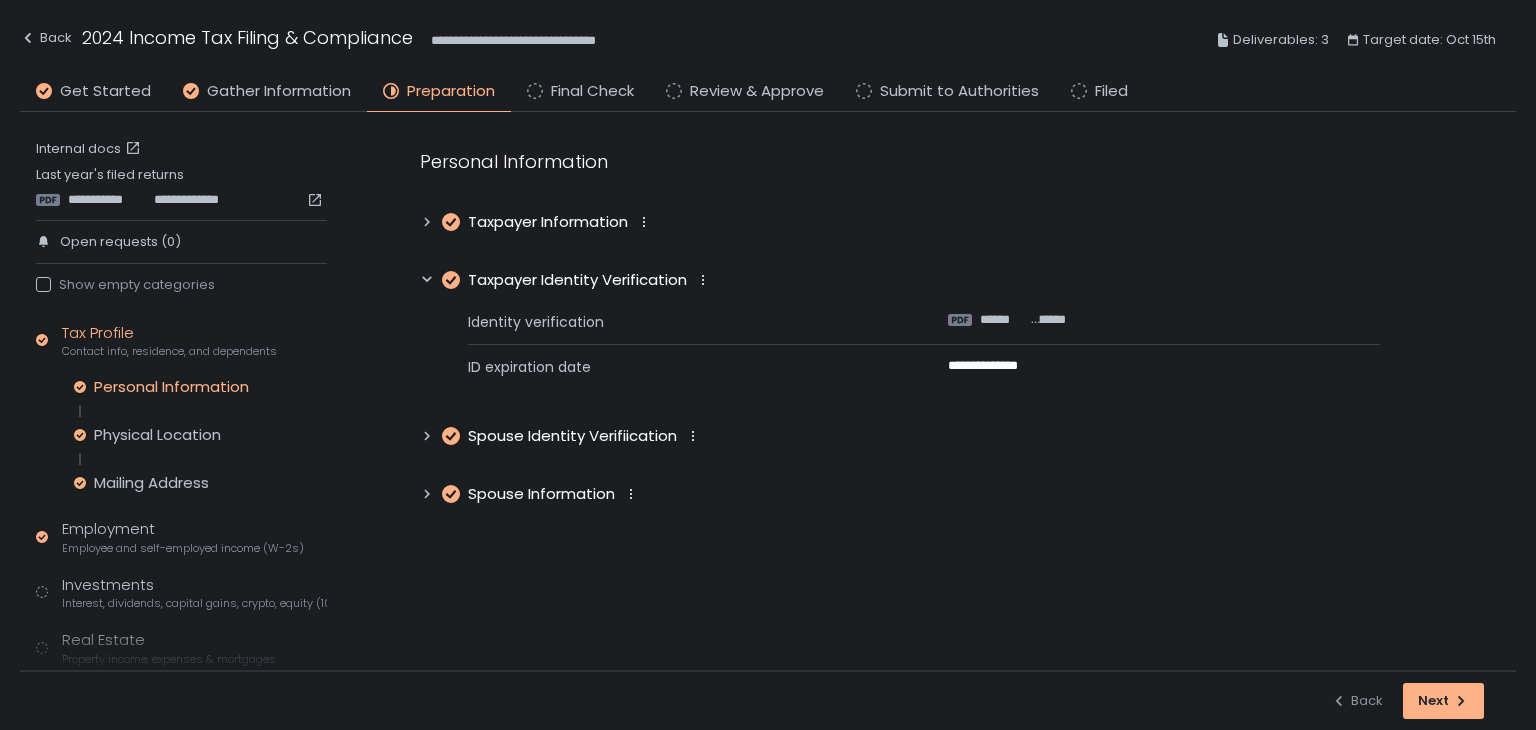 click on "*****" at bounding box center (1003, 320) 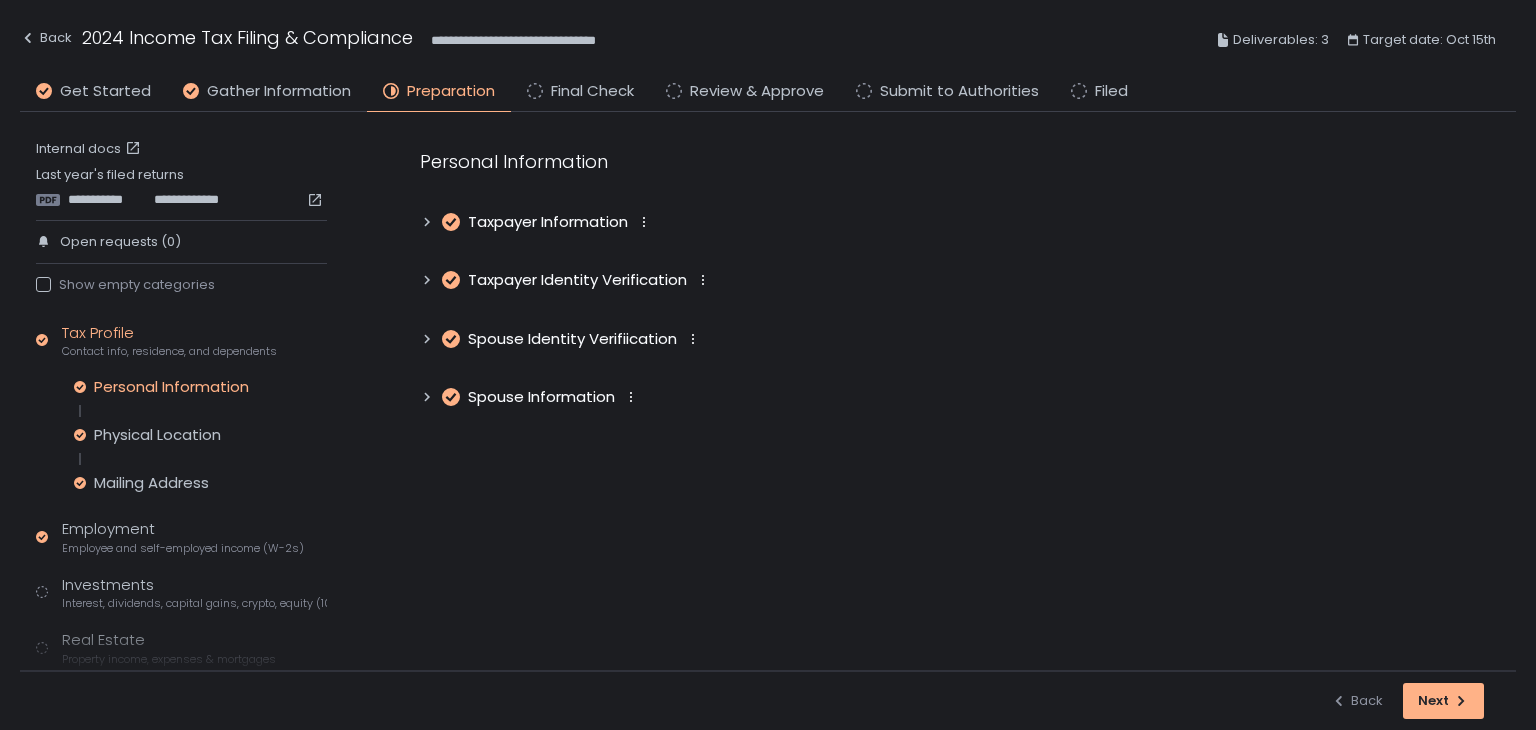 drag, startPoint x: 430, startPoint y: 224, endPoint x: 442, endPoint y: 226, distance: 12.165525 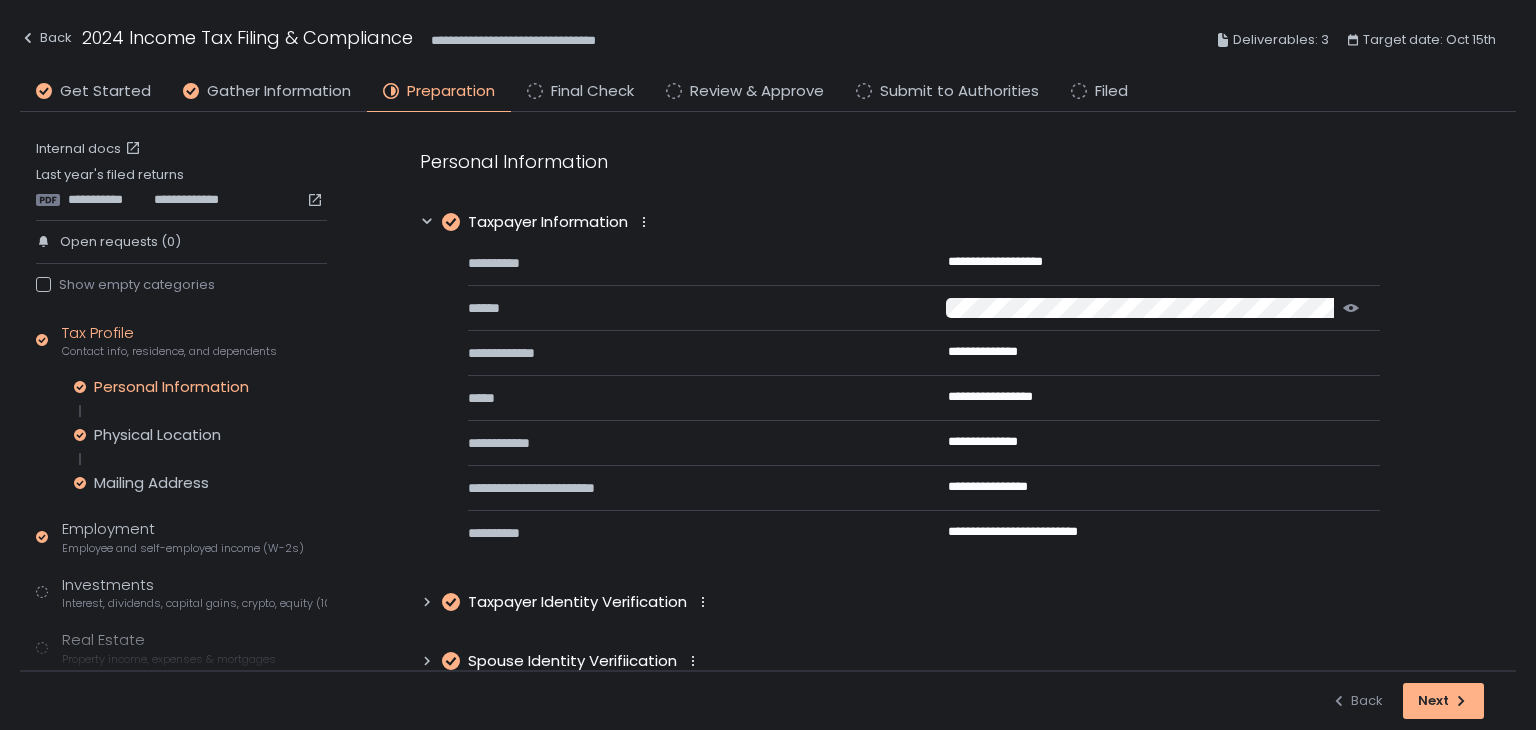 click 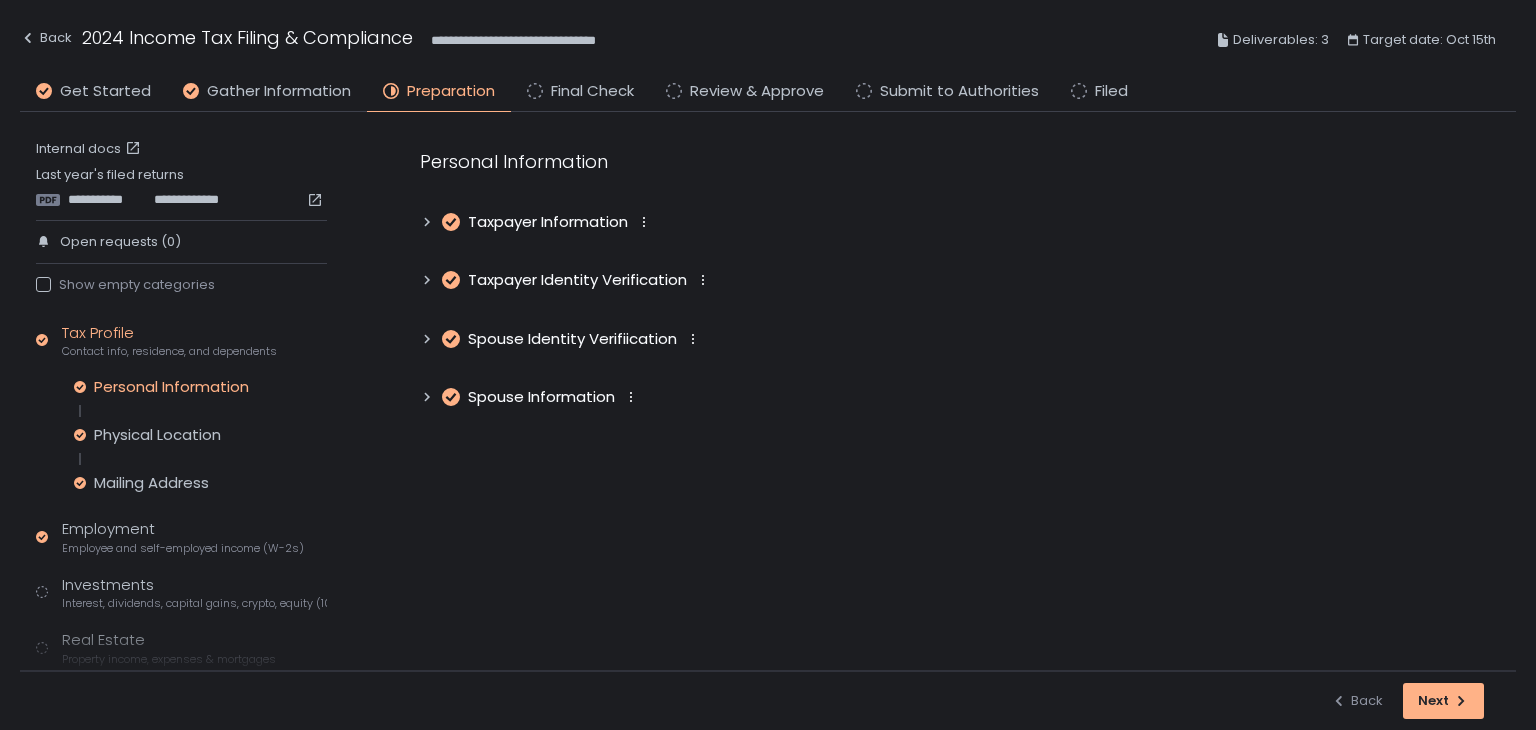 click 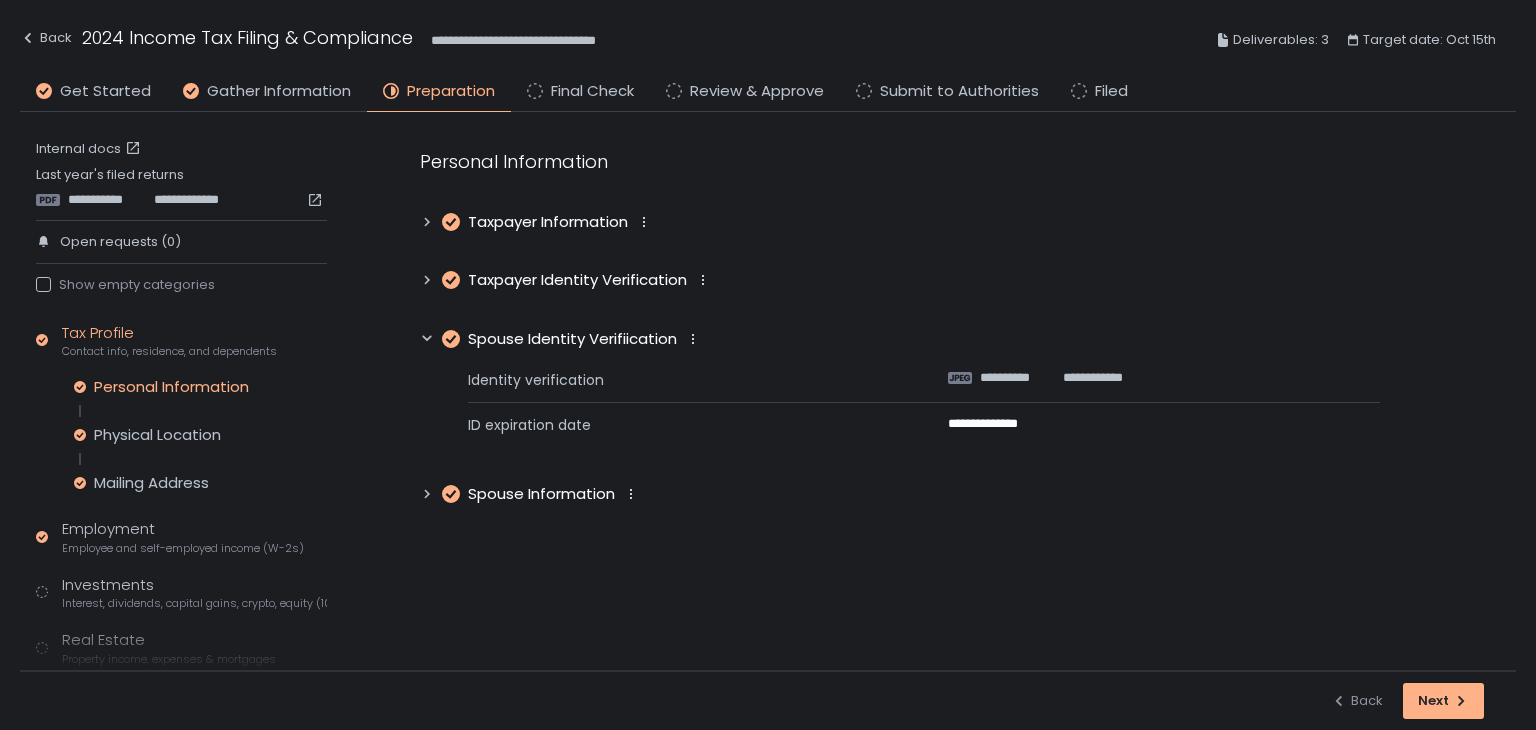 click 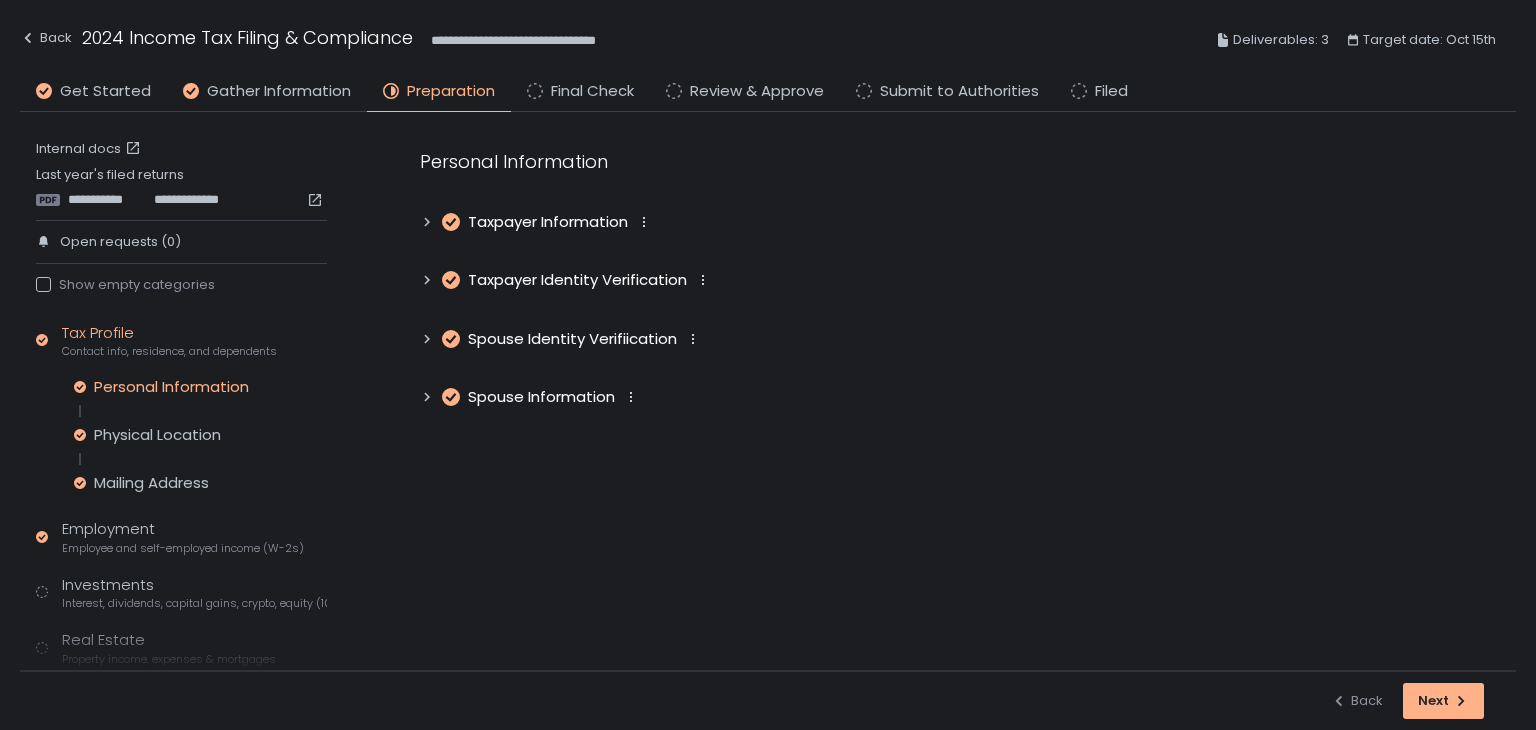 click 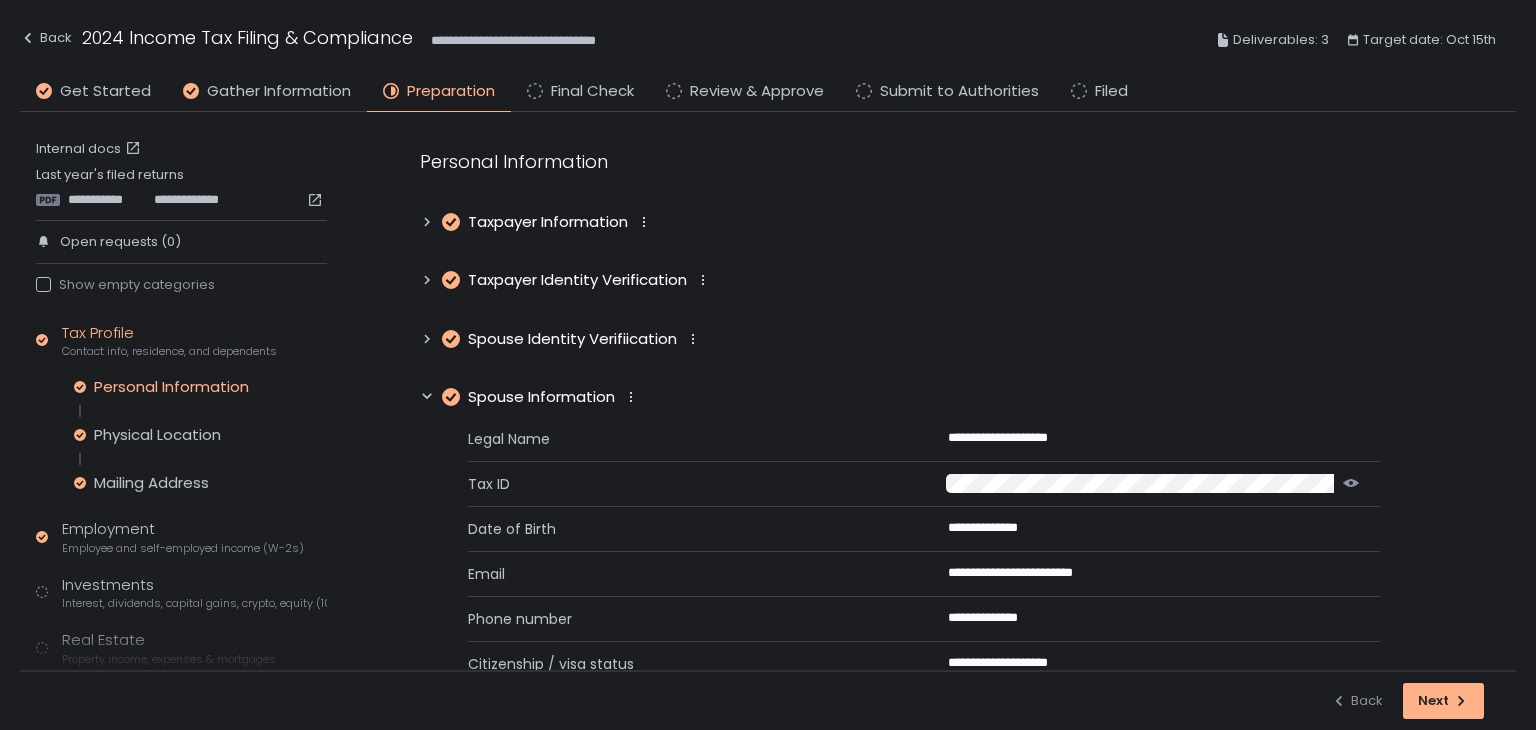 scroll, scrollTop: 95, scrollLeft: 0, axis: vertical 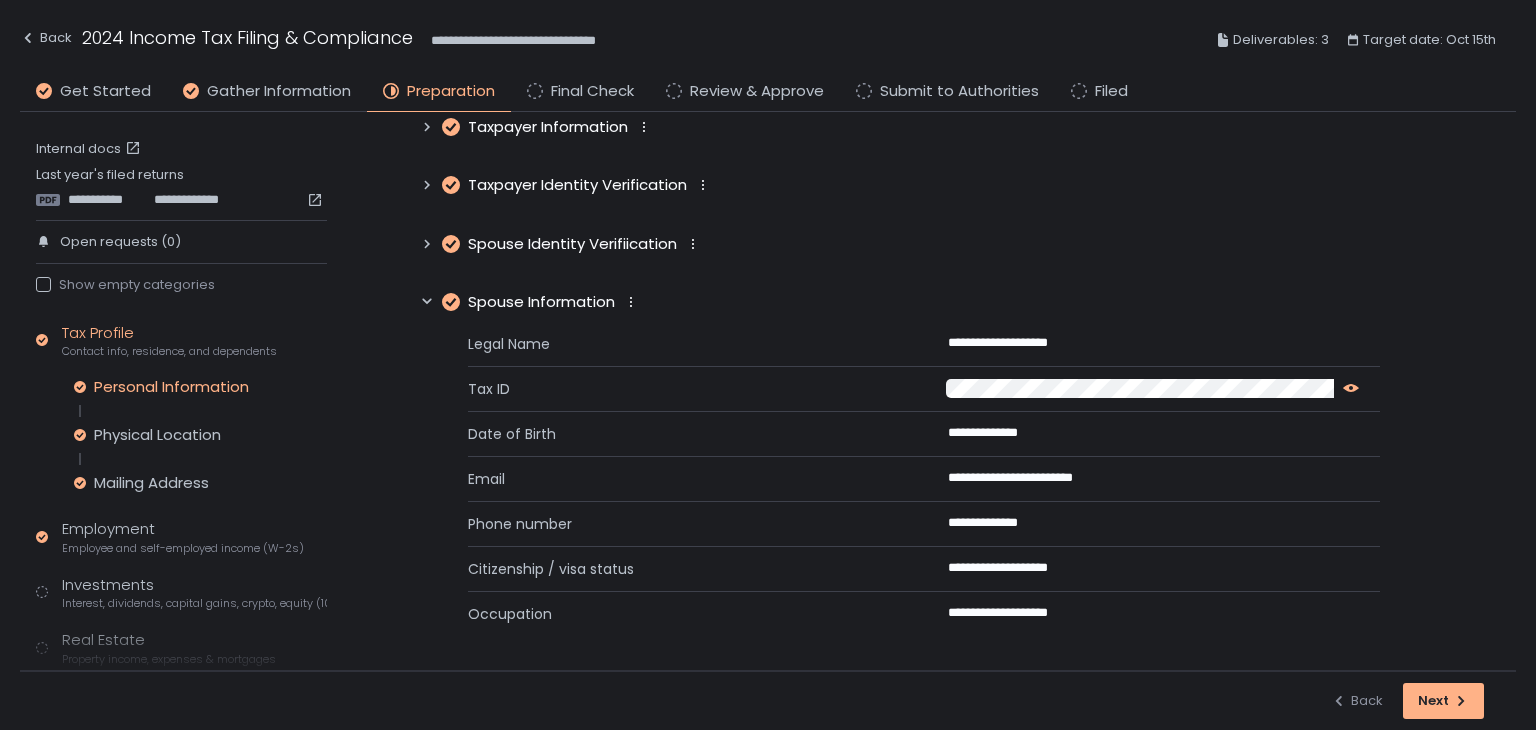 click 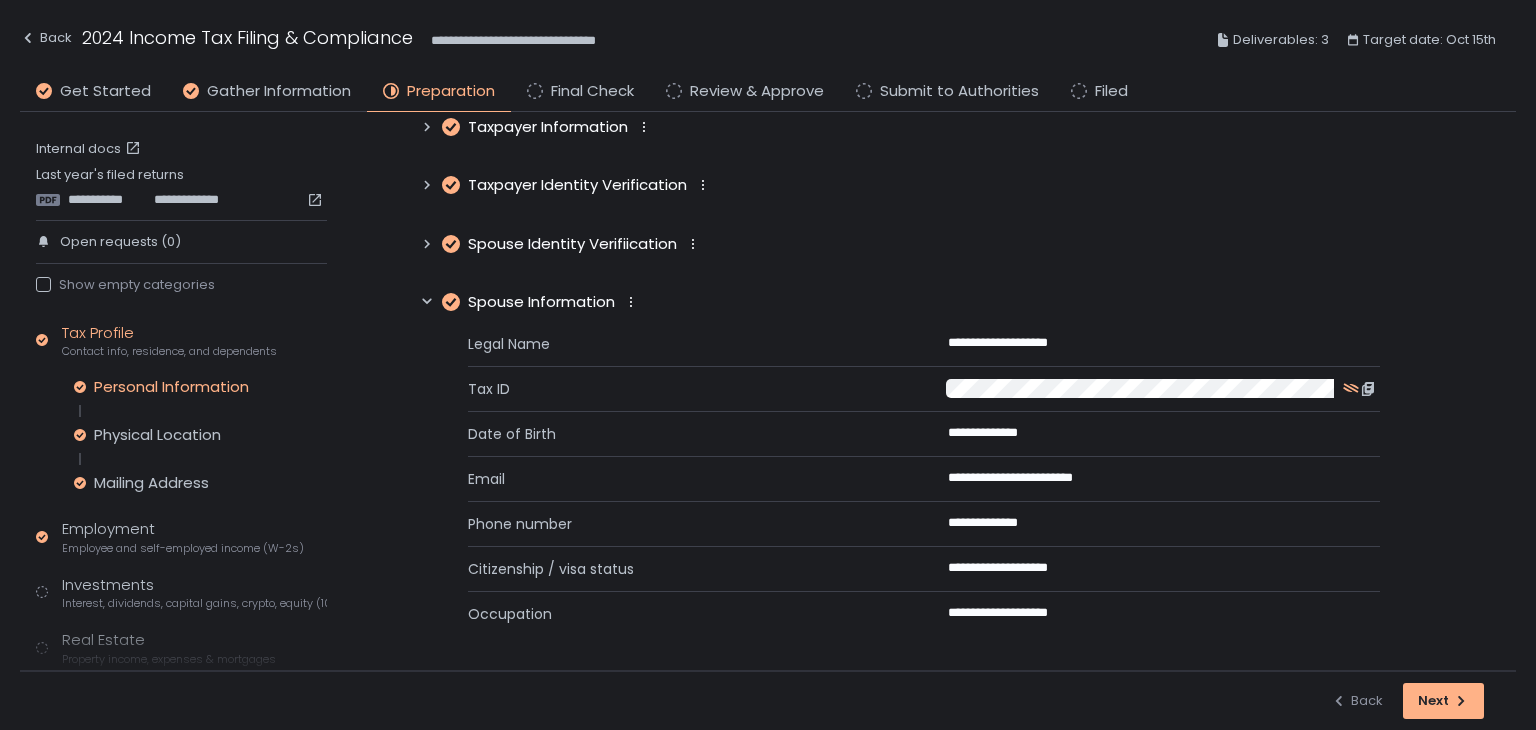 click 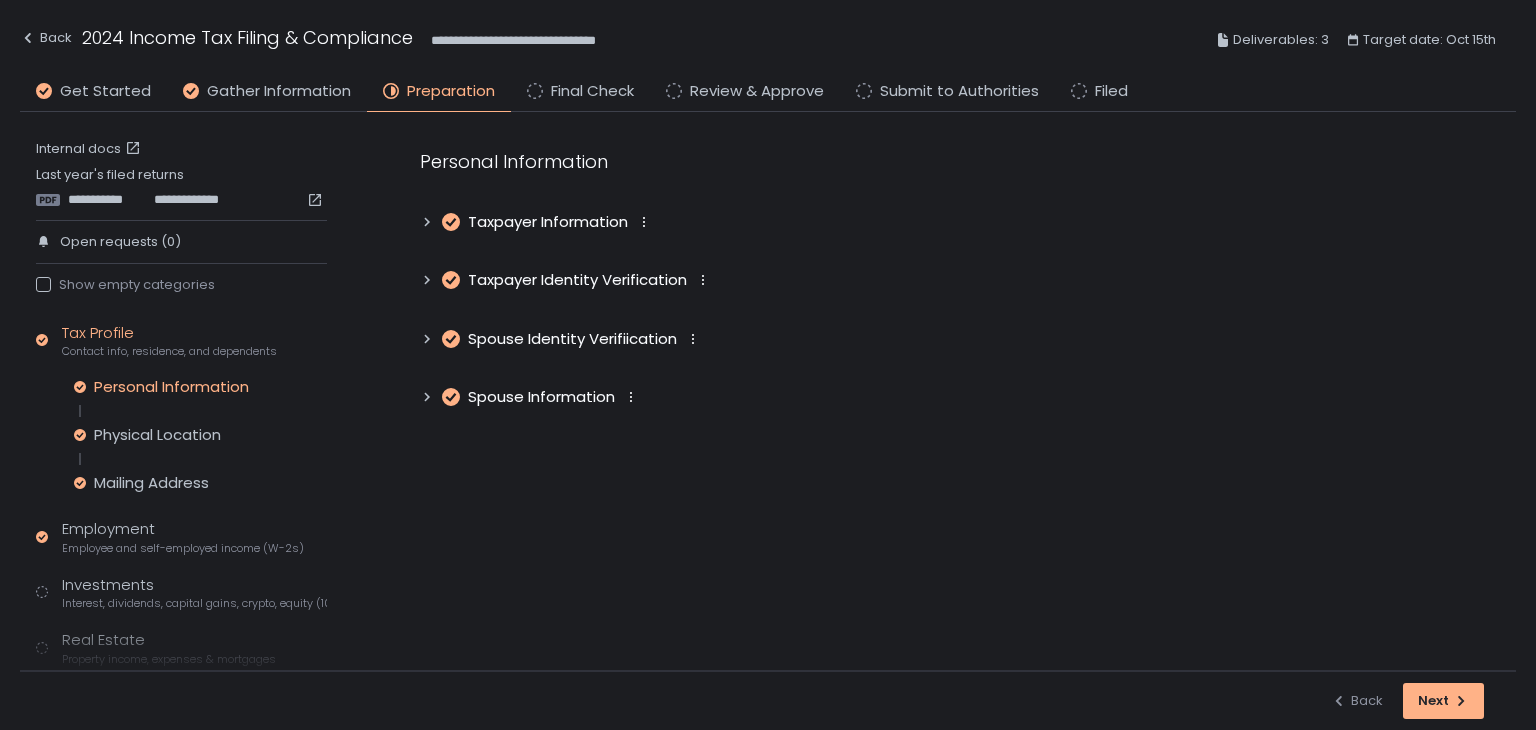 scroll, scrollTop: 0, scrollLeft: 0, axis: both 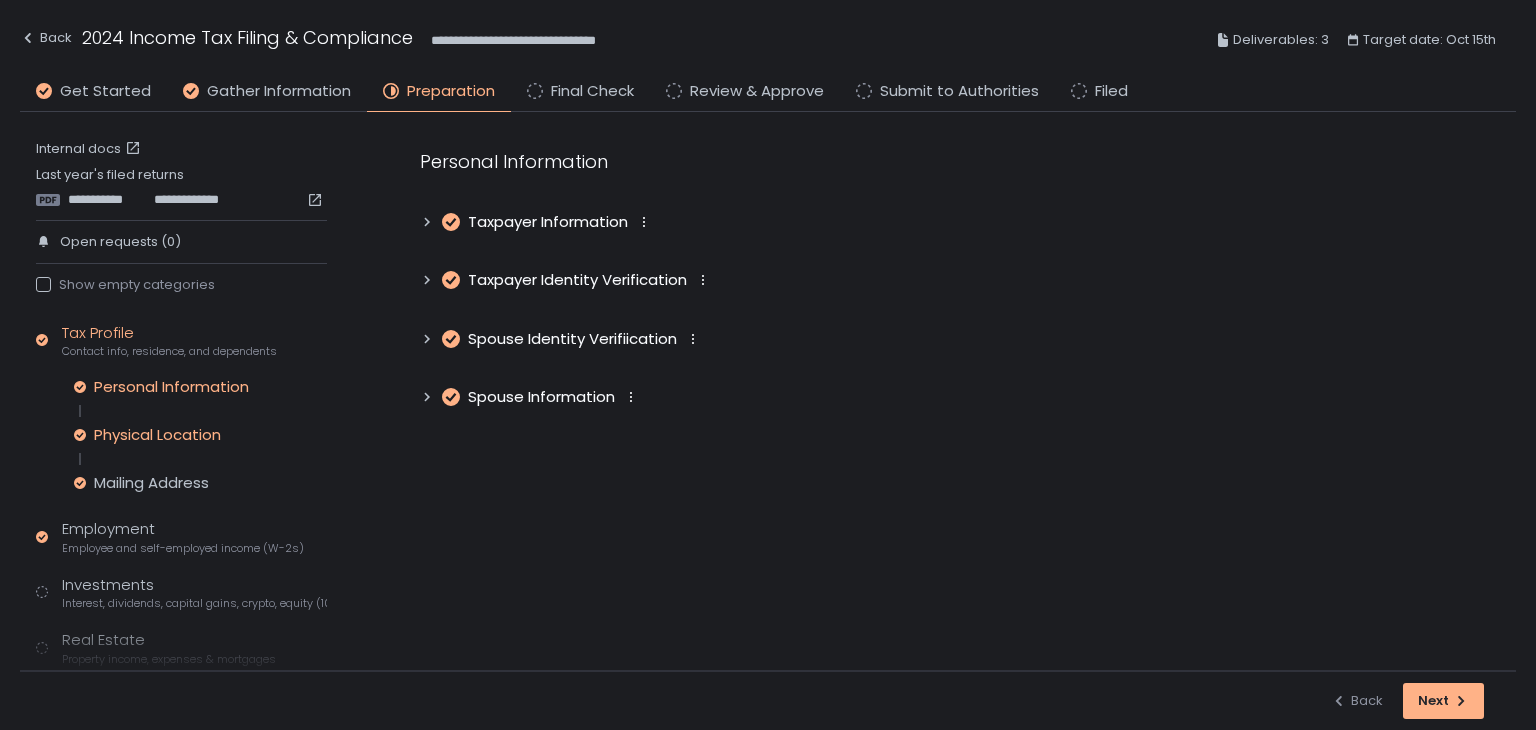 click on "Physical Location" 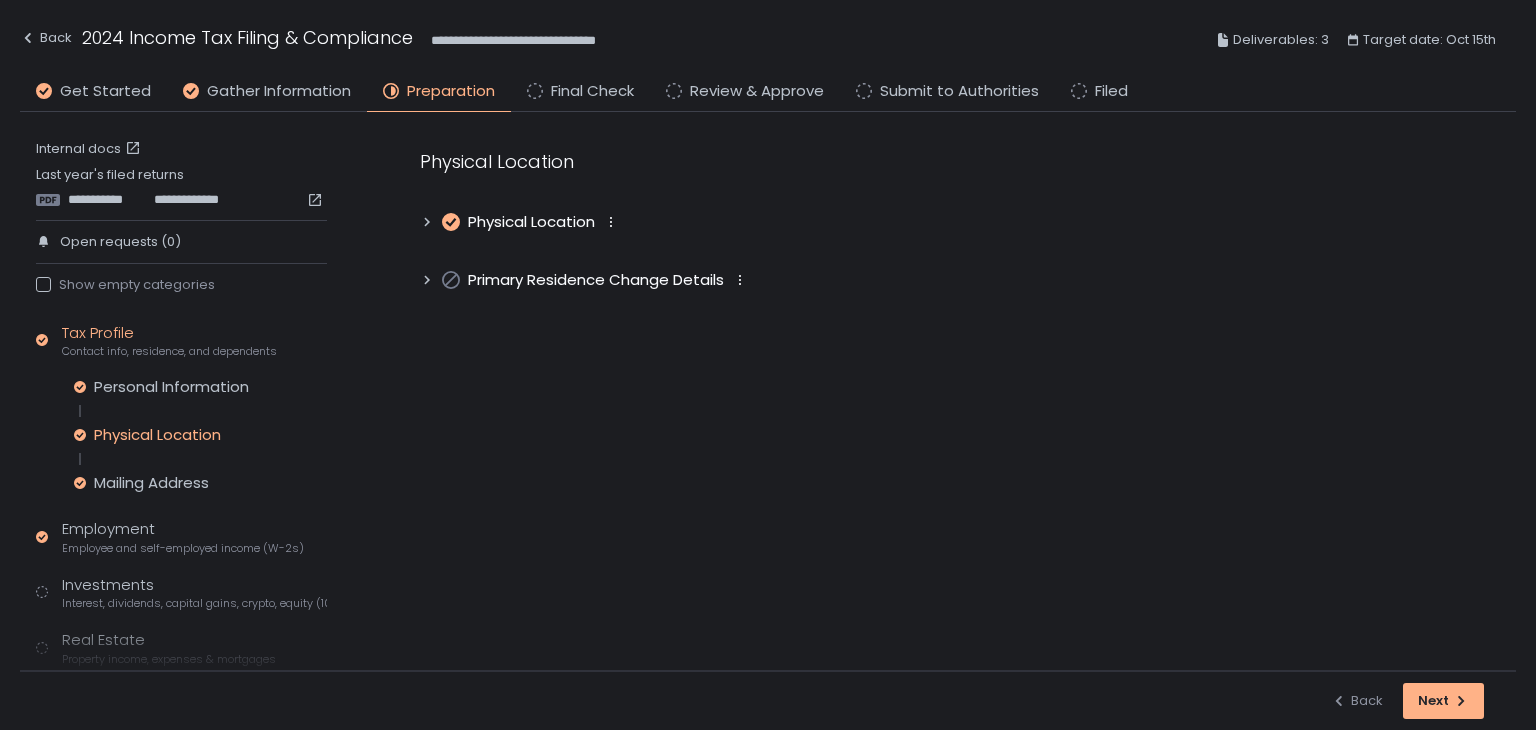 click on "Physical Location Physical Location Primary Residence Change Details" at bounding box center [948, 220] 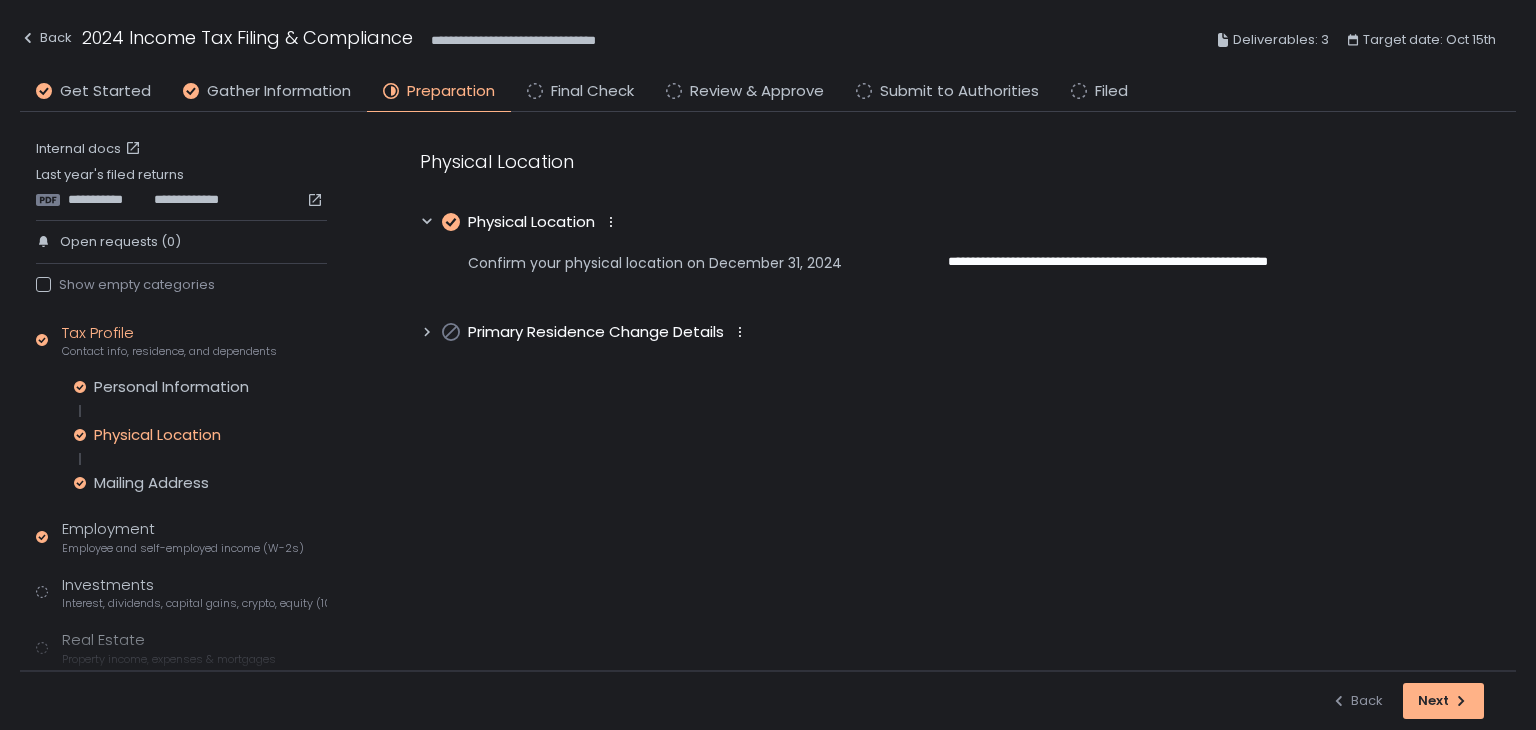 click 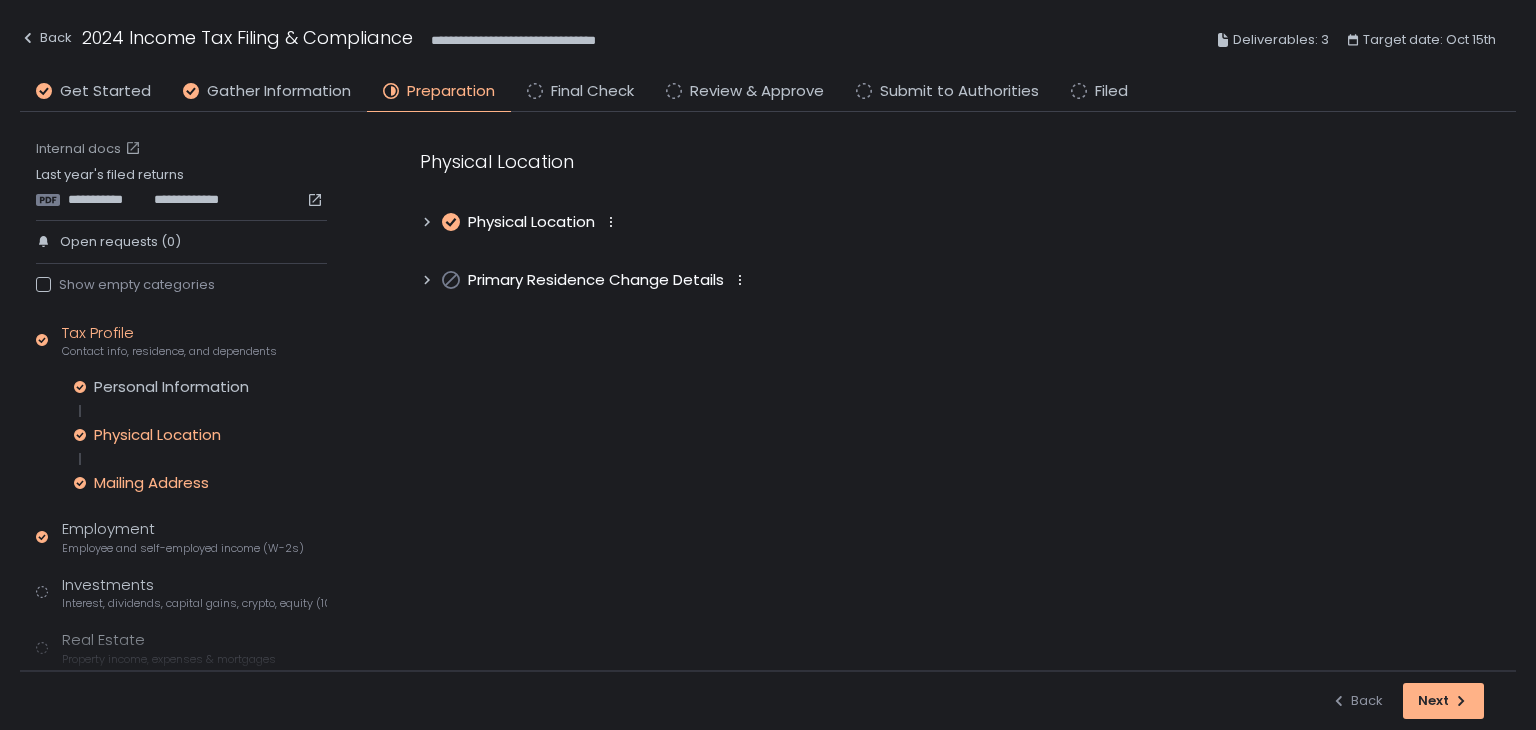 scroll, scrollTop: 100, scrollLeft: 0, axis: vertical 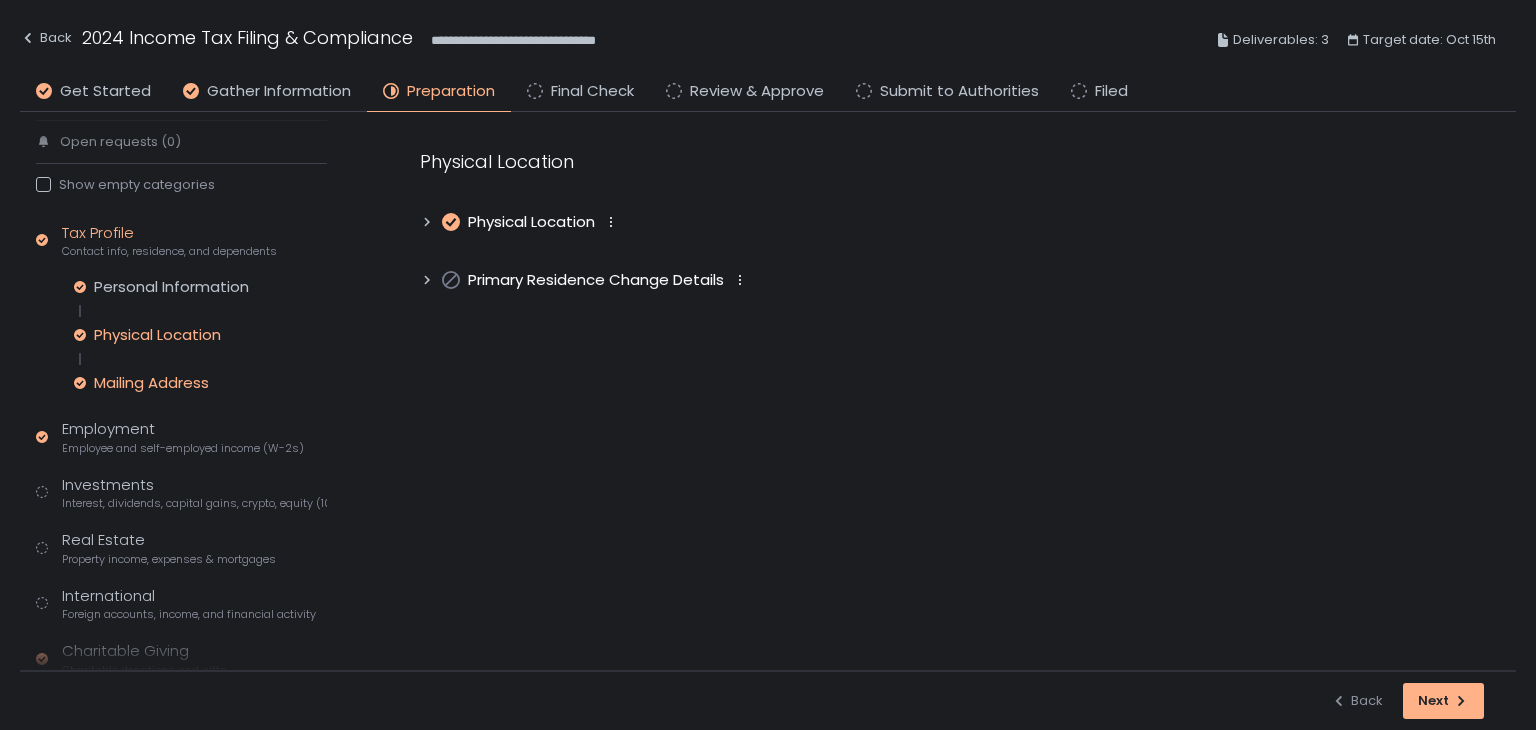 click on "Mailing Address" 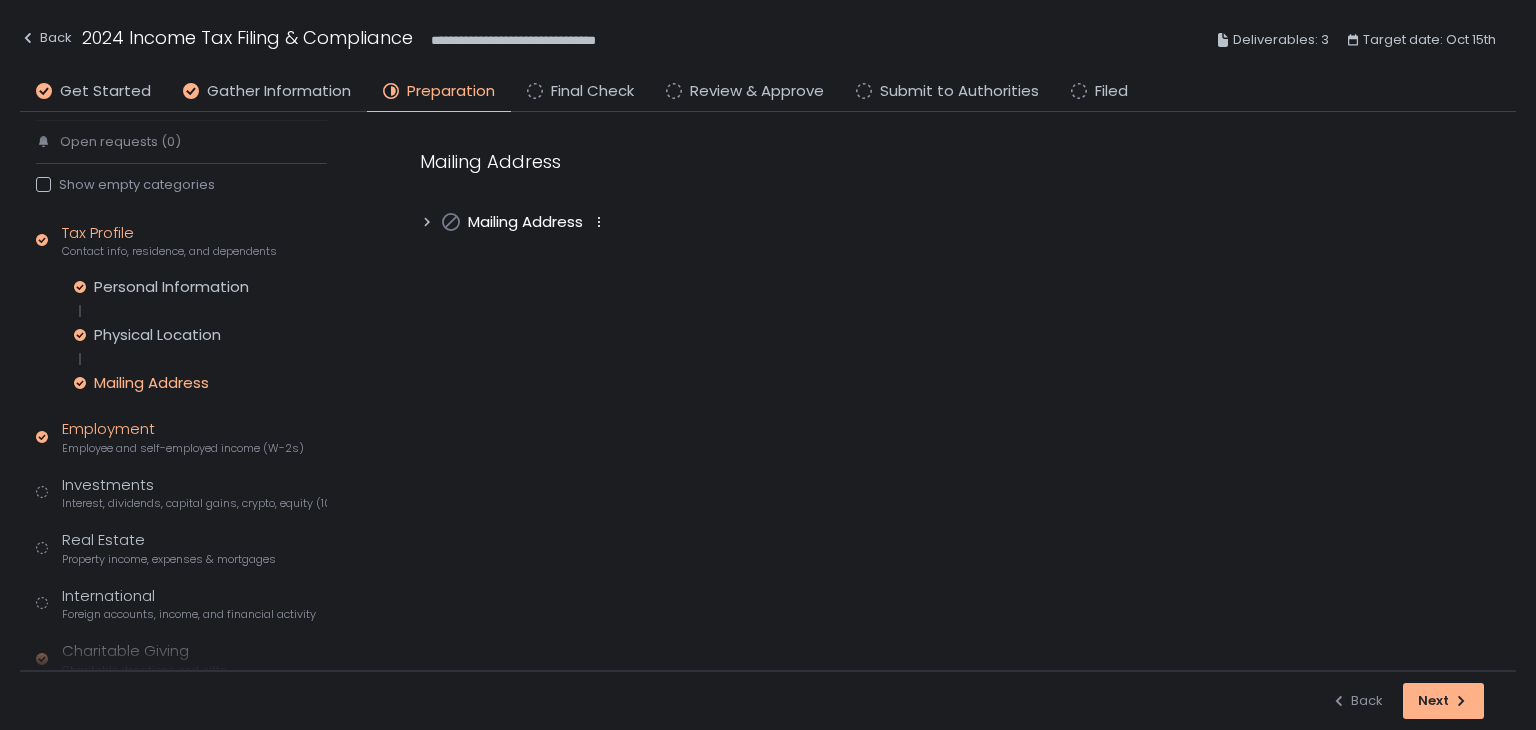 click on "Employment Employee and self-employed income (W-2s)" 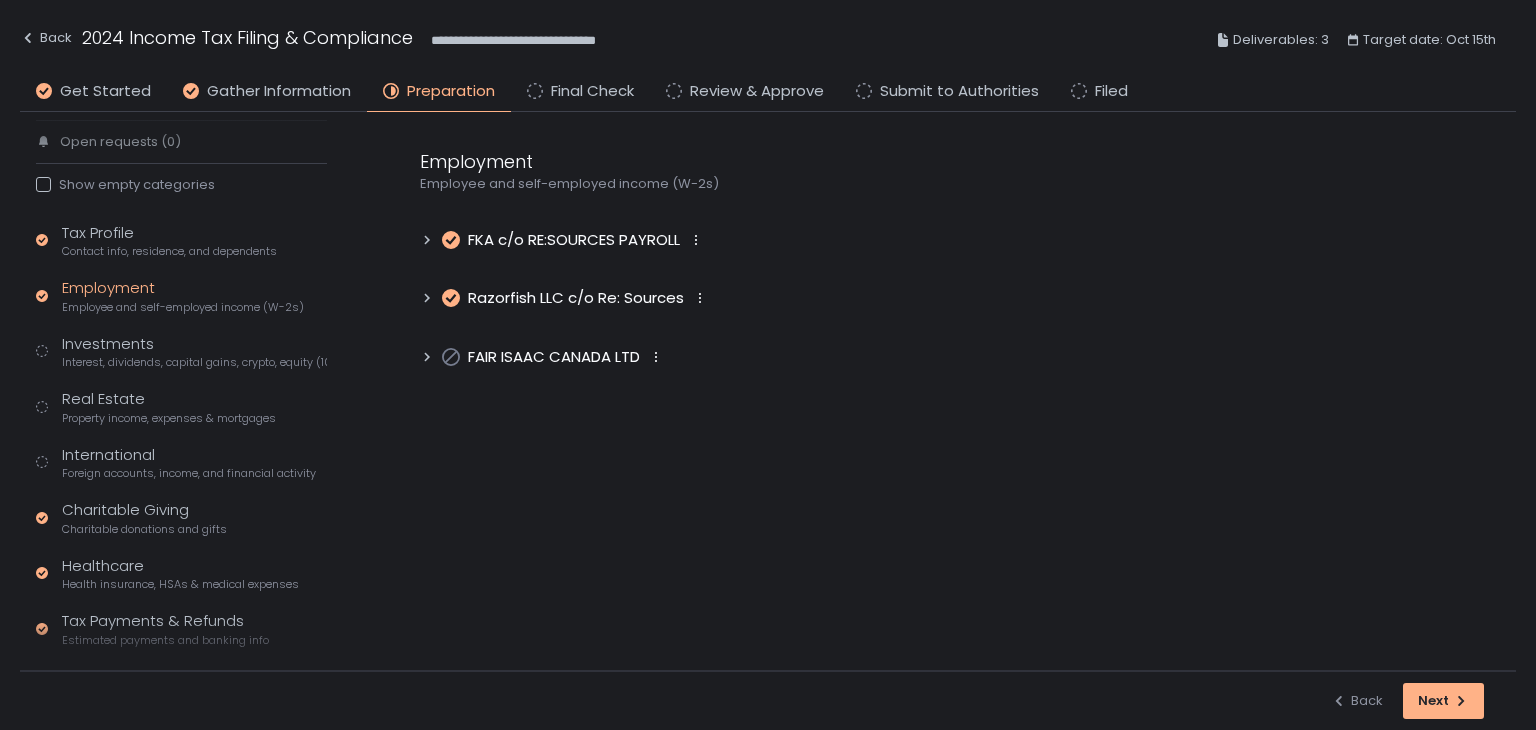 click 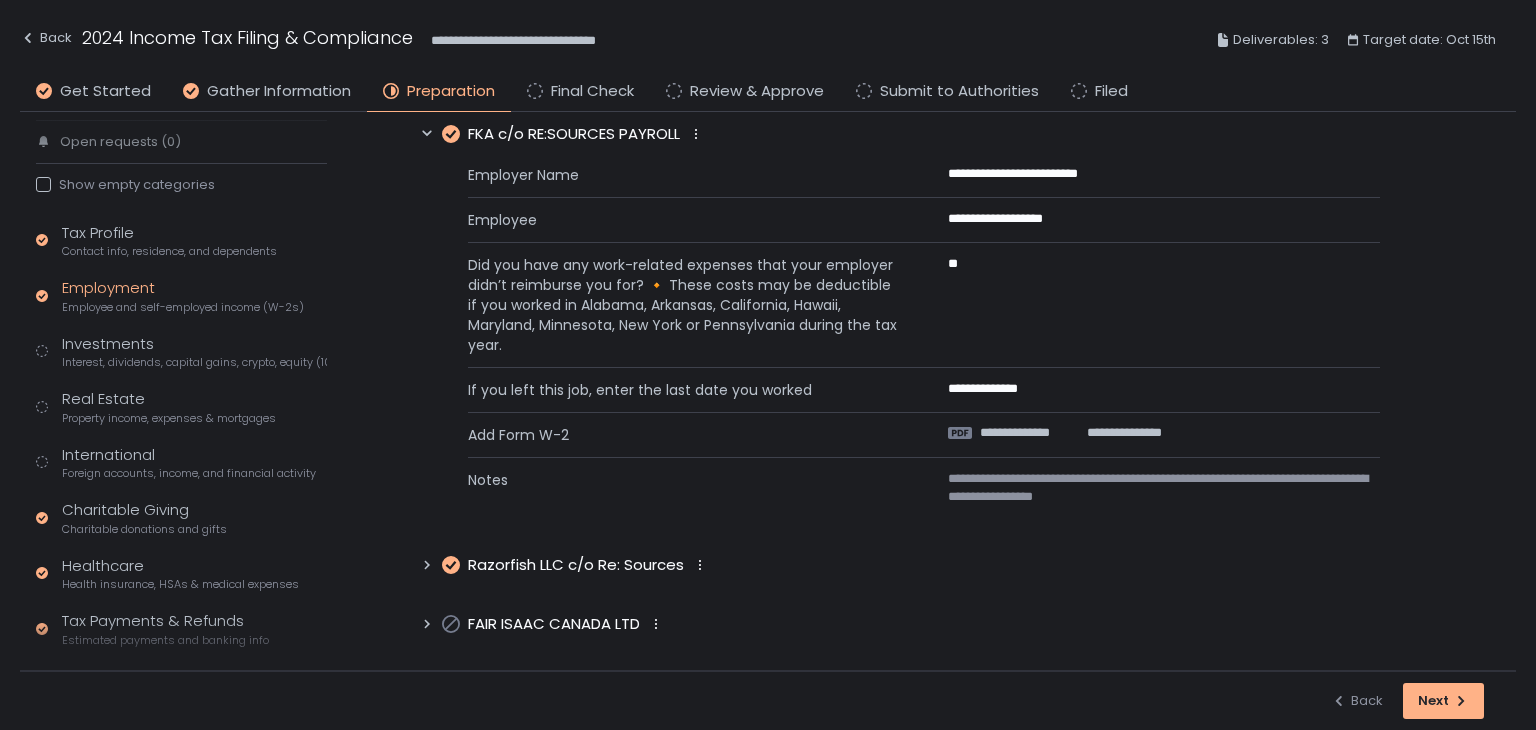 scroll, scrollTop: 6, scrollLeft: 0, axis: vertical 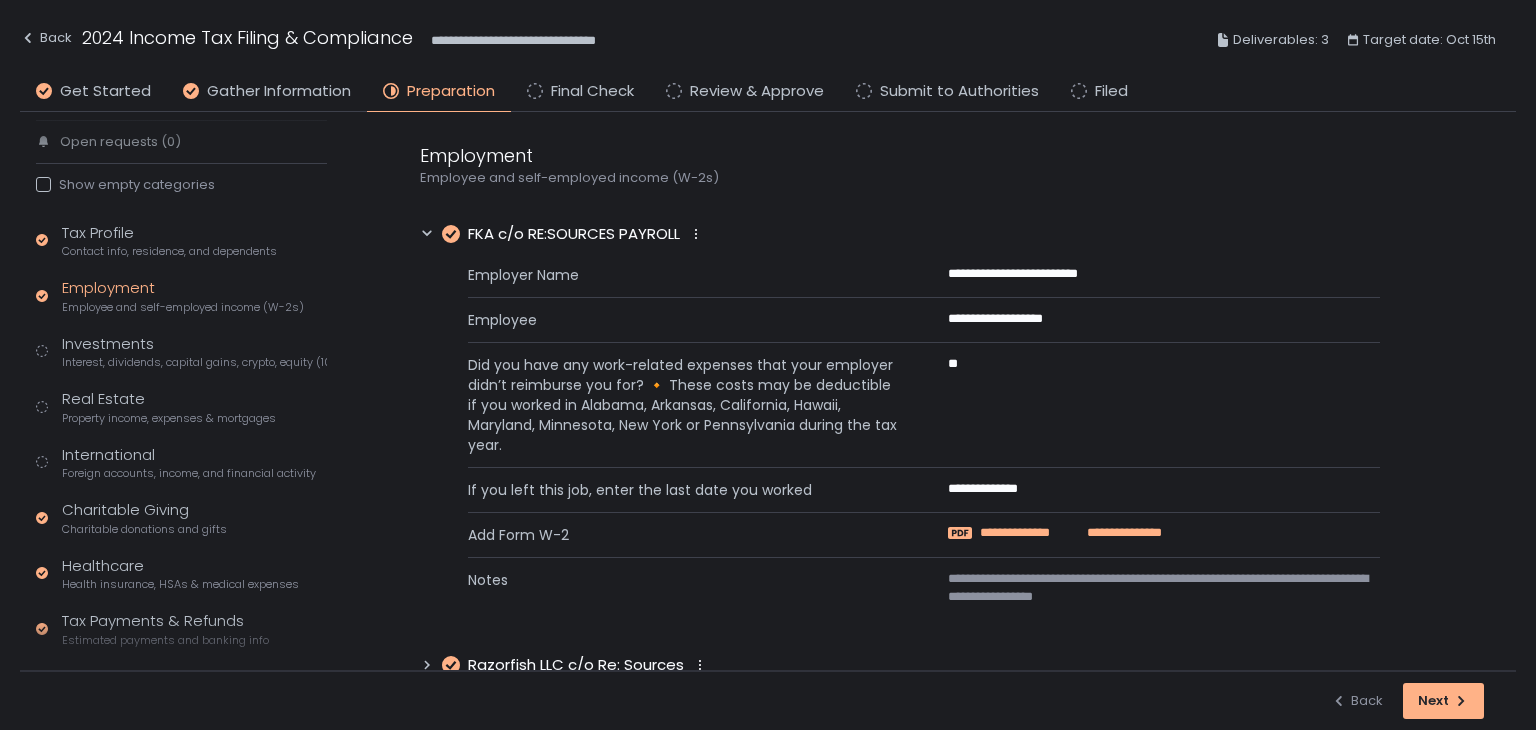 click on "**********" at bounding box center [1033, 533] 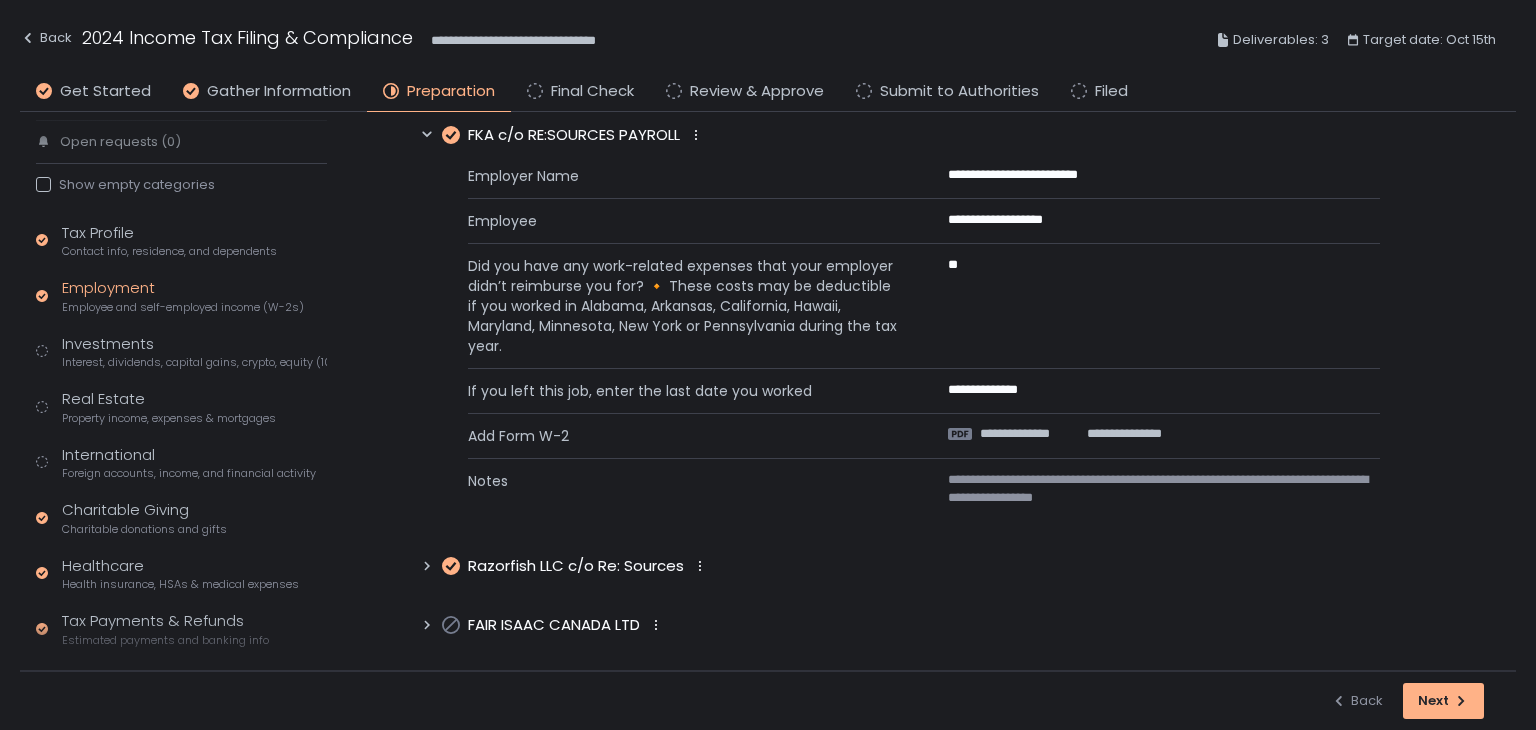 scroll, scrollTop: 106, scrollLeft: 0, axis: vertical 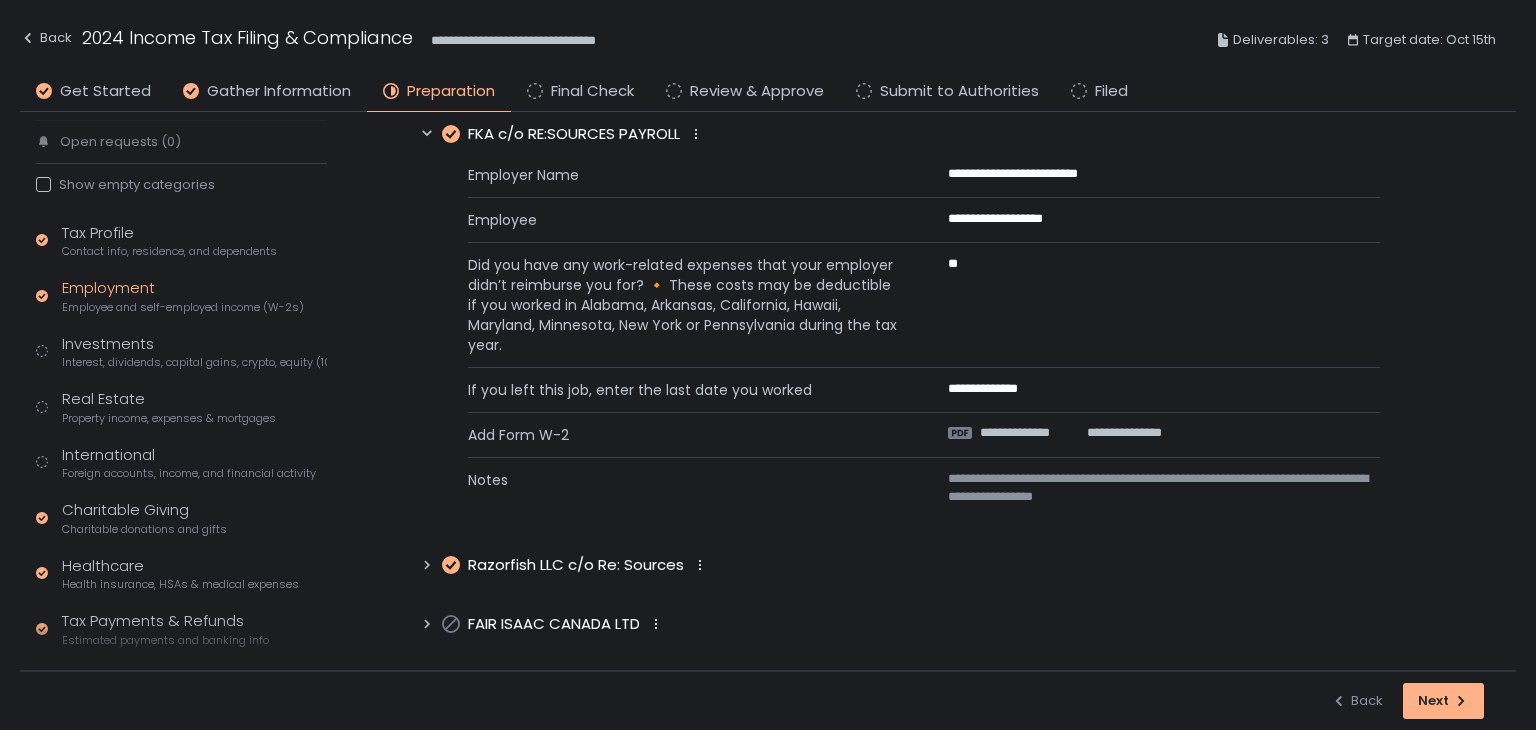 click 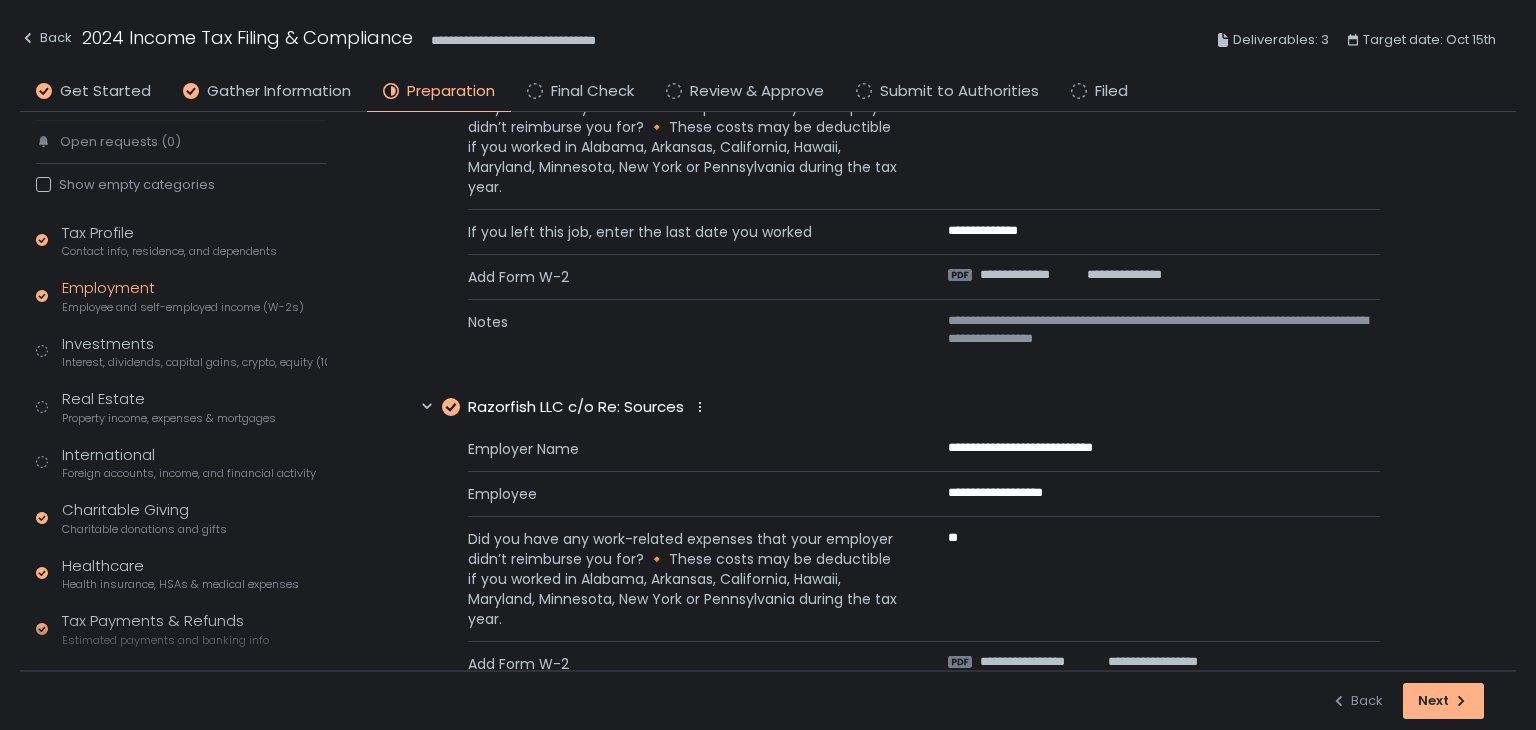 scroll, scrollTop: 372, scrollLeft: 0, axis: vertical 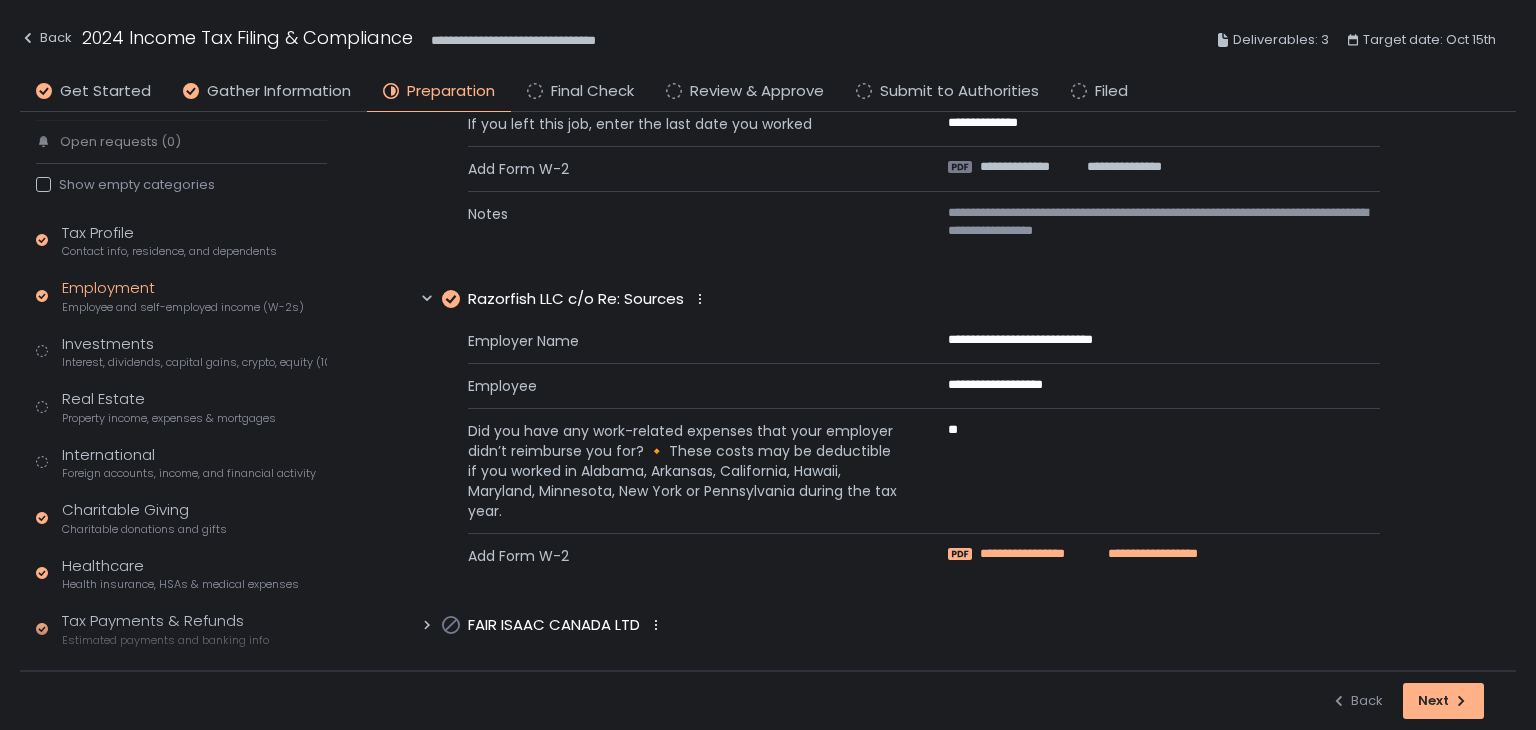 click on "**********" at bounding box center (1040, 554) 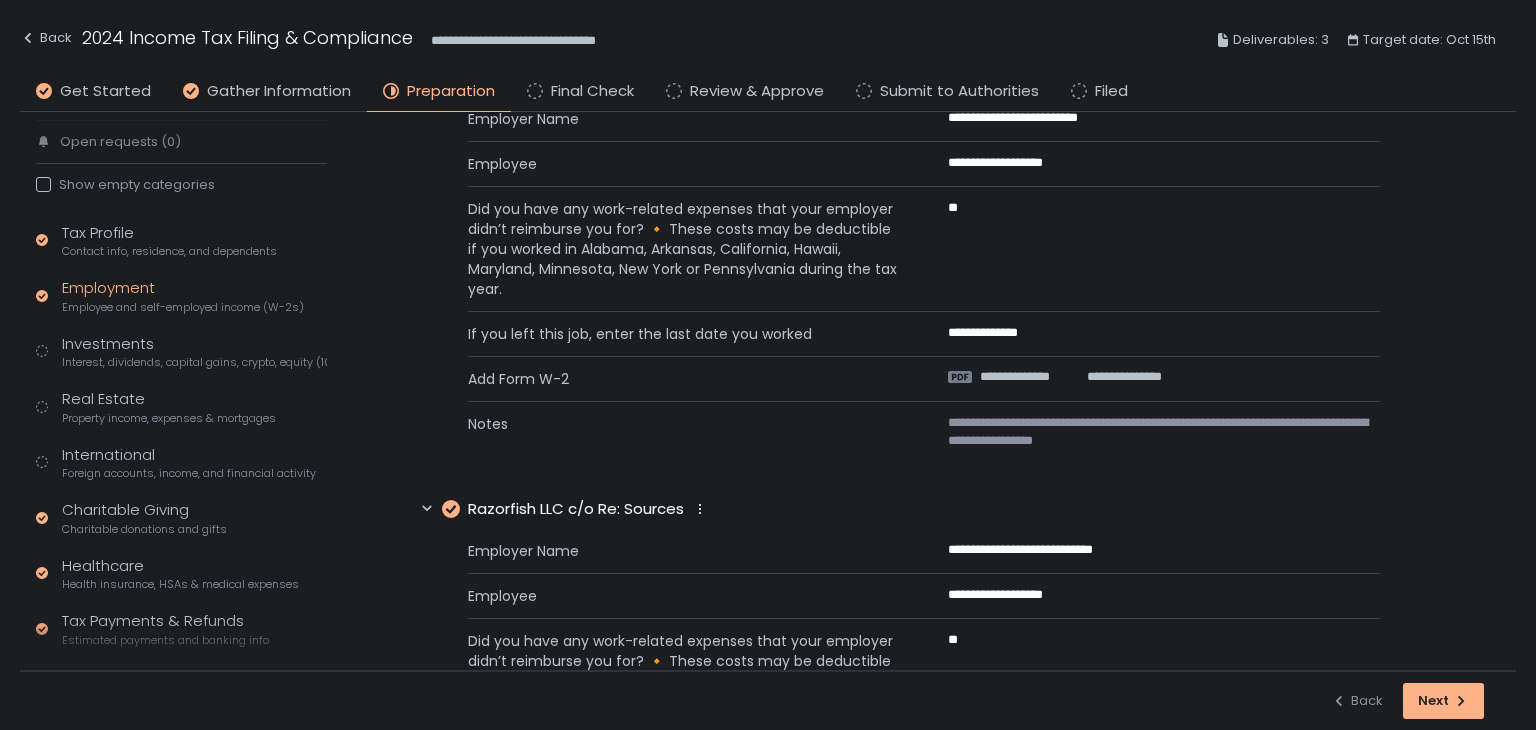 scroll, scrollTop: 0, scrollLeft: 0, axis: both 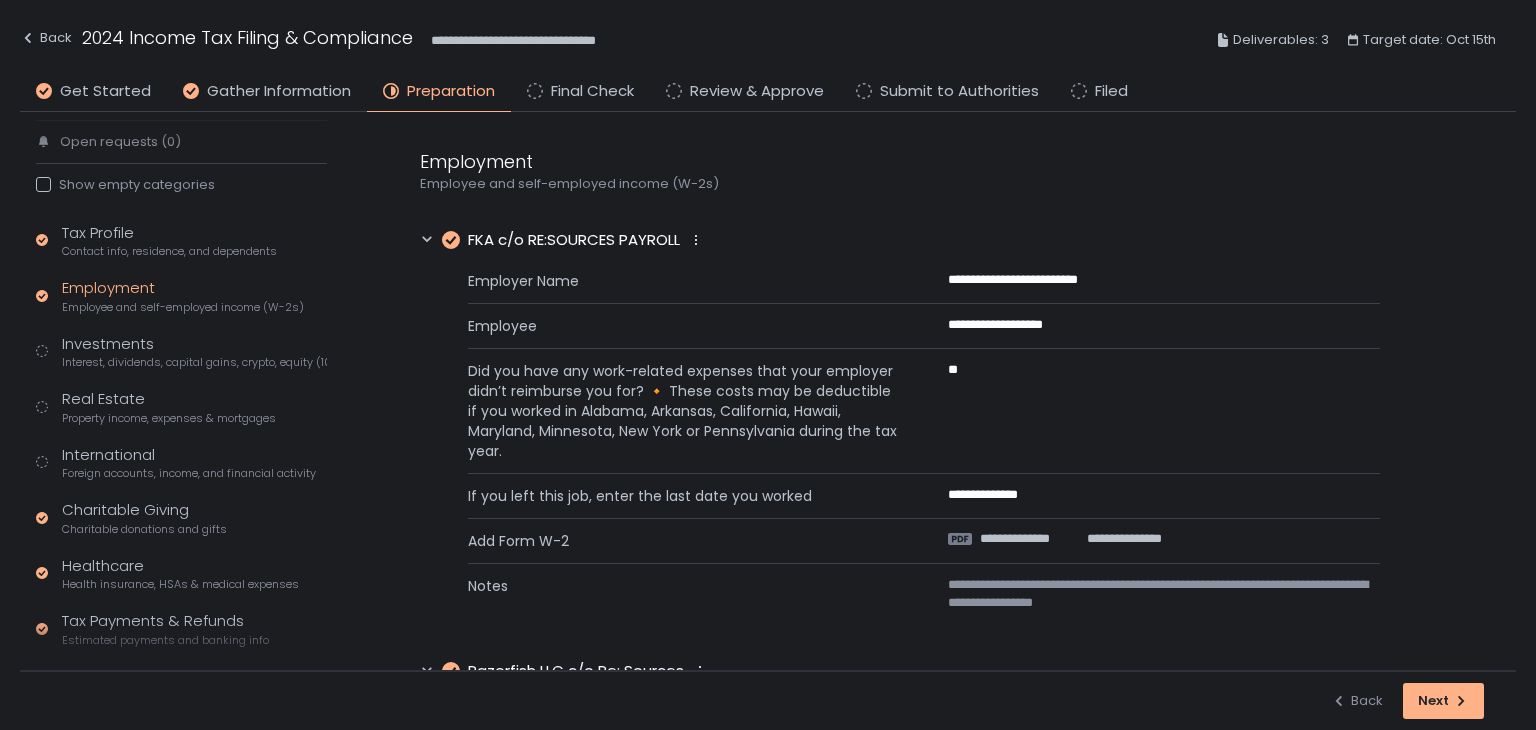 click 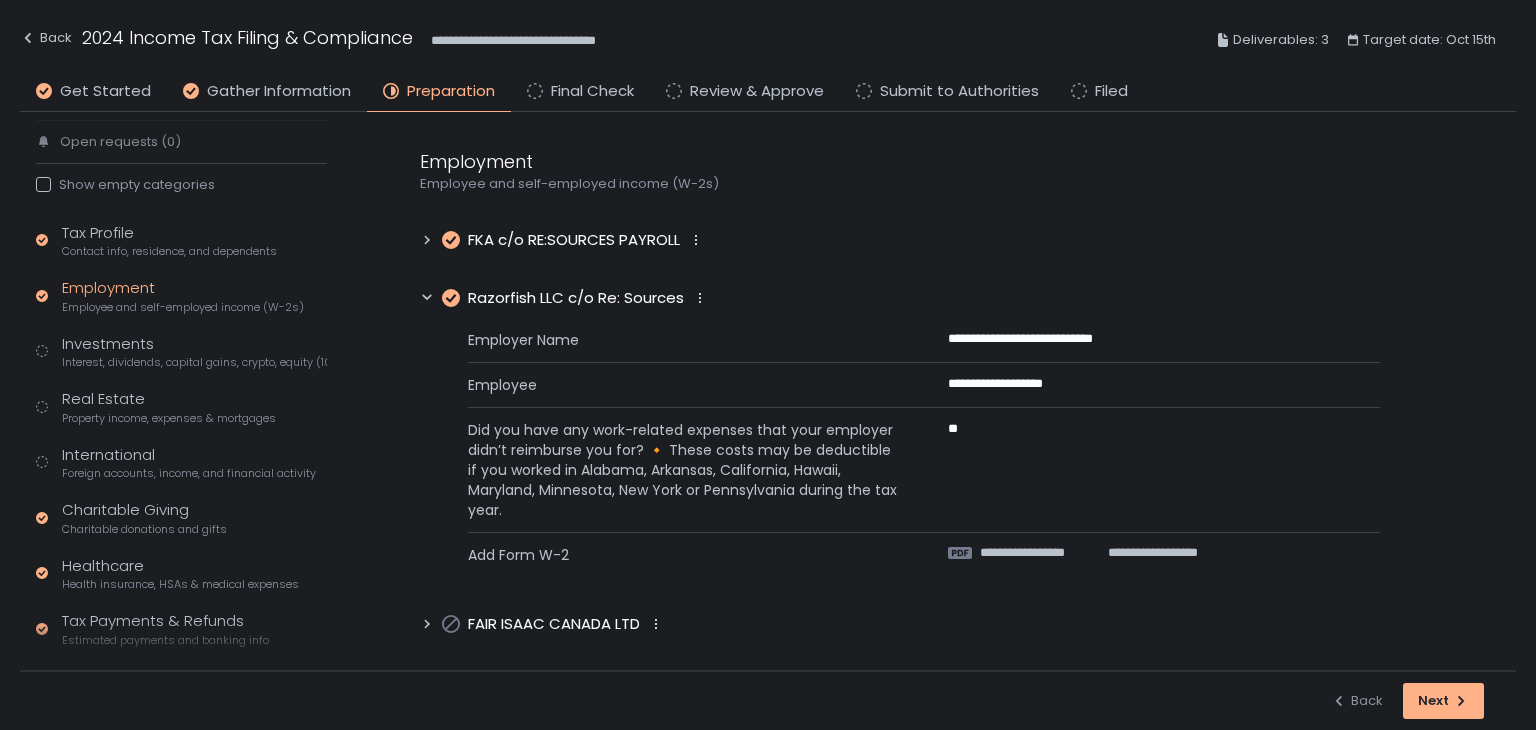 click on "**********" at bounding box center (924, 561) 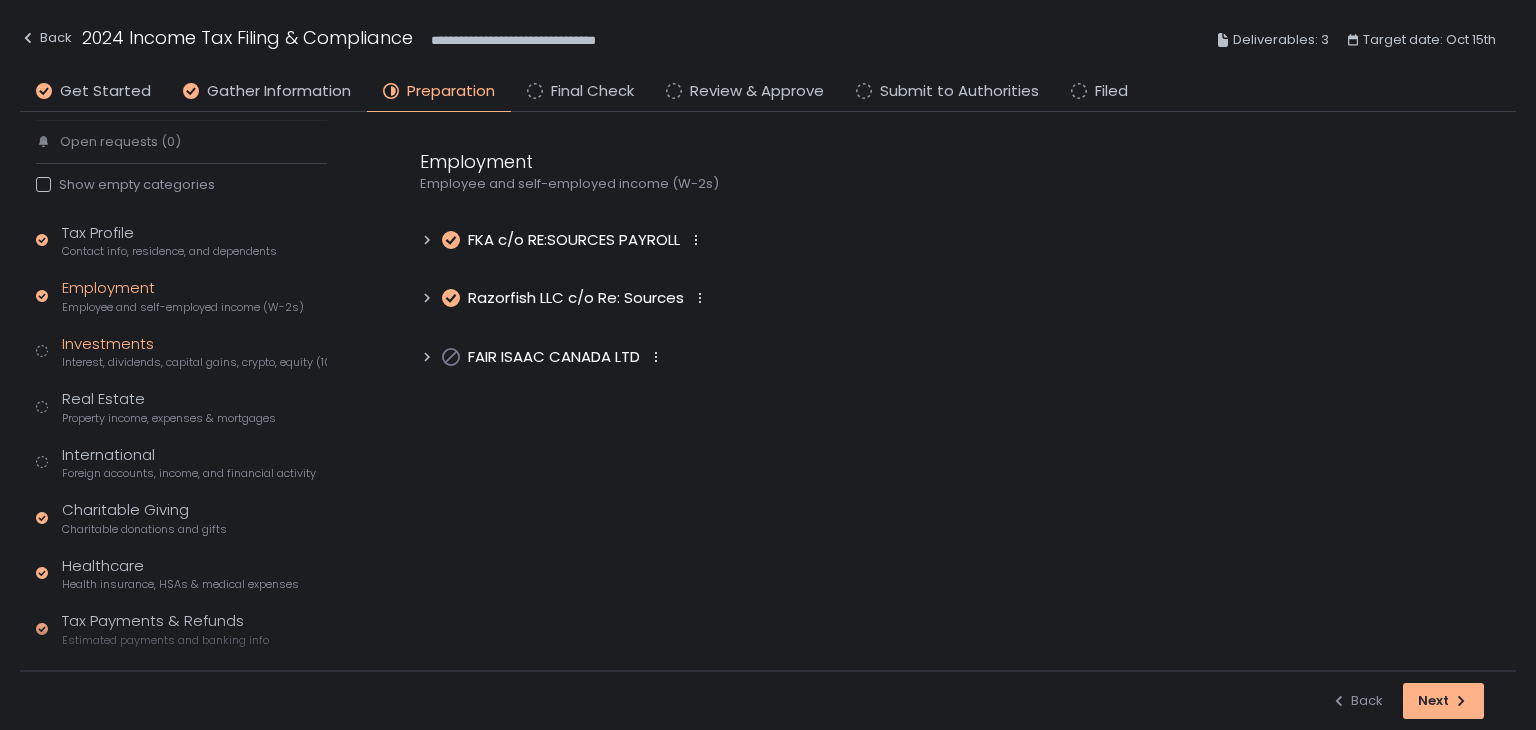 click on "Interest, dividends, capital gains, crypto, equity (1099s, K-1s)" 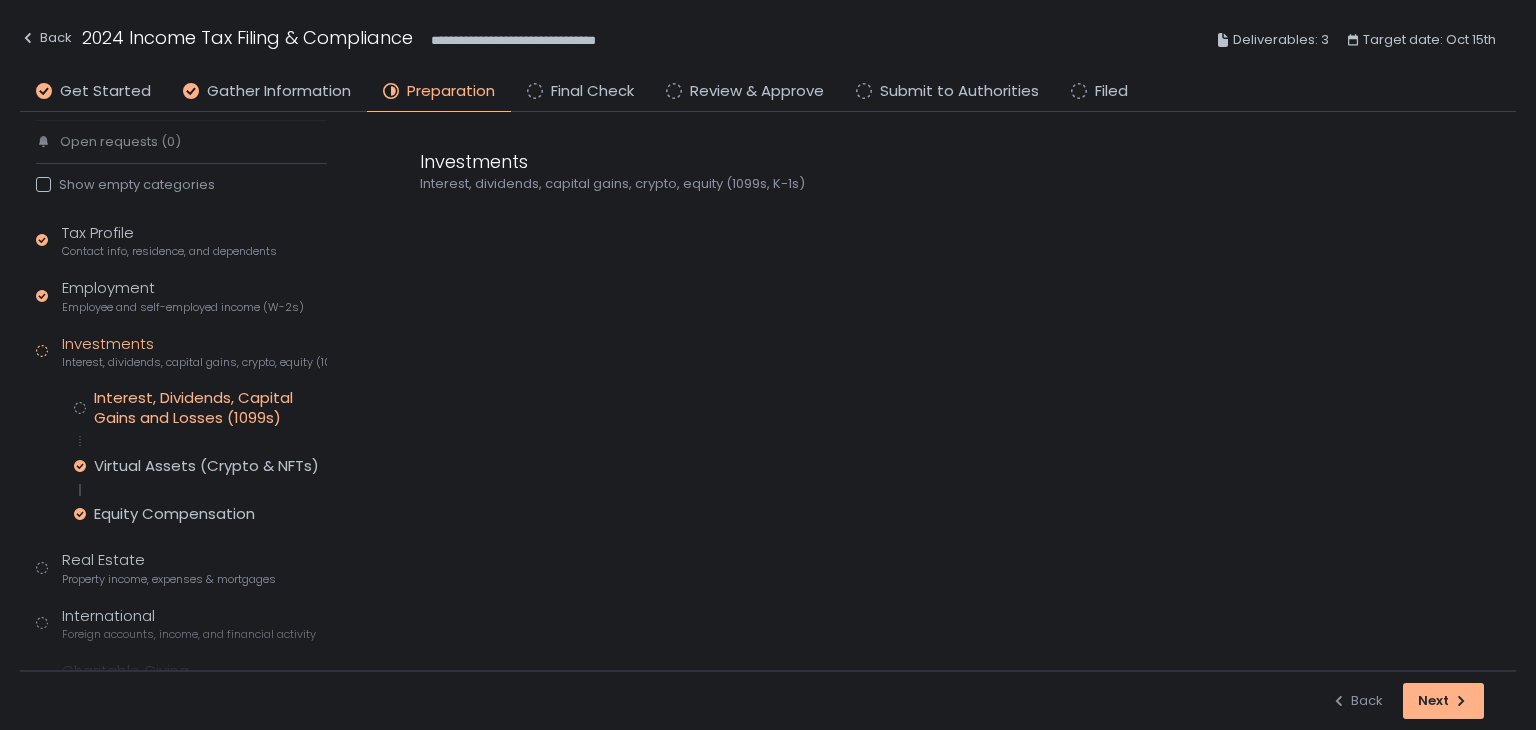 click on "Interest, Dividends, Capital Gains and Losses (1099s)" 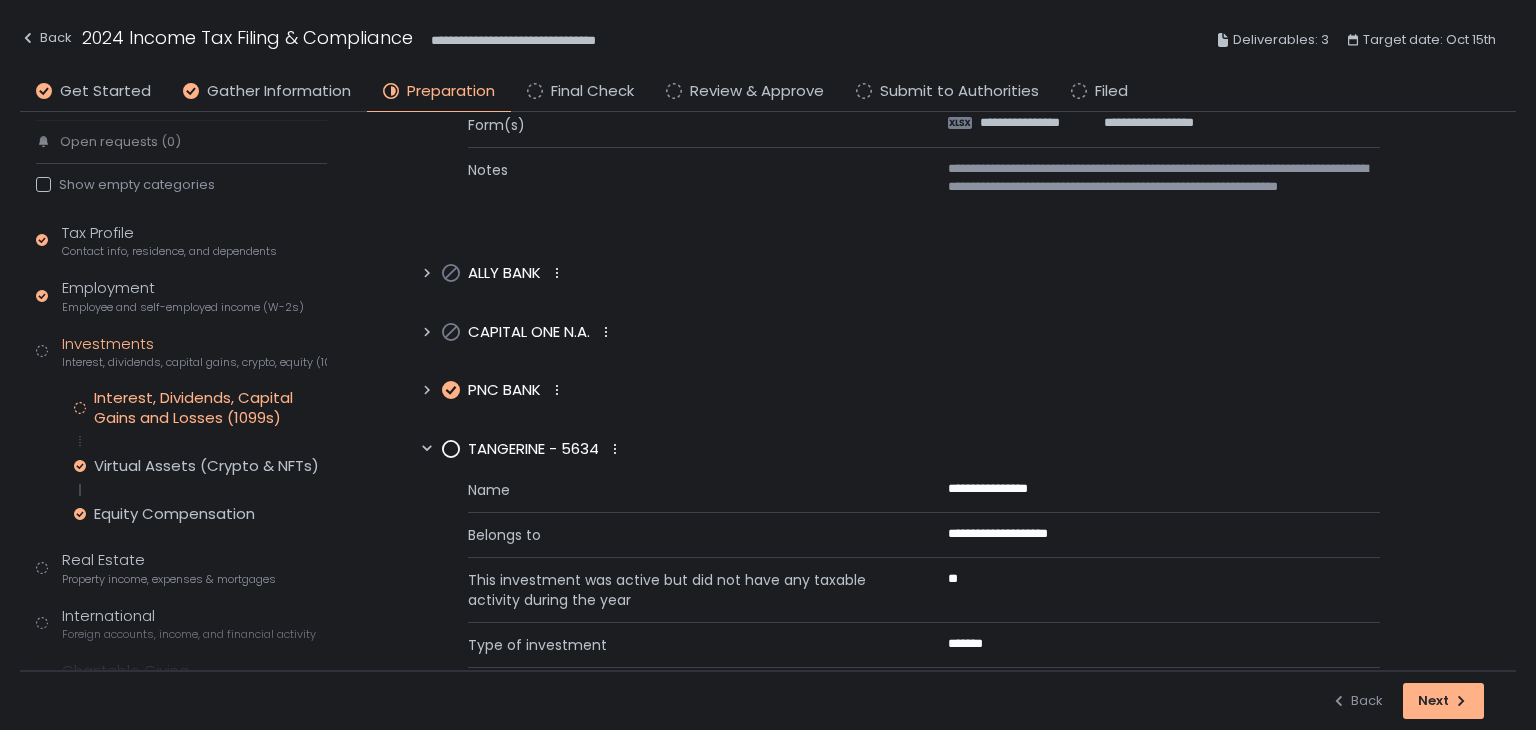 scroll, scrollTop: 600, scrollLeft: 0, axis: vertical 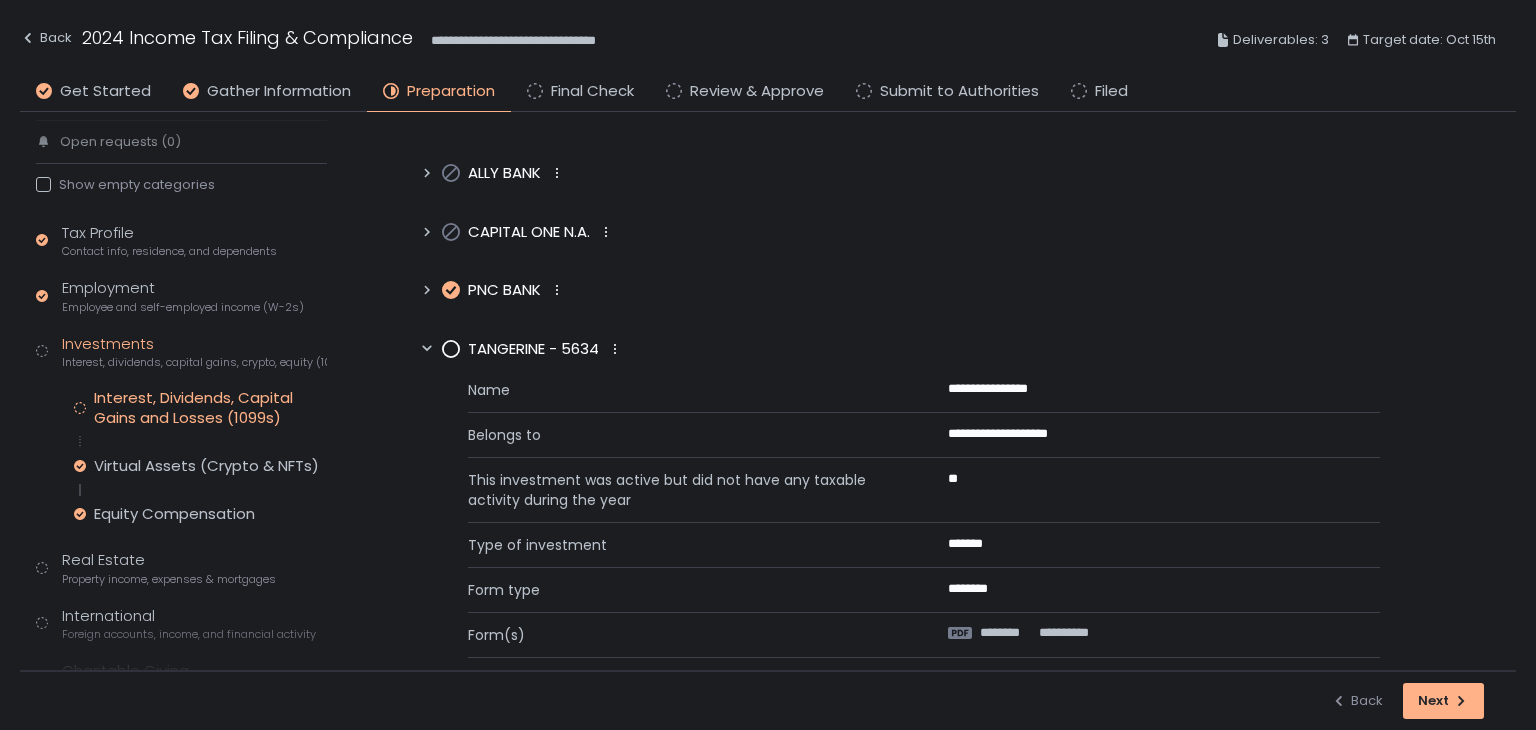 click 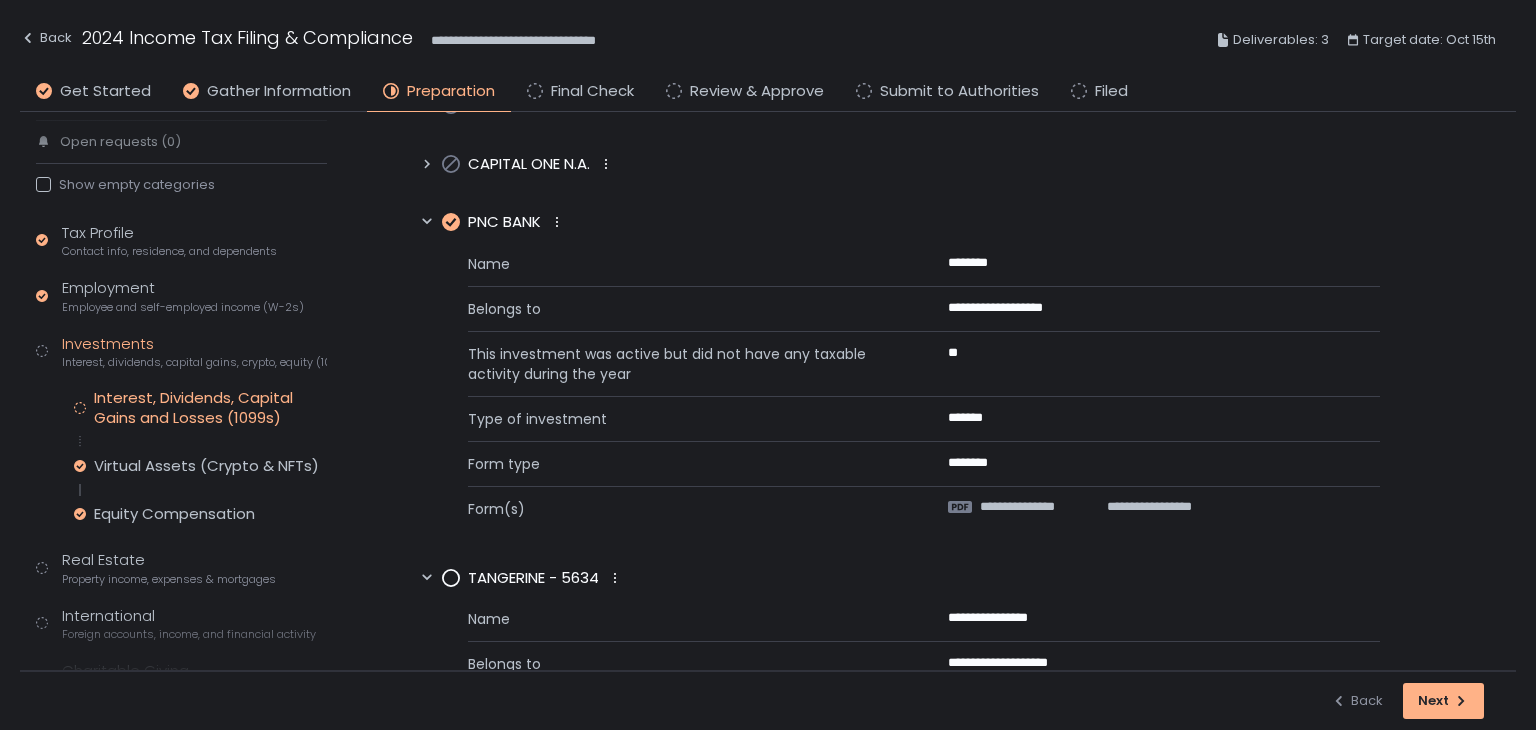 scroll, scrollTop: 700, scrollLeft: 0, axis: vertical 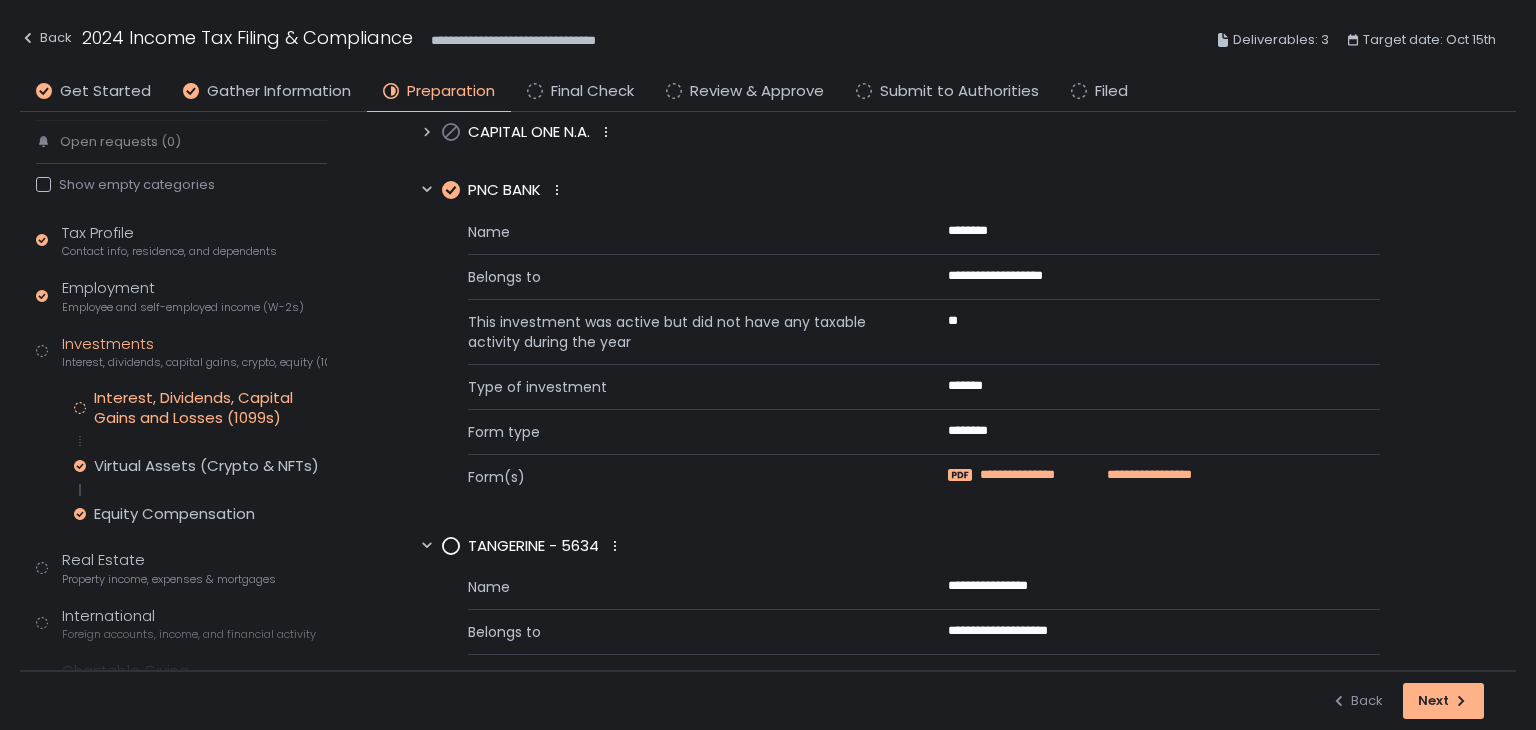 click on "**********" at bounding box center (1035, 475) 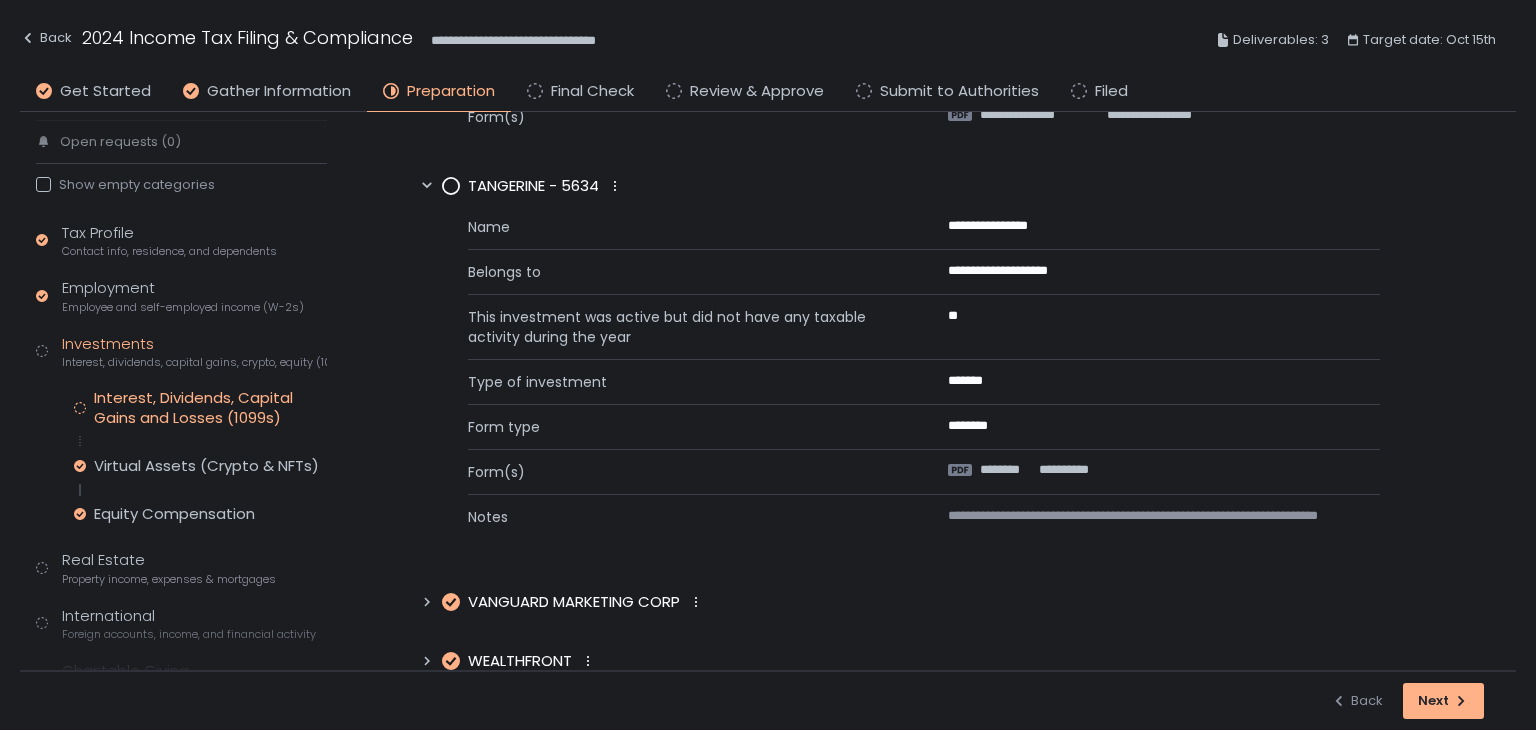 scroll, scrollTop: 1094, scrollLeft: 0, axis: vertical 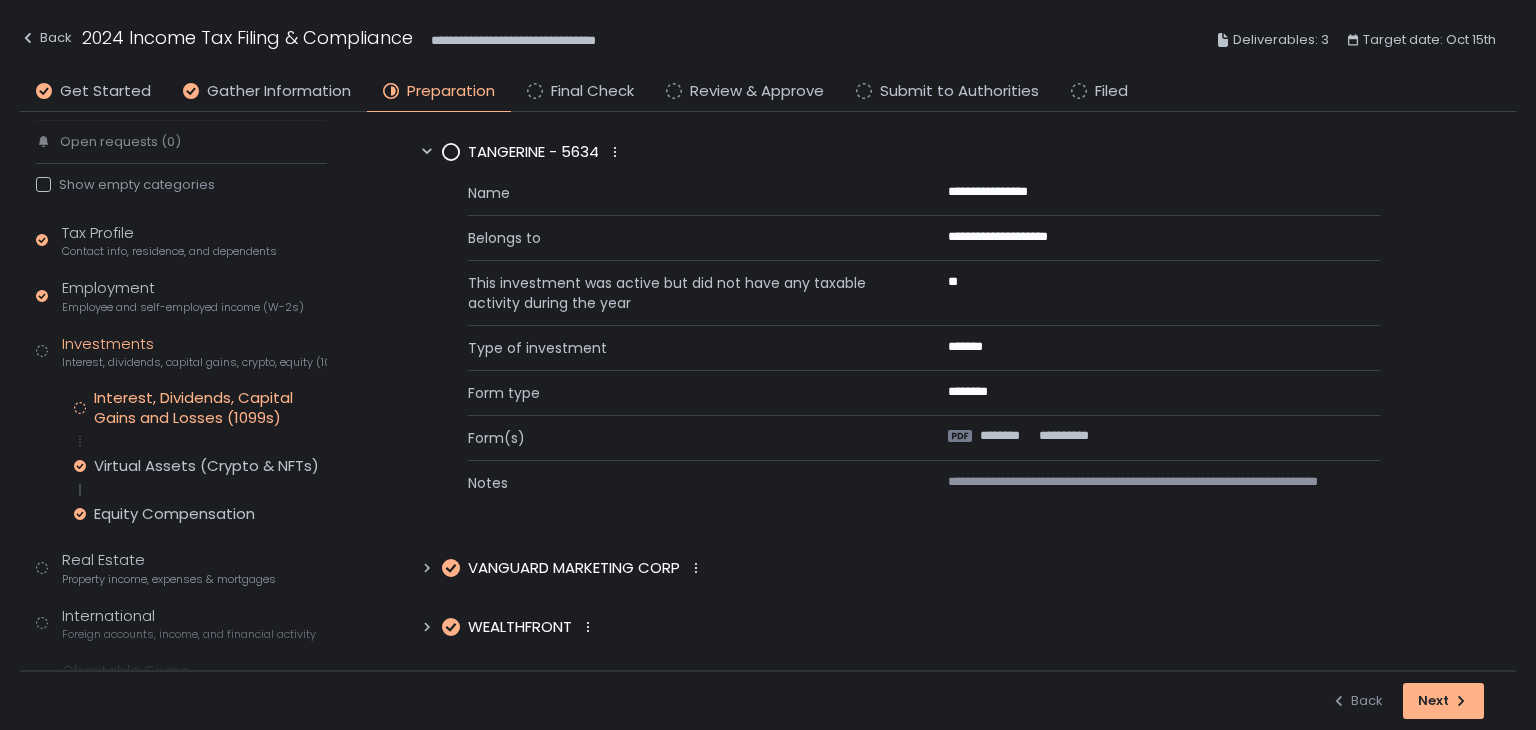 click 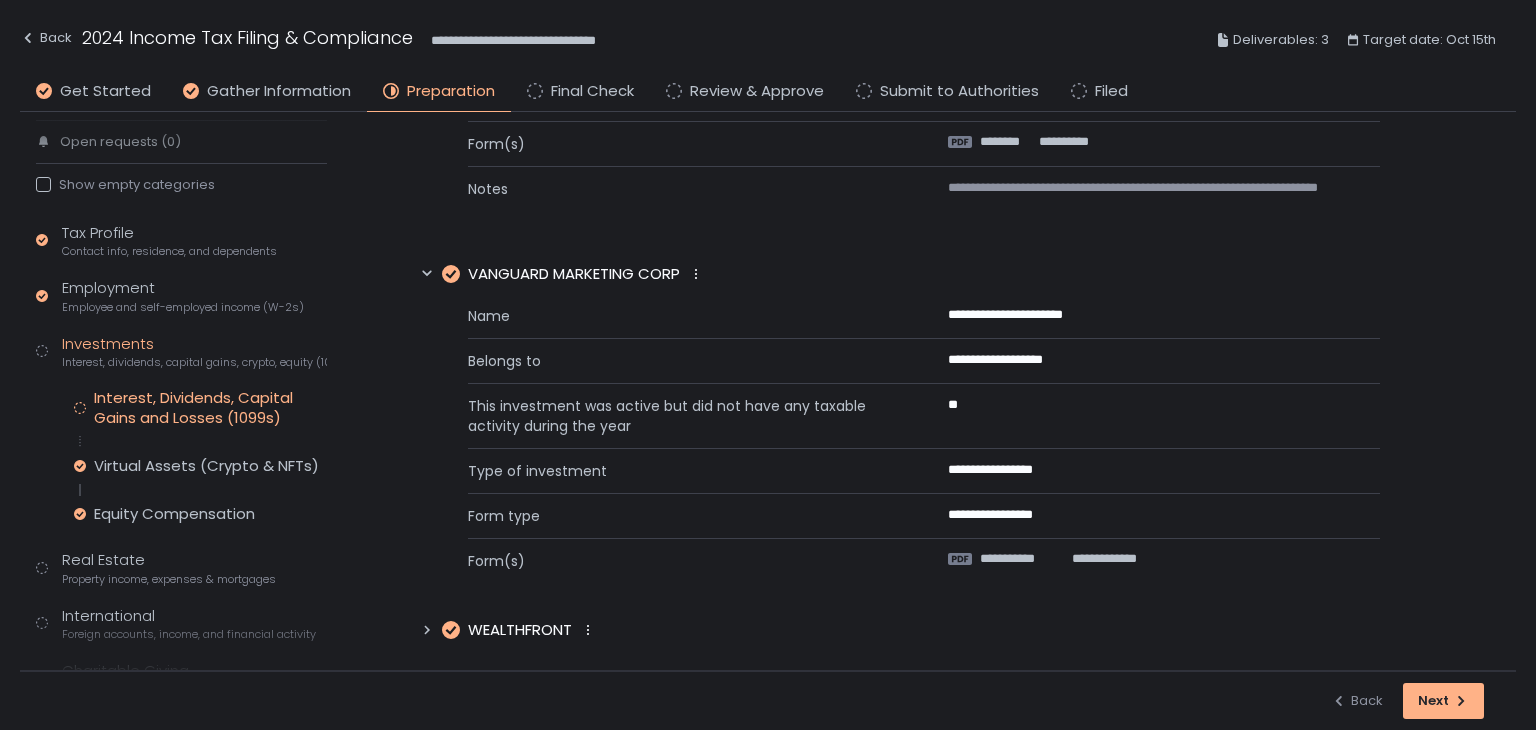 scroll, scrollTop: 1390, scrollLeft: 0, axis: vertical 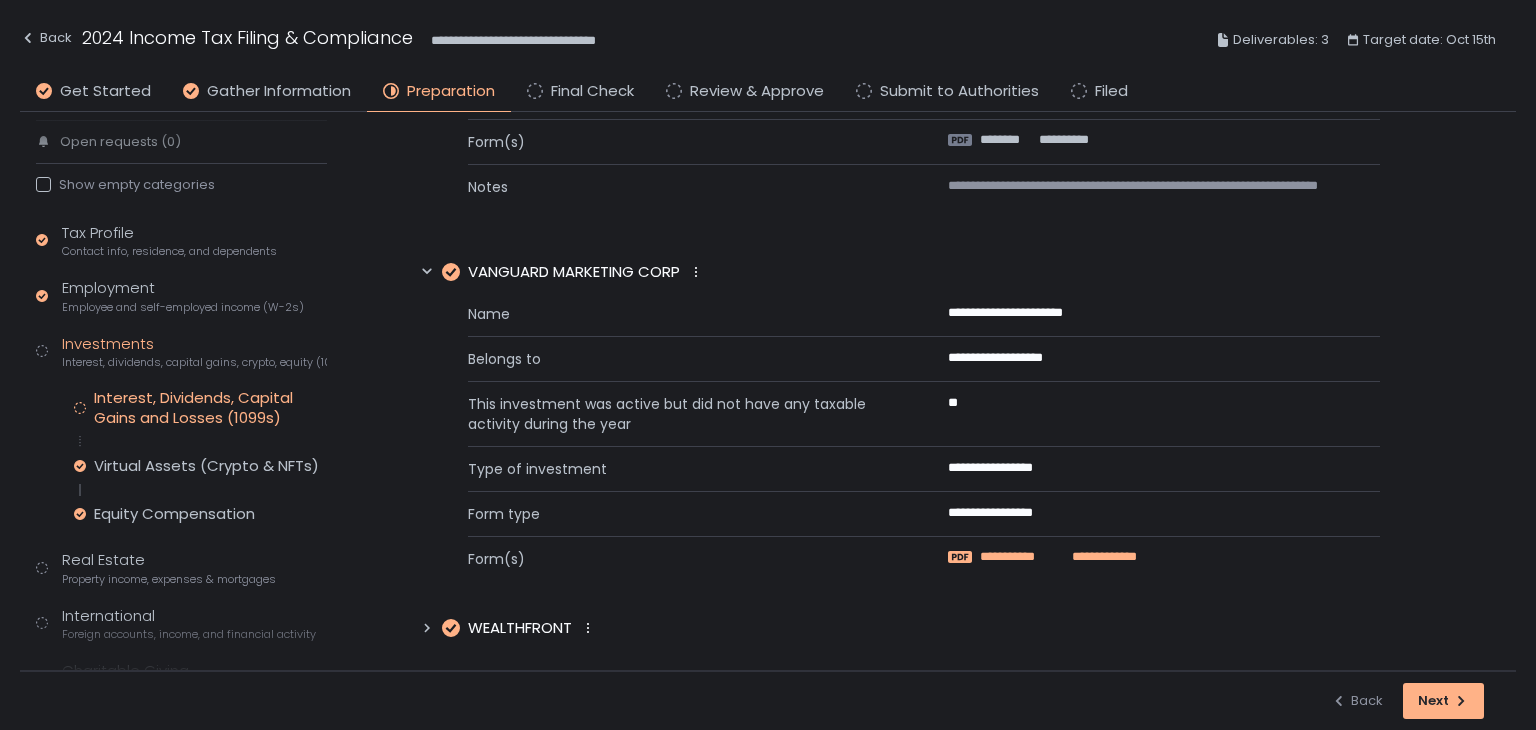 click on "**********" at bounding box center [1022, 557] 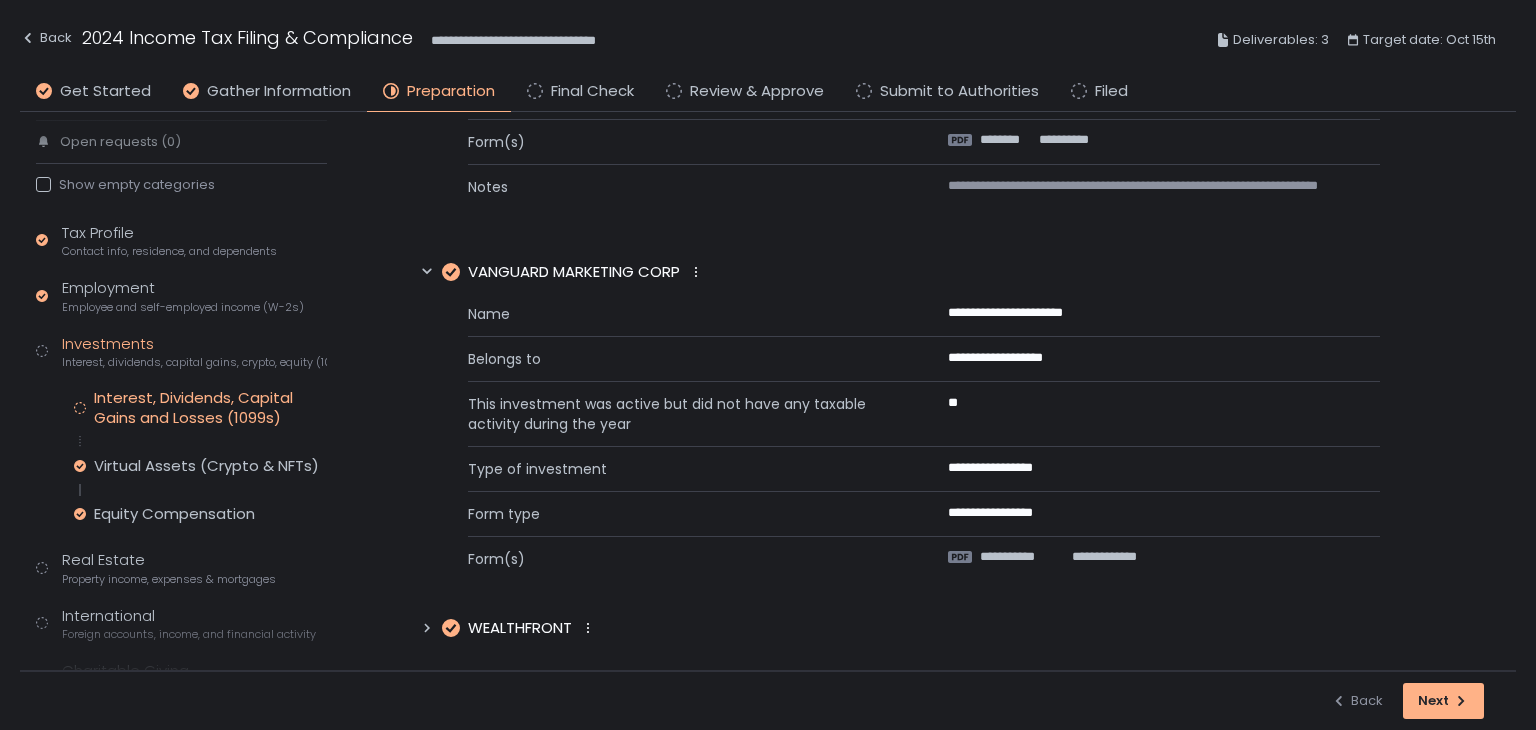 click 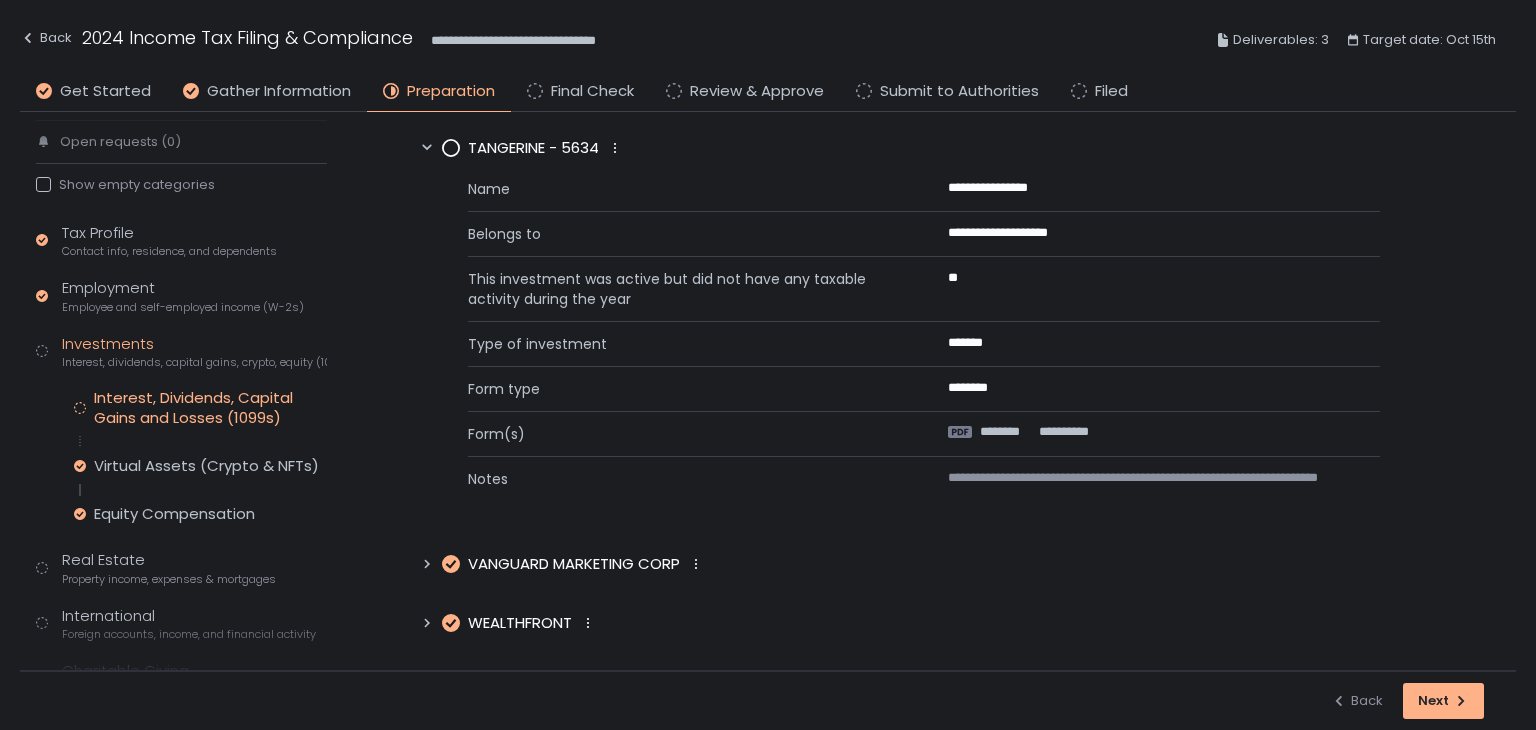 scroll, scrollTop: 1094, scrollLeft: 0, axis: vertical 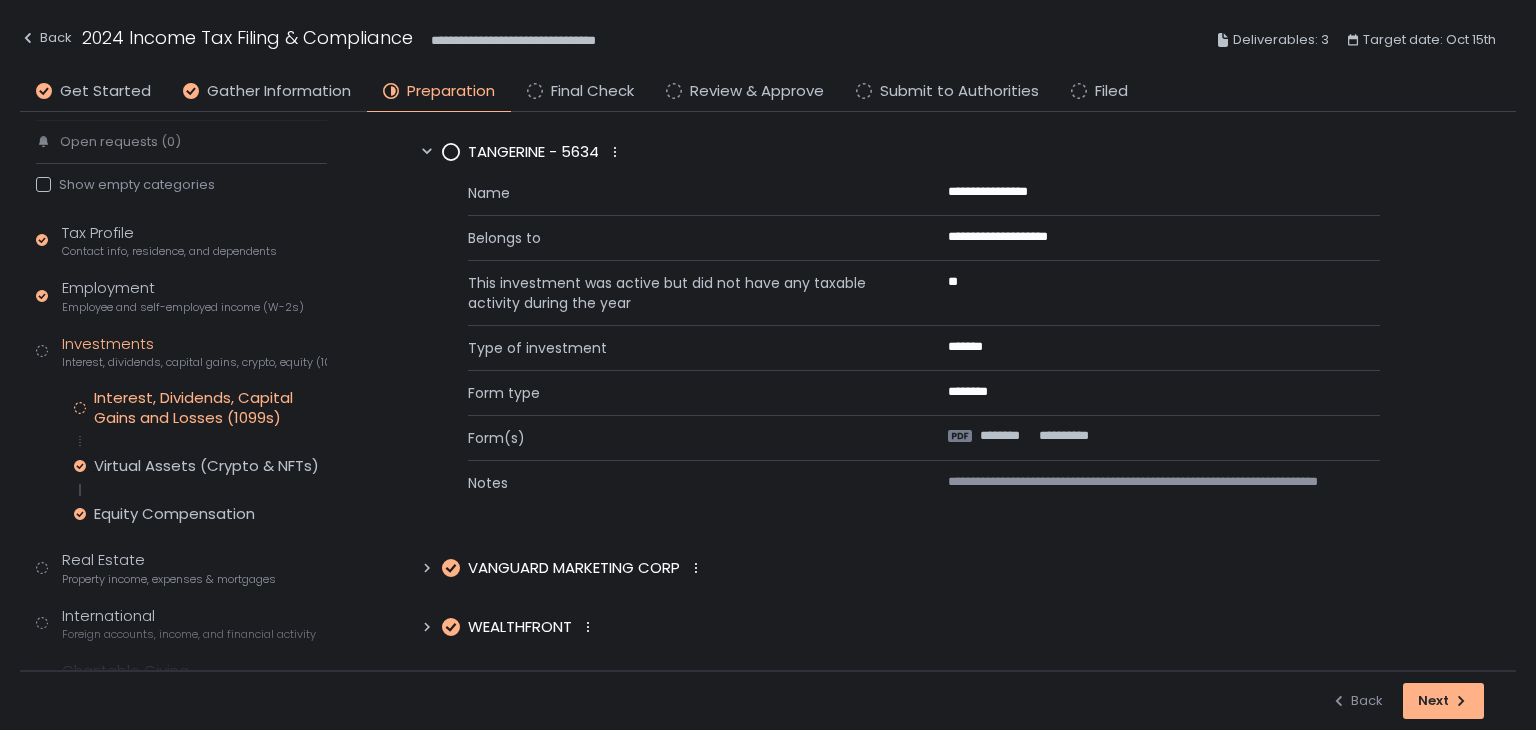 click 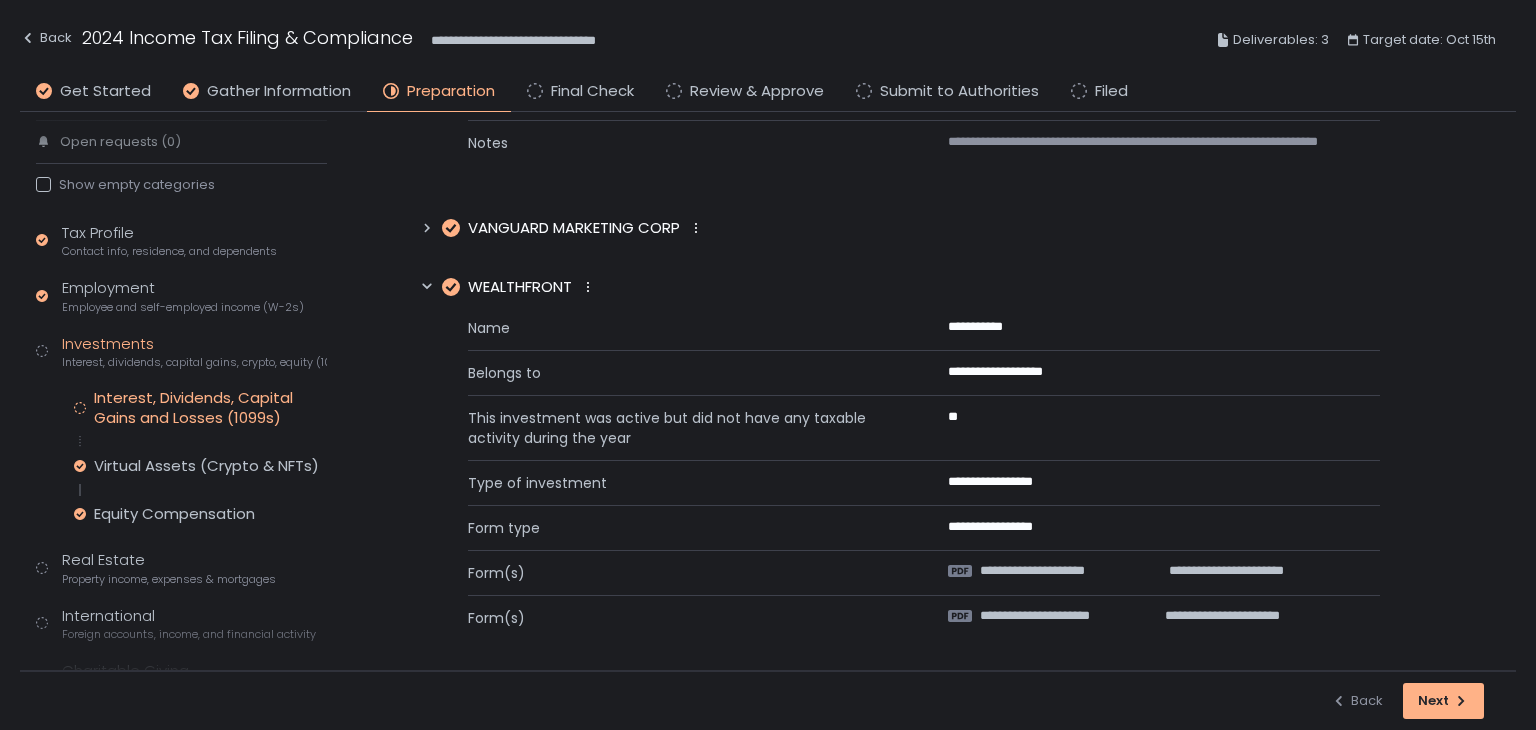 scroll, scrollTop: 1435, scrollLeft: 0, axis: vertical 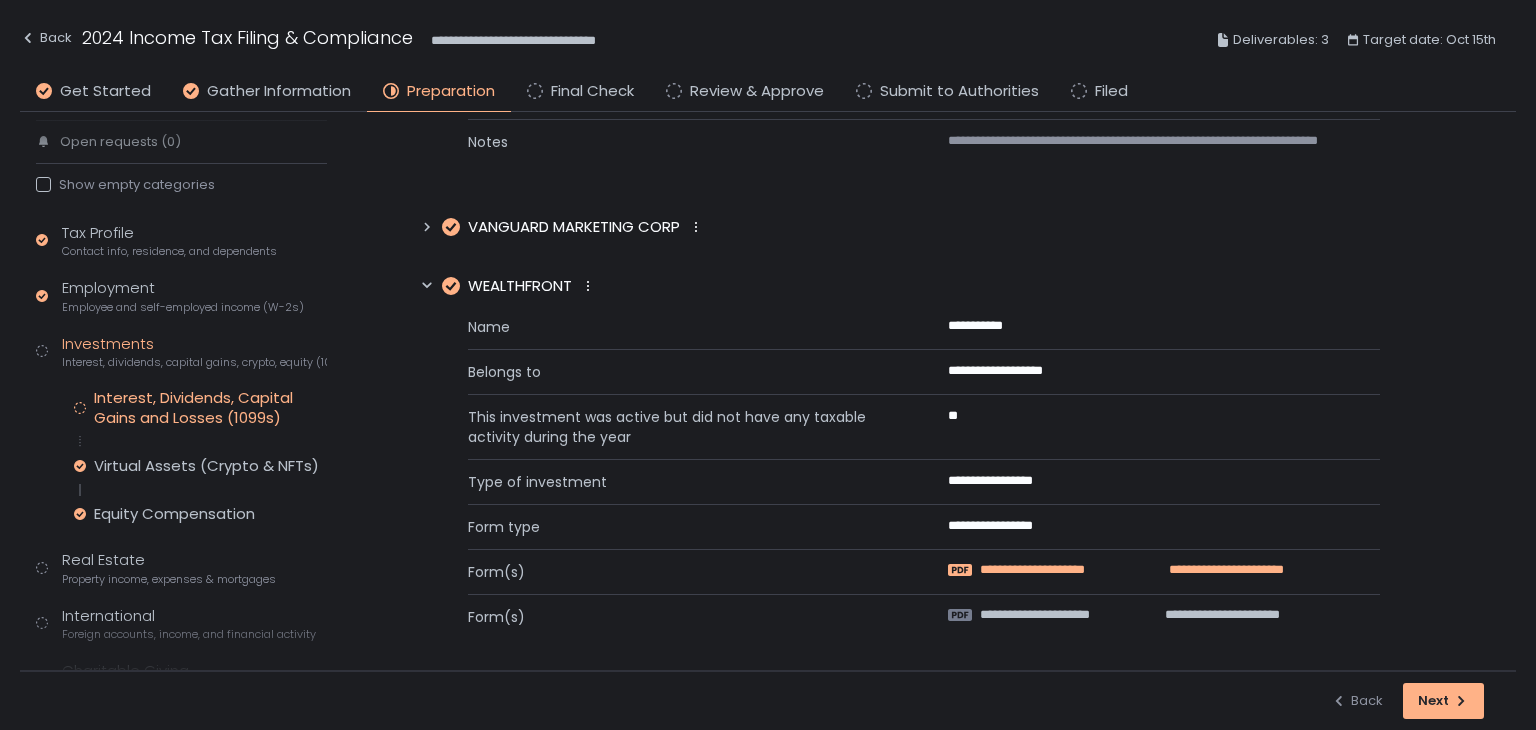 click on "**********" at bounding box center [1058, 570] 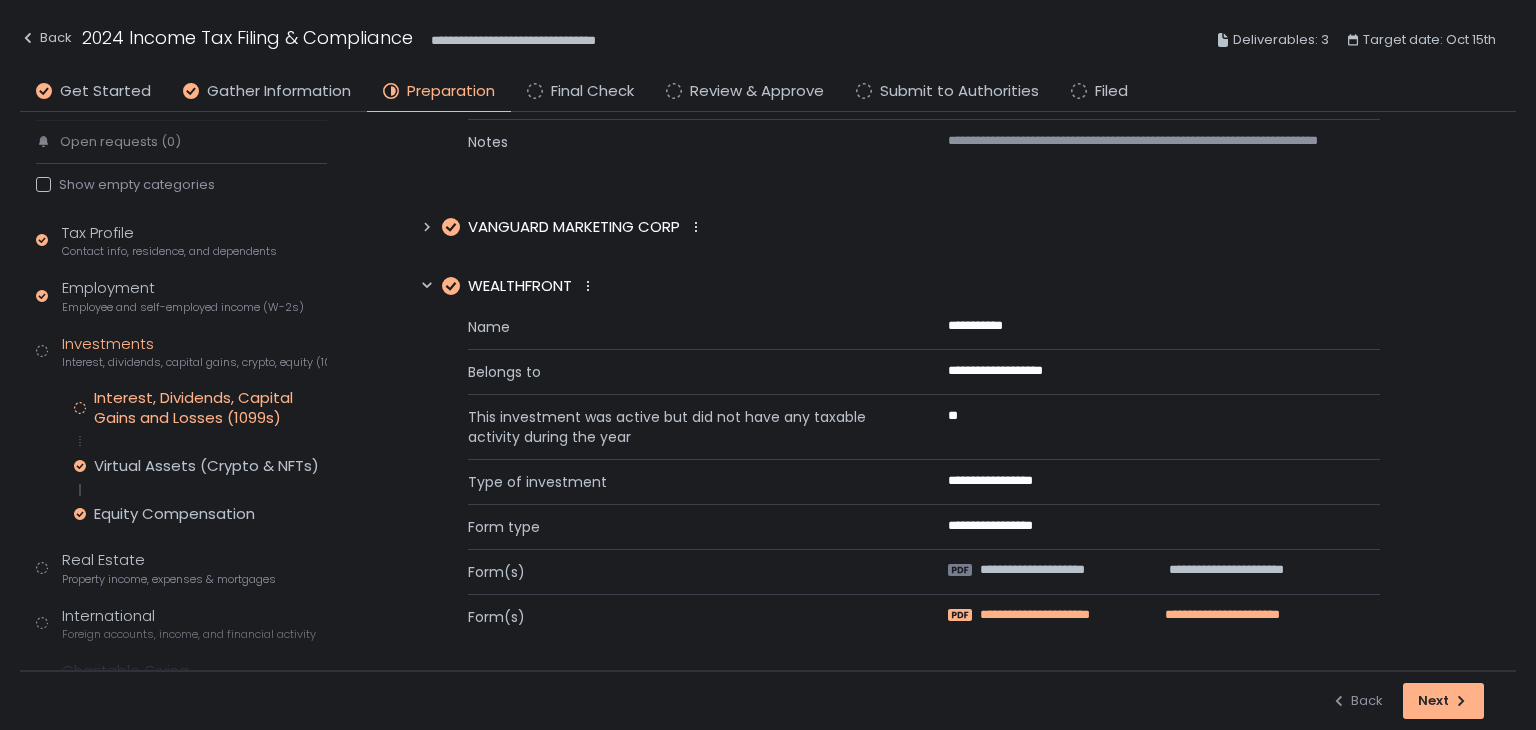 click on "**********" at bounding box center (1059, 615) 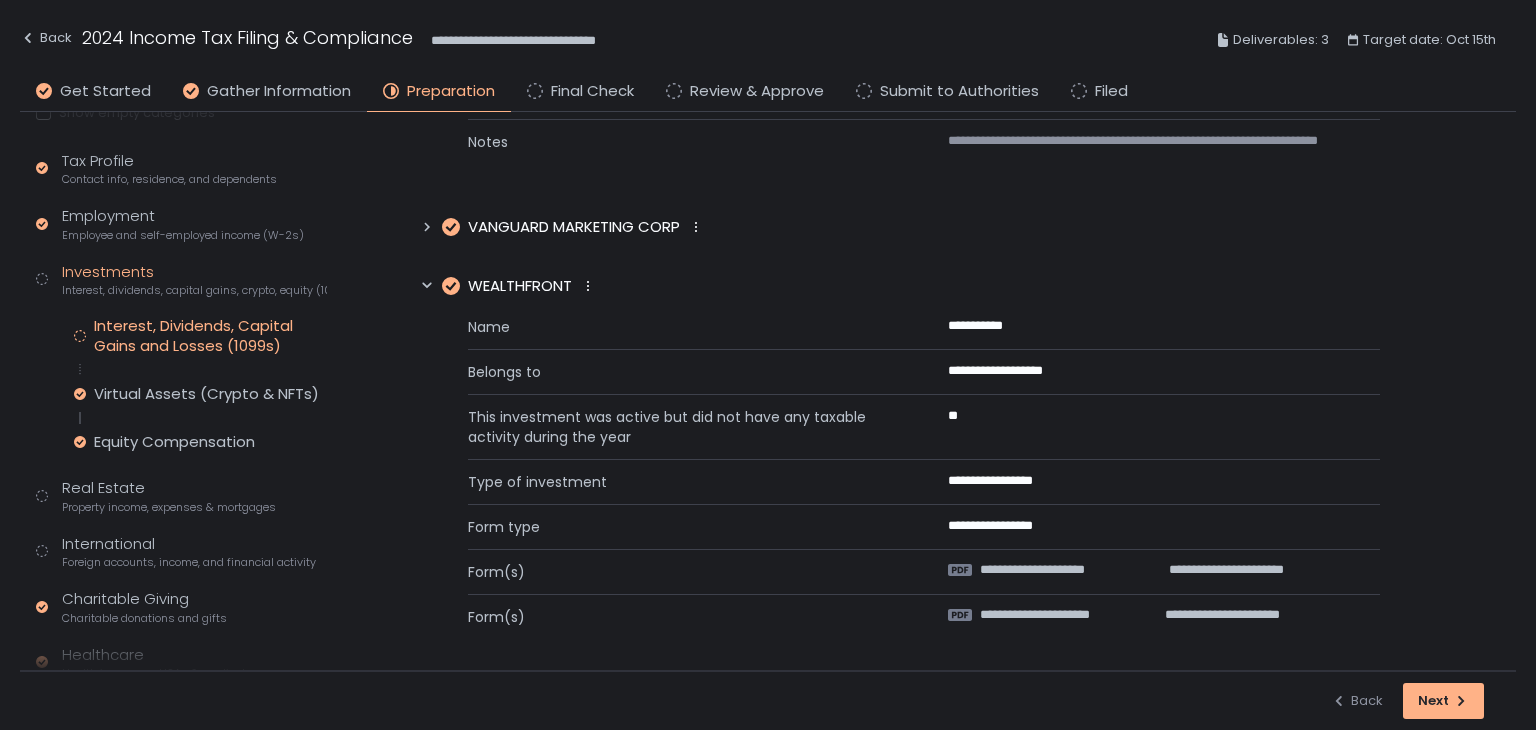 scroll, scrollTop: 336, scrollLeft: 0, axis: vertical 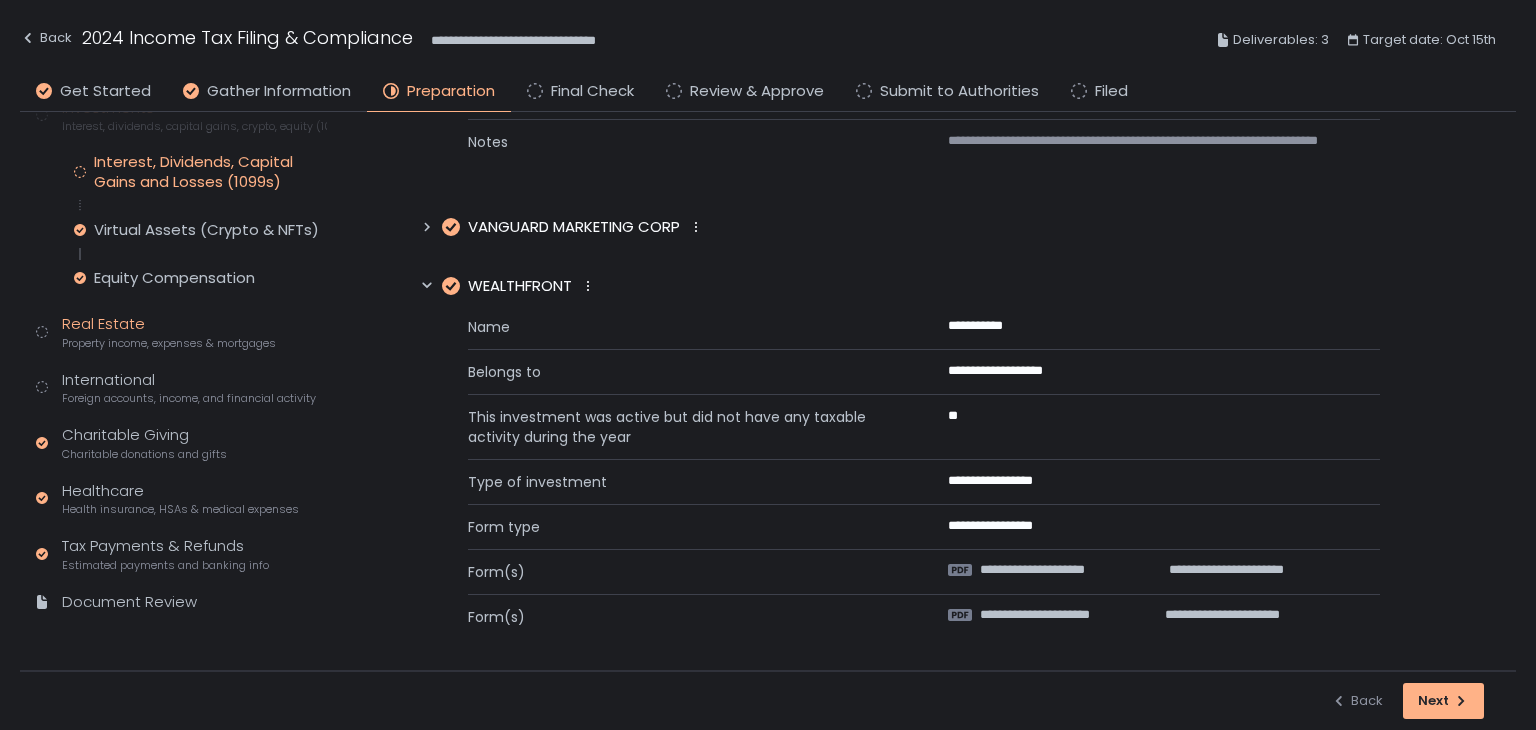 click on "Real Estate Property income, expenses & mortgages" 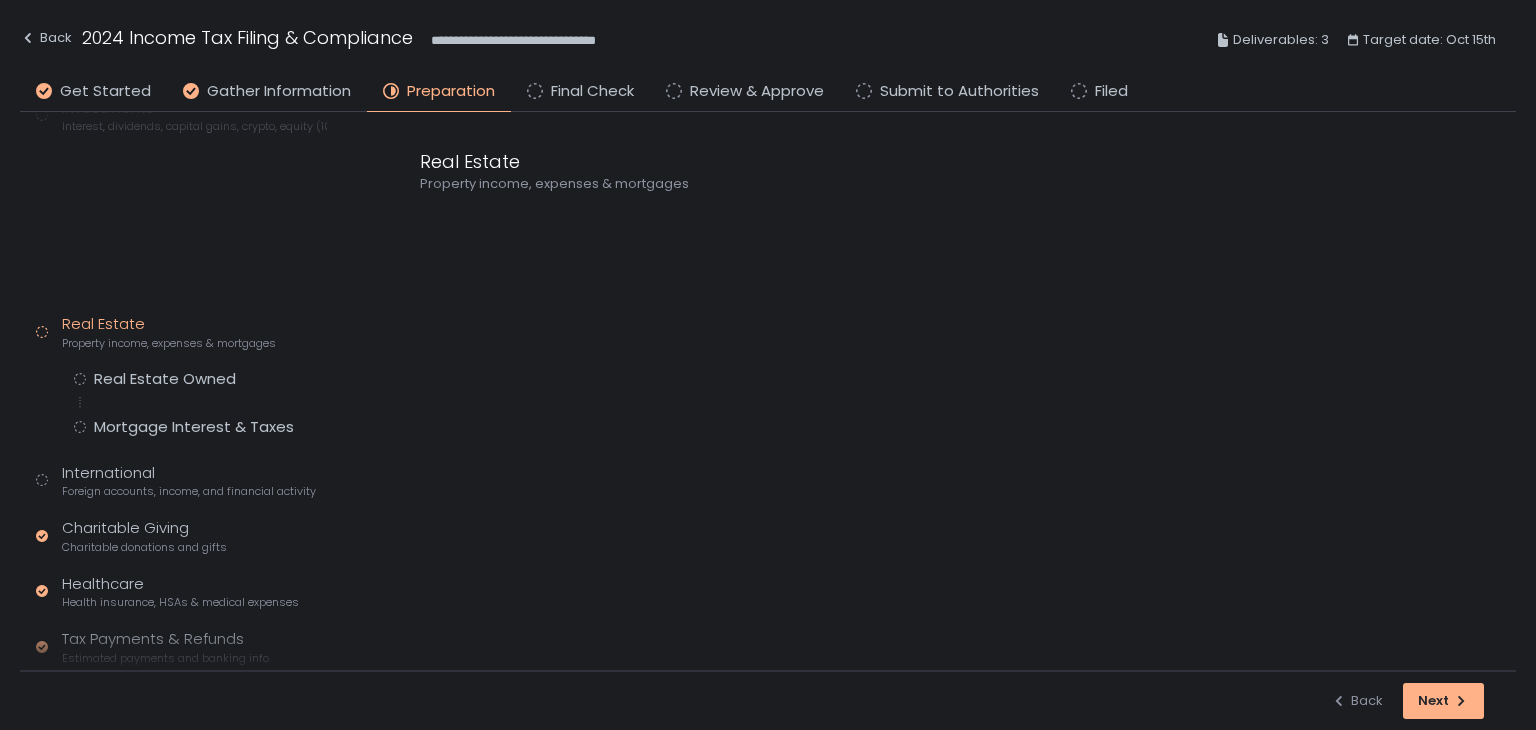scroll, scrollTop: 0, scrollLeft: 0, axis: both 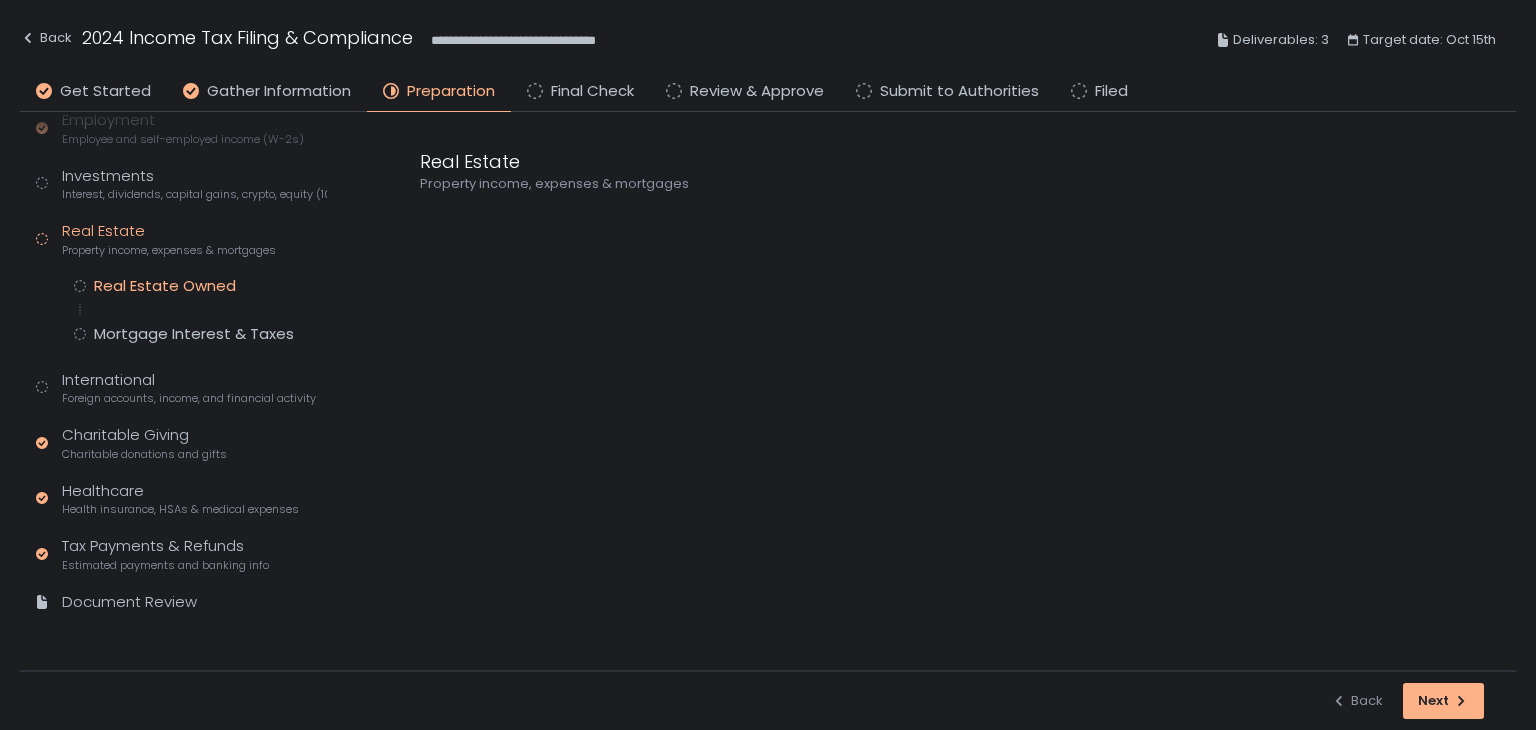 click on "Real Estate Owned" 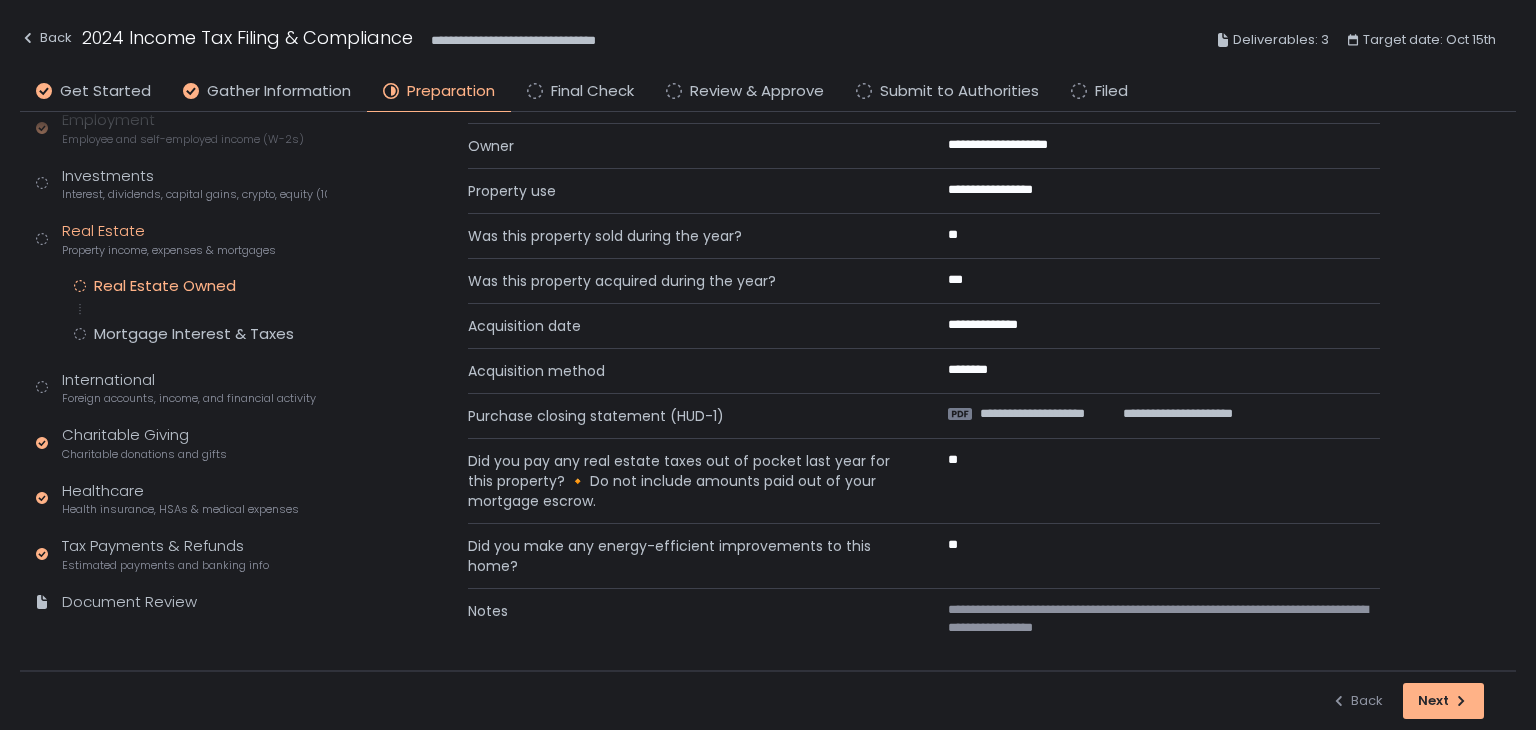 scroll, scrollTop: 2404, scrollLeft: 0, axis: vertical 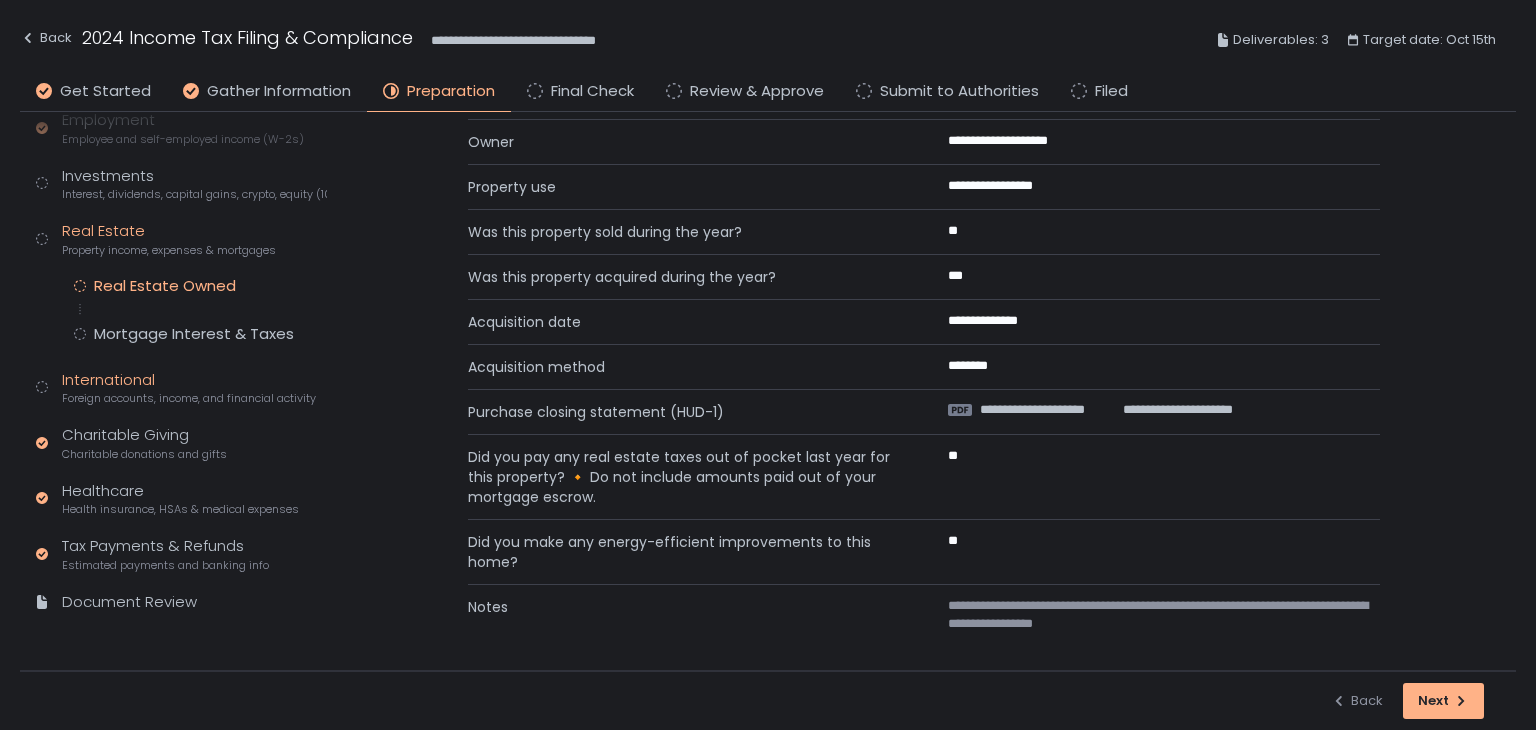 click on "International Foreign accounts, income, and financial activity" 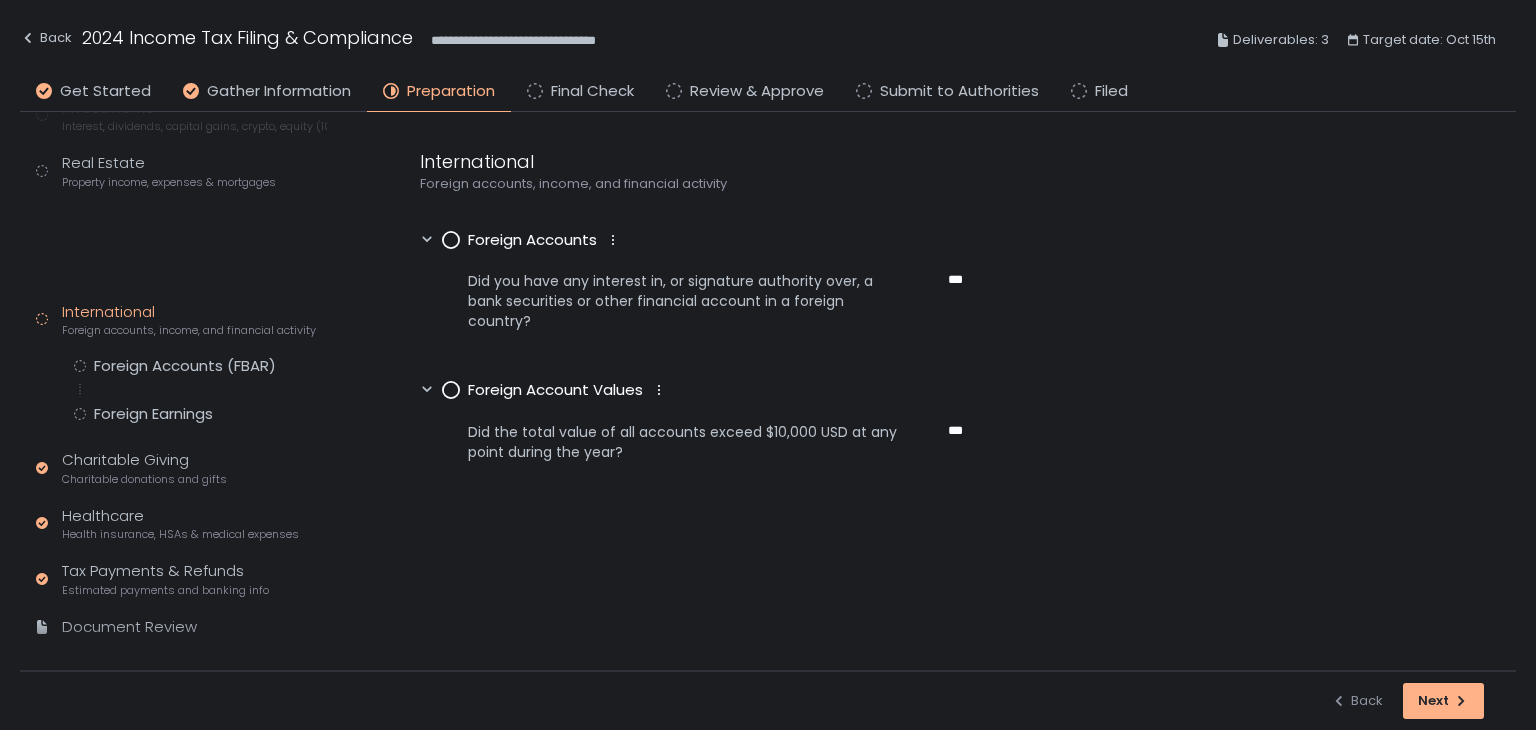 scroll, scrollTop: 268, scrollLeft: 0, axis: vertical 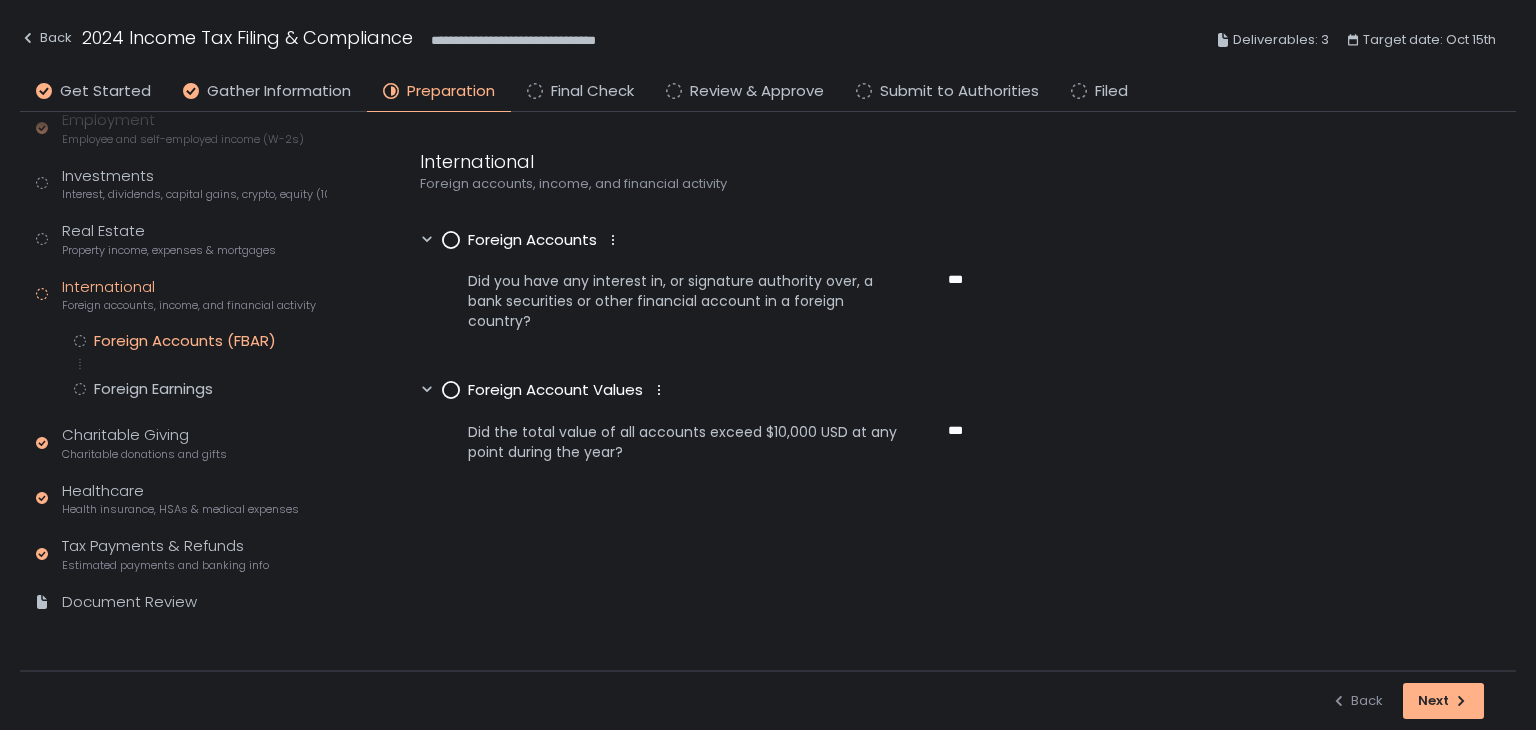 click on "Foreign Accounts (FBAR)" 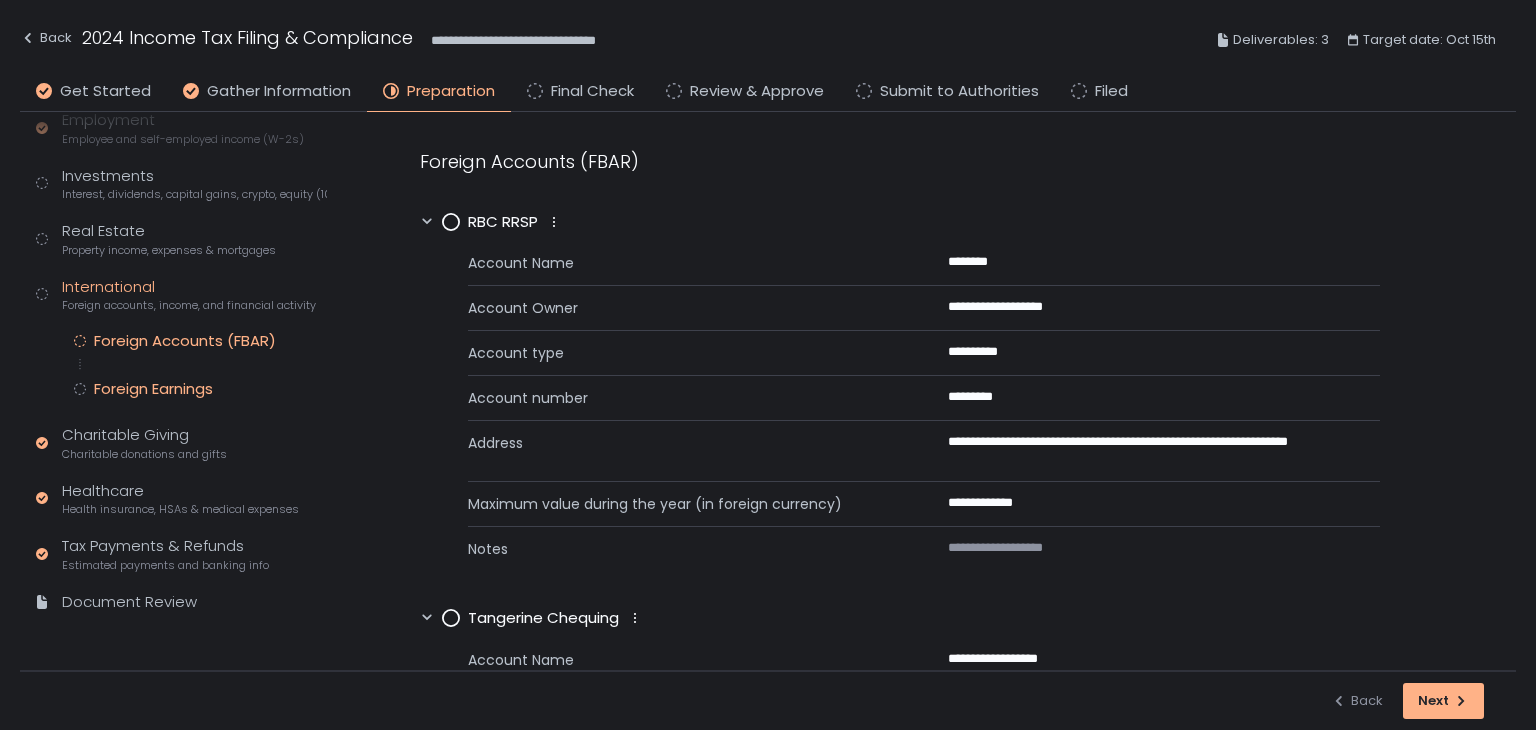 click on "Foreign Earnings" 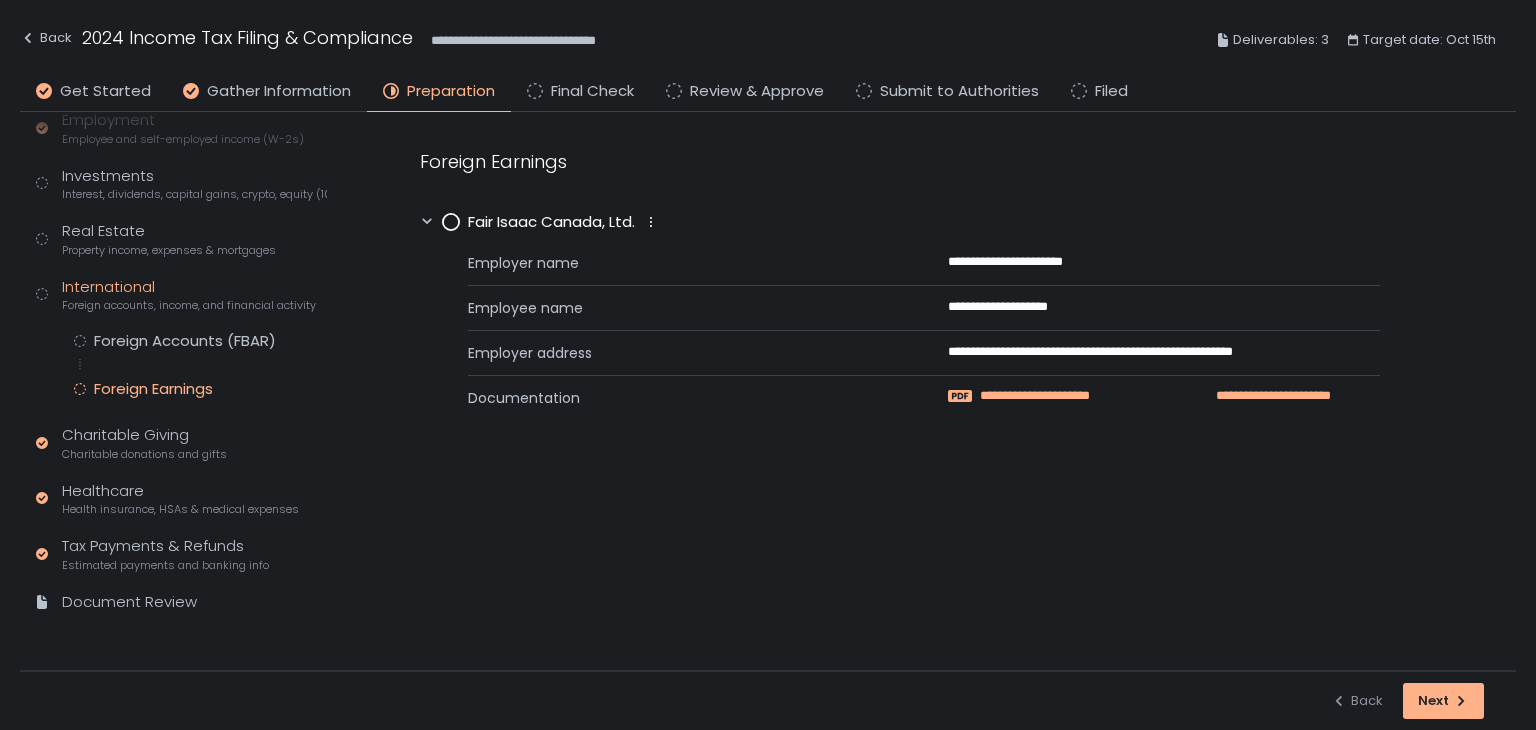 click on "**********" at bounding box center [1072, 396] 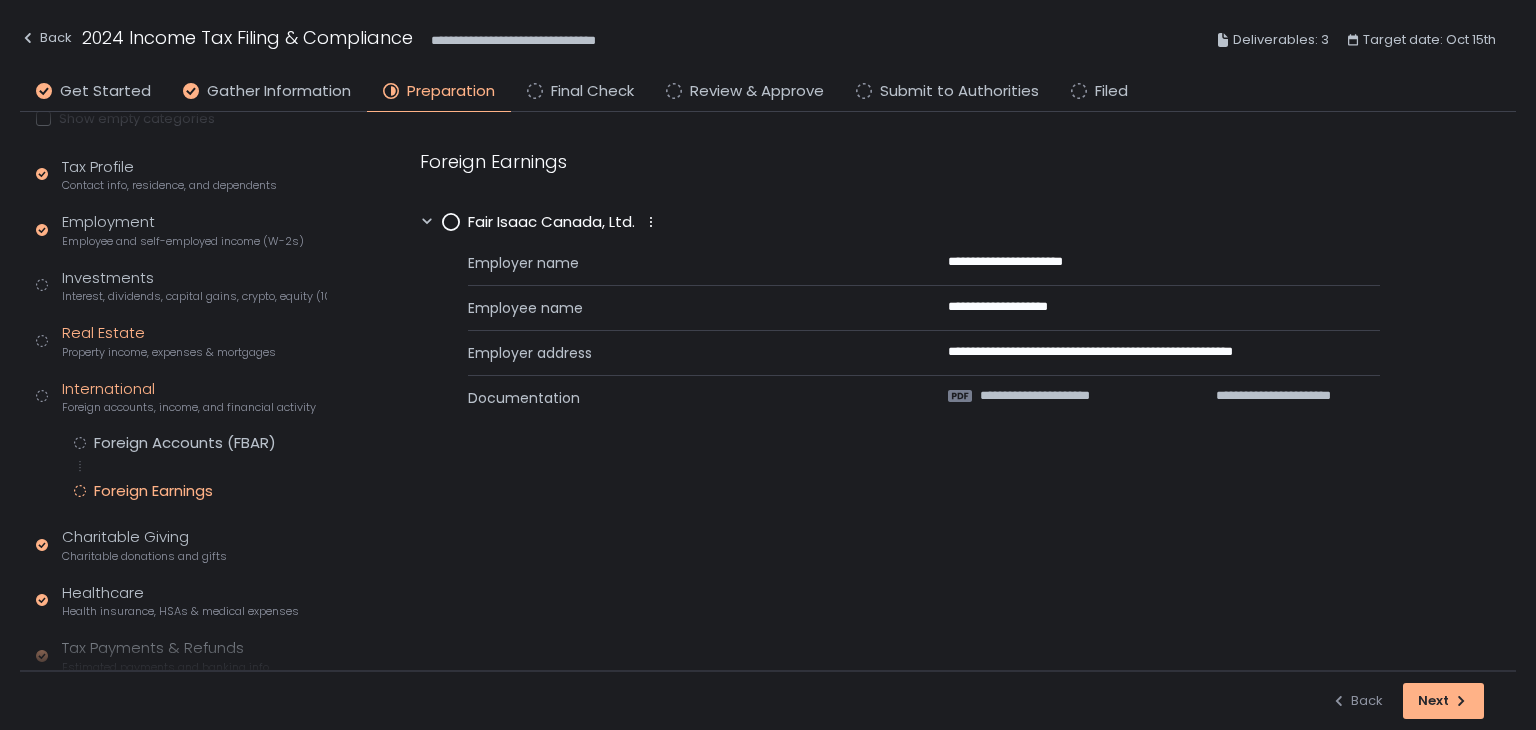 scroll, scrollTop: 0, scrollLeft: 0, axis: both 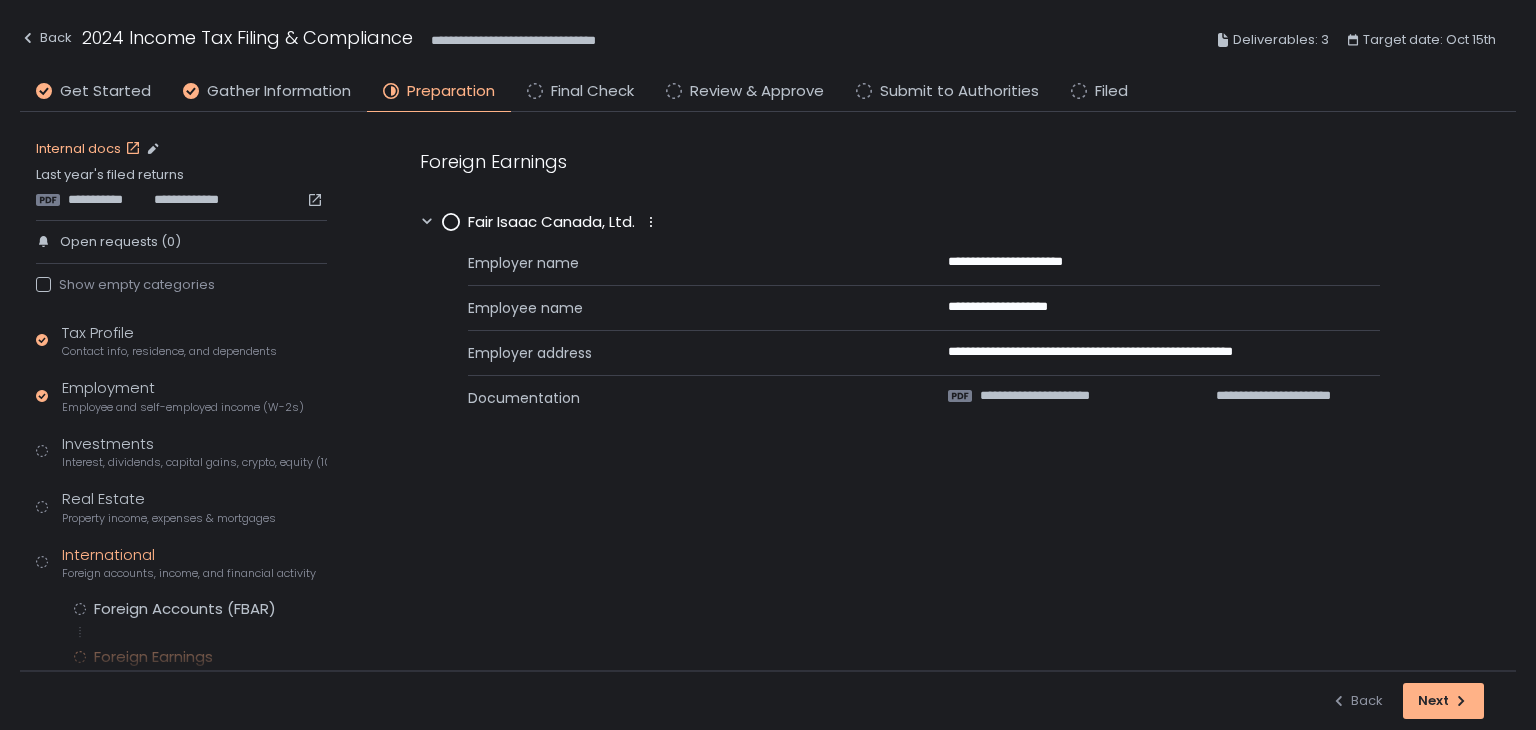 click on "Internal docs" at bounding box center [90, 149] 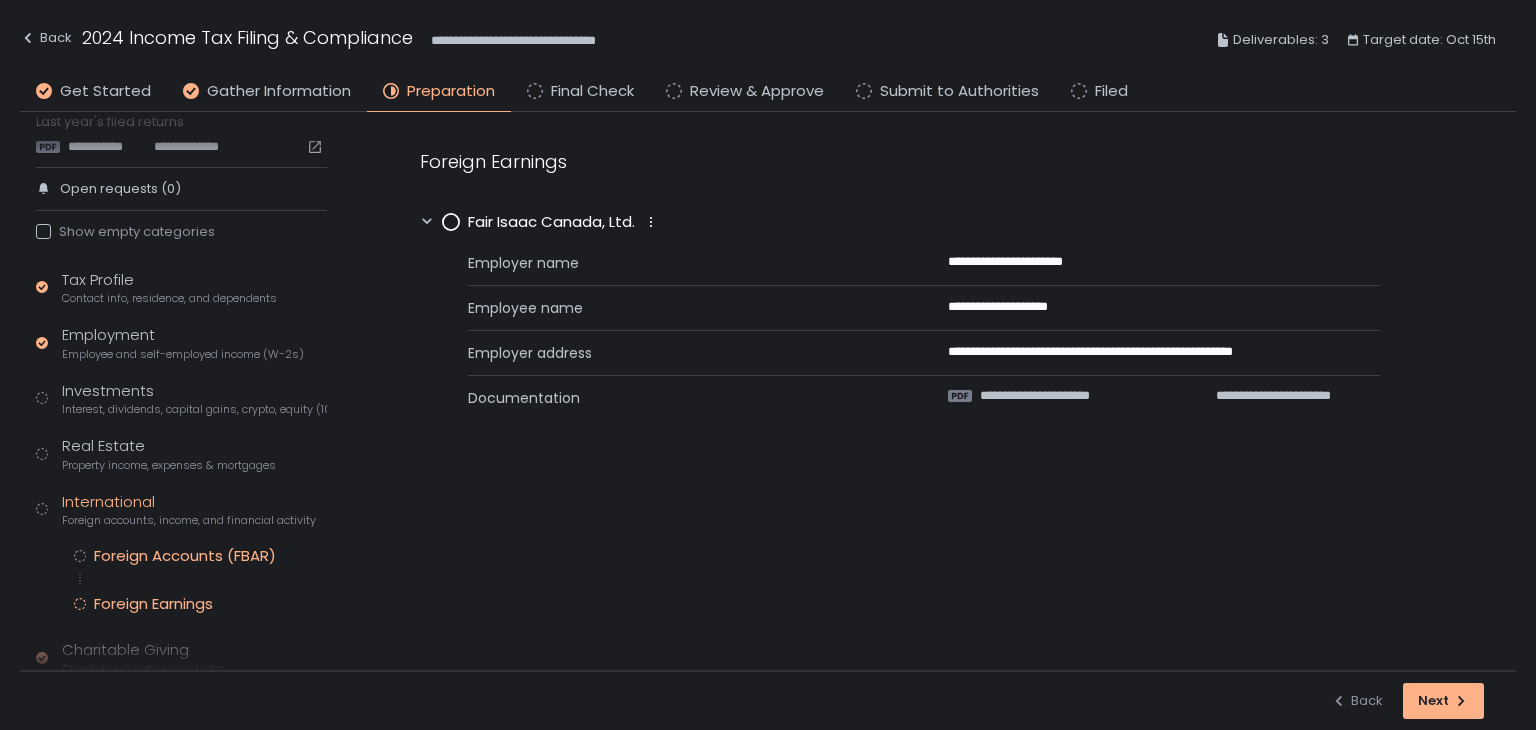 scroll, scrollTop: 100, scrollLeft: 0, axis: vertical 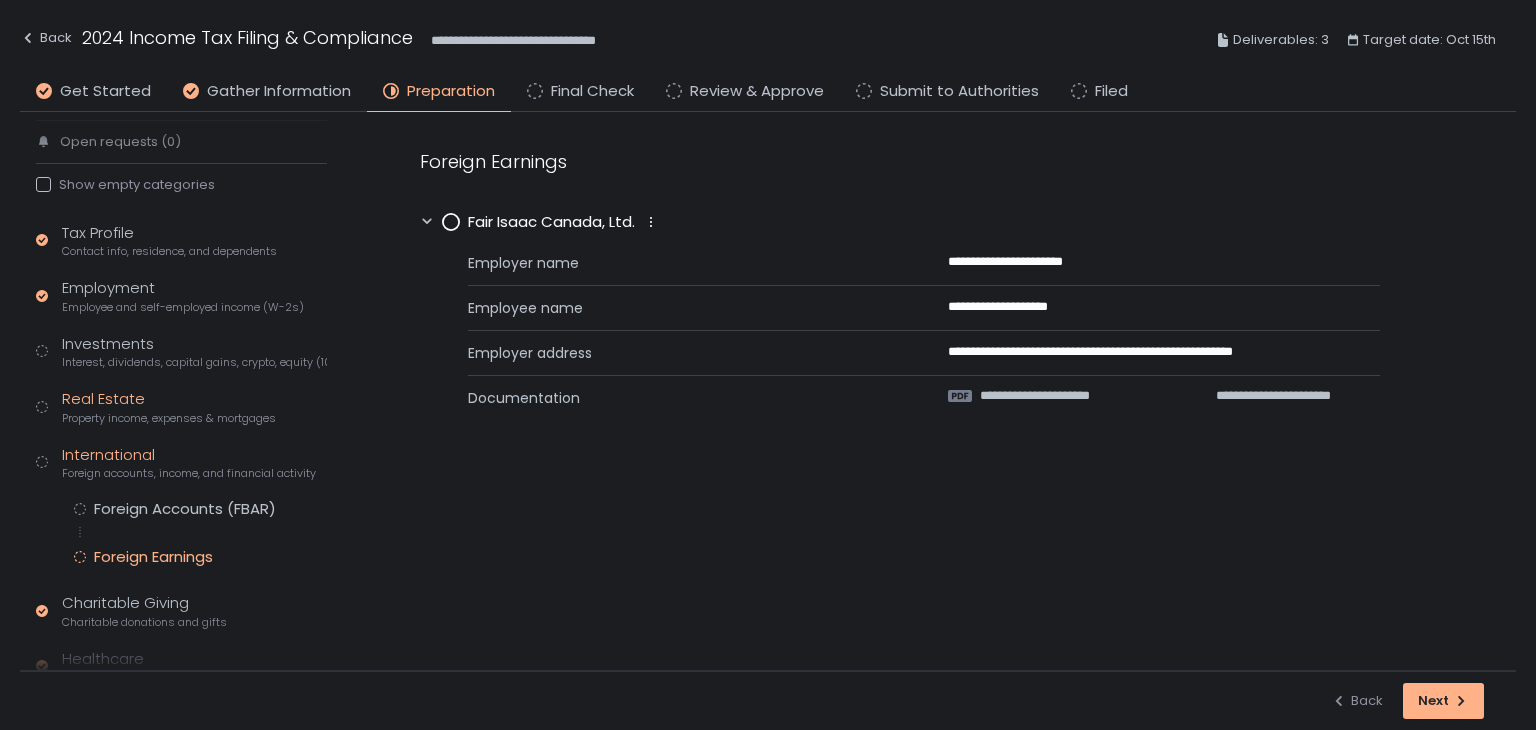 click on "Property income, expenses & mortgages" 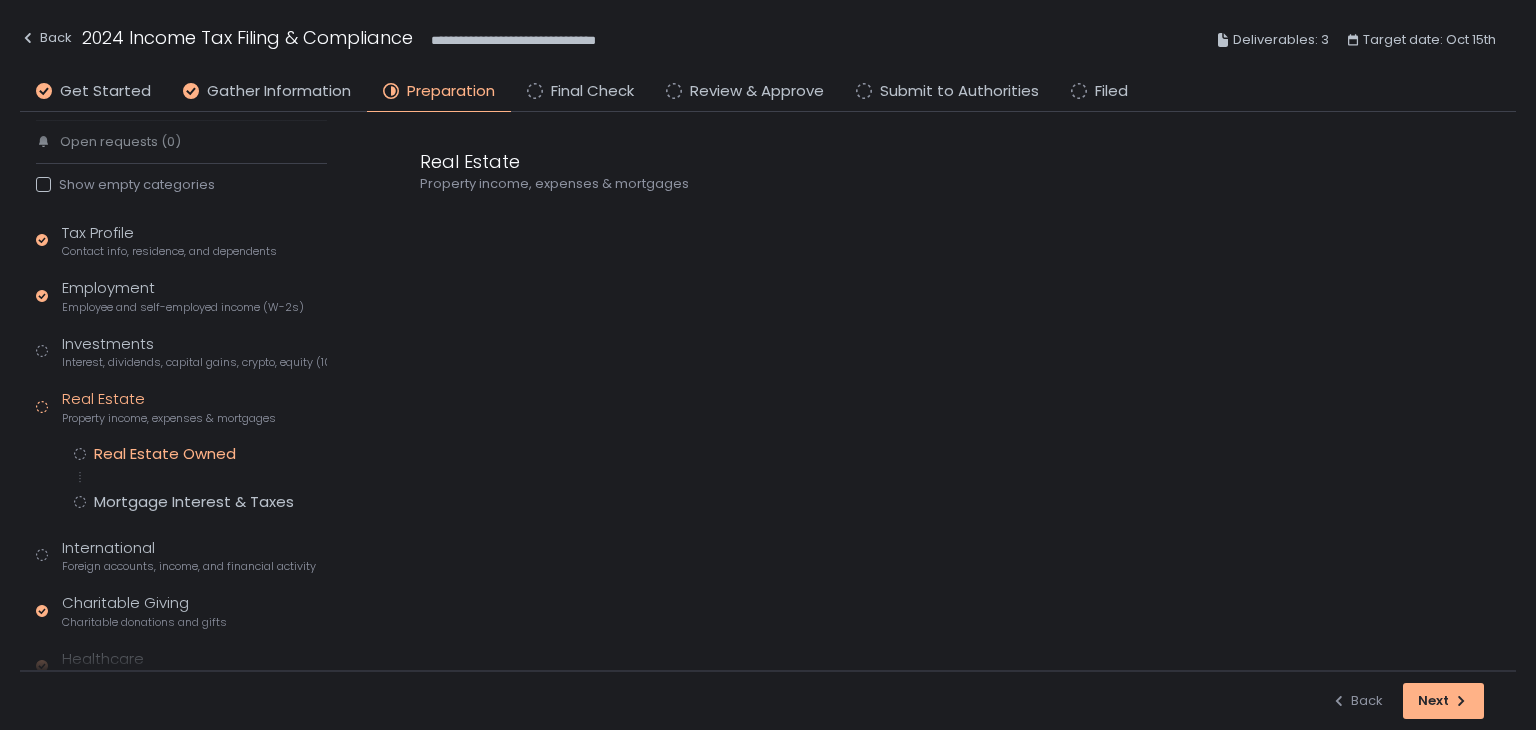 click on "Real Estate Owned" 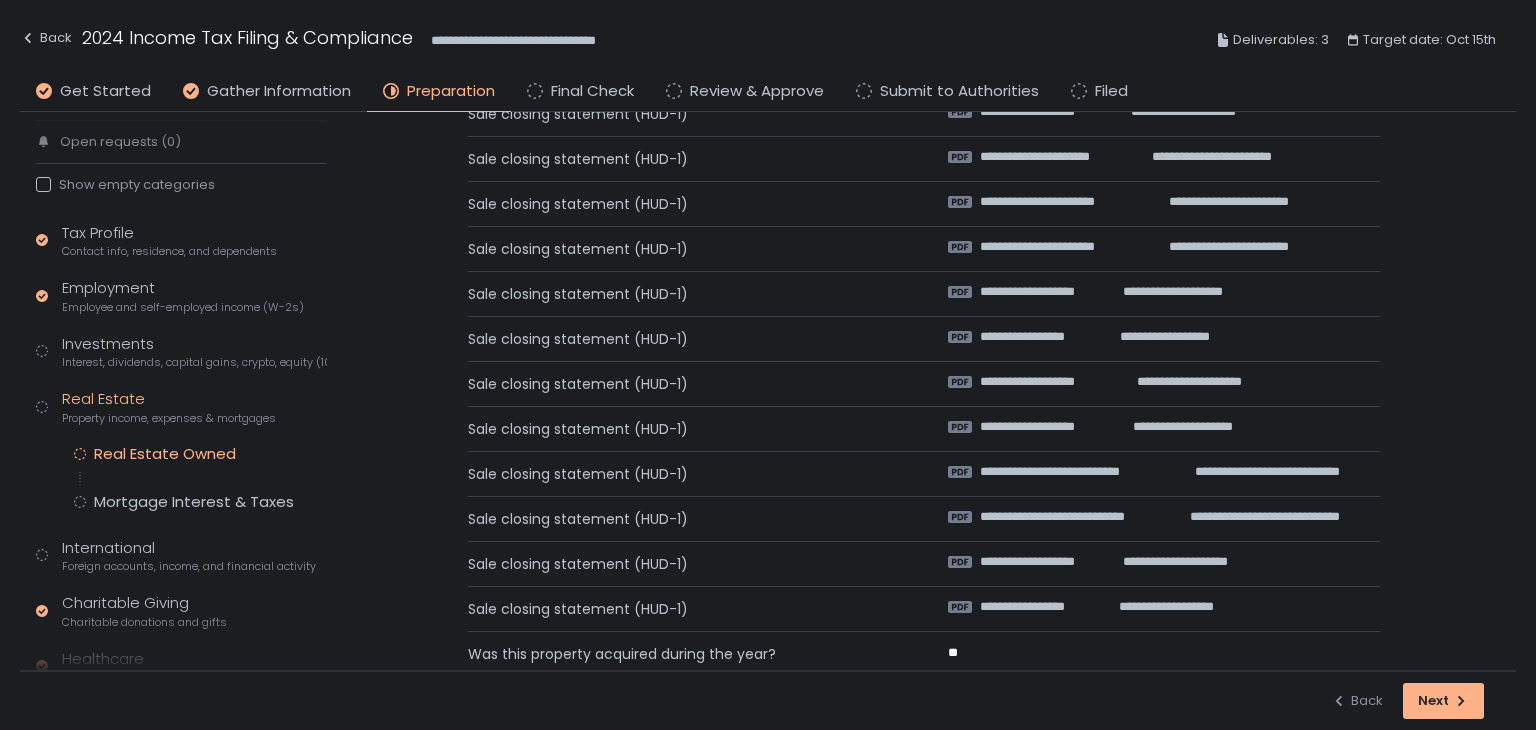 scroll, scrollTop: 600, scrollLeft: 0, axis: vertical 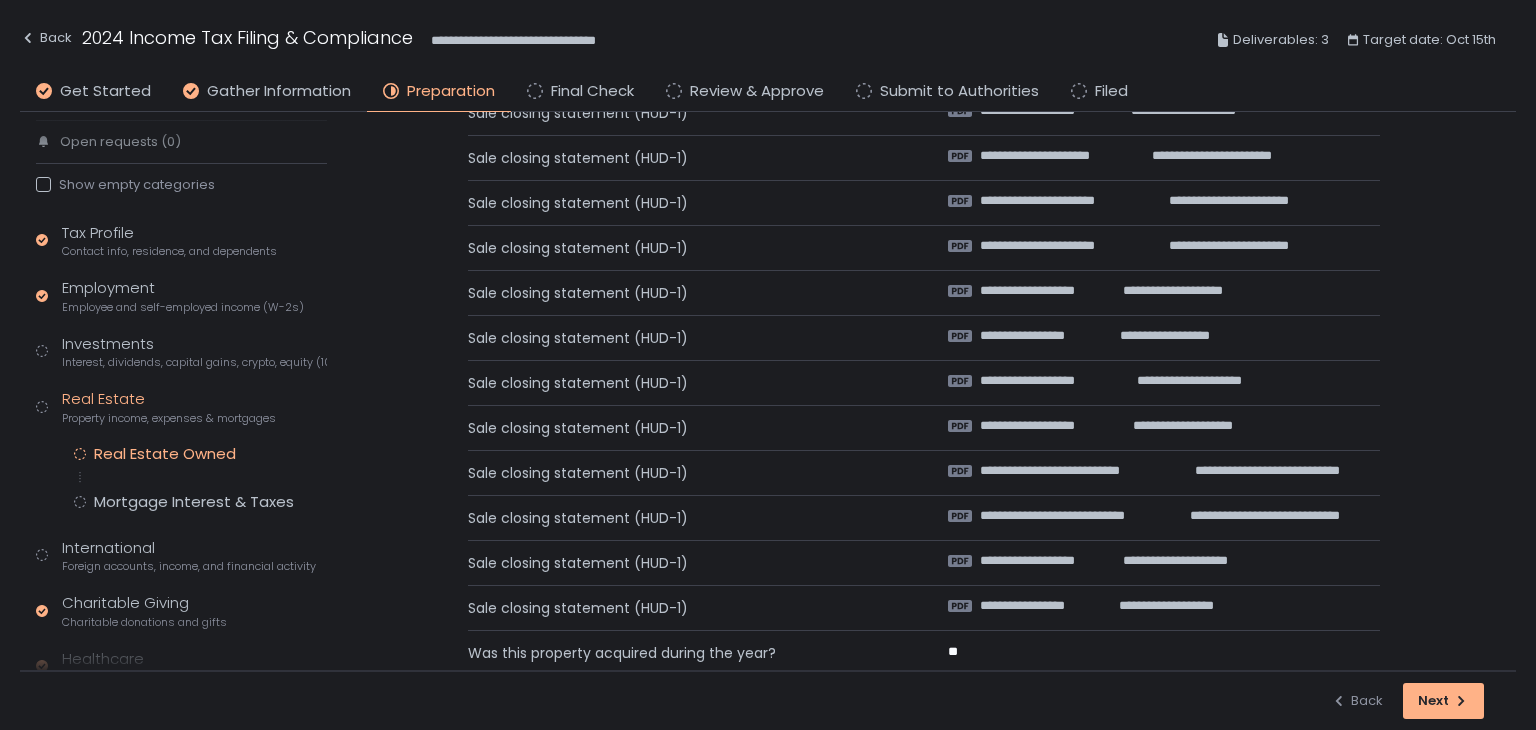 click on "Real Estate Owned Mortgage Interest & Taxes" at bounding box center (200, 478) 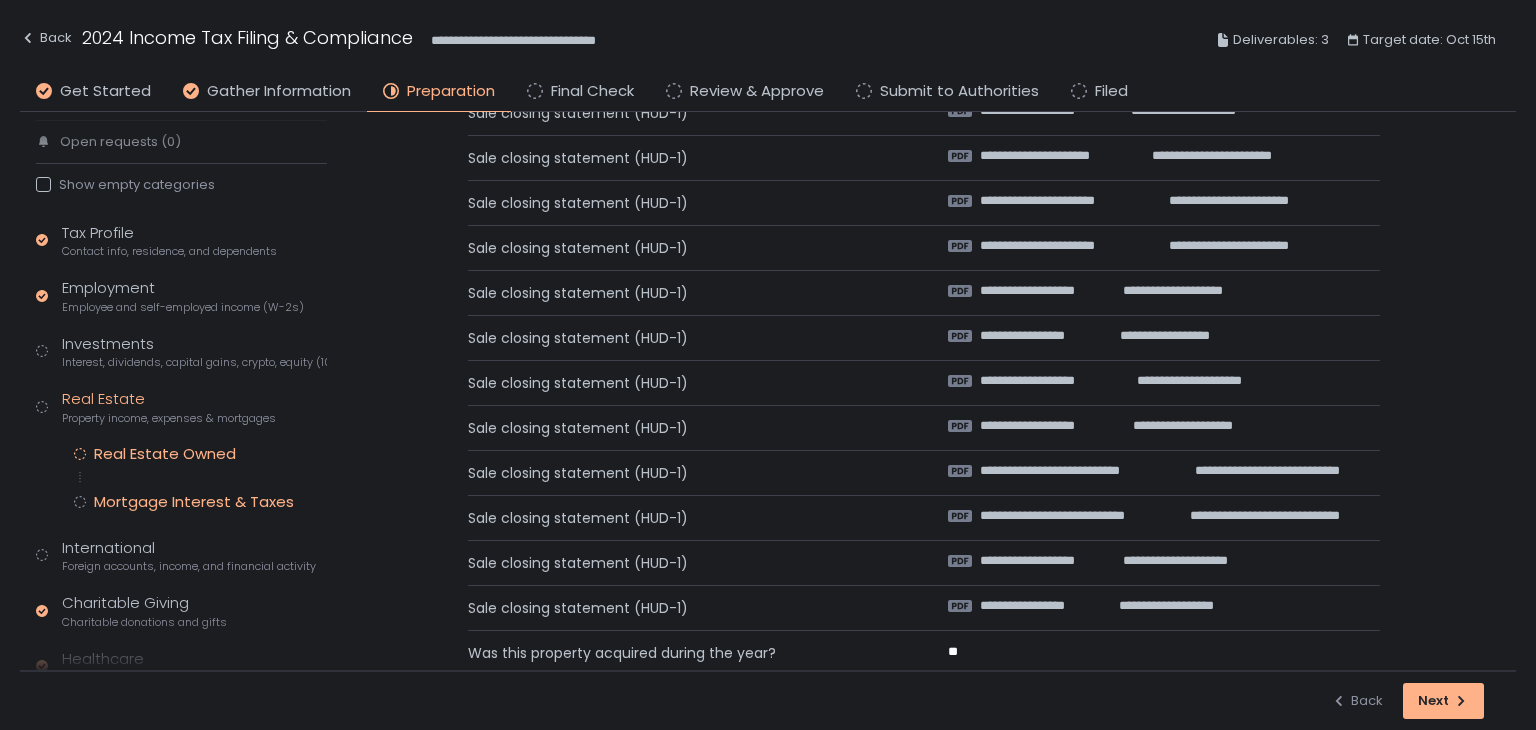 click on "Mortgage Interest & Taxes" 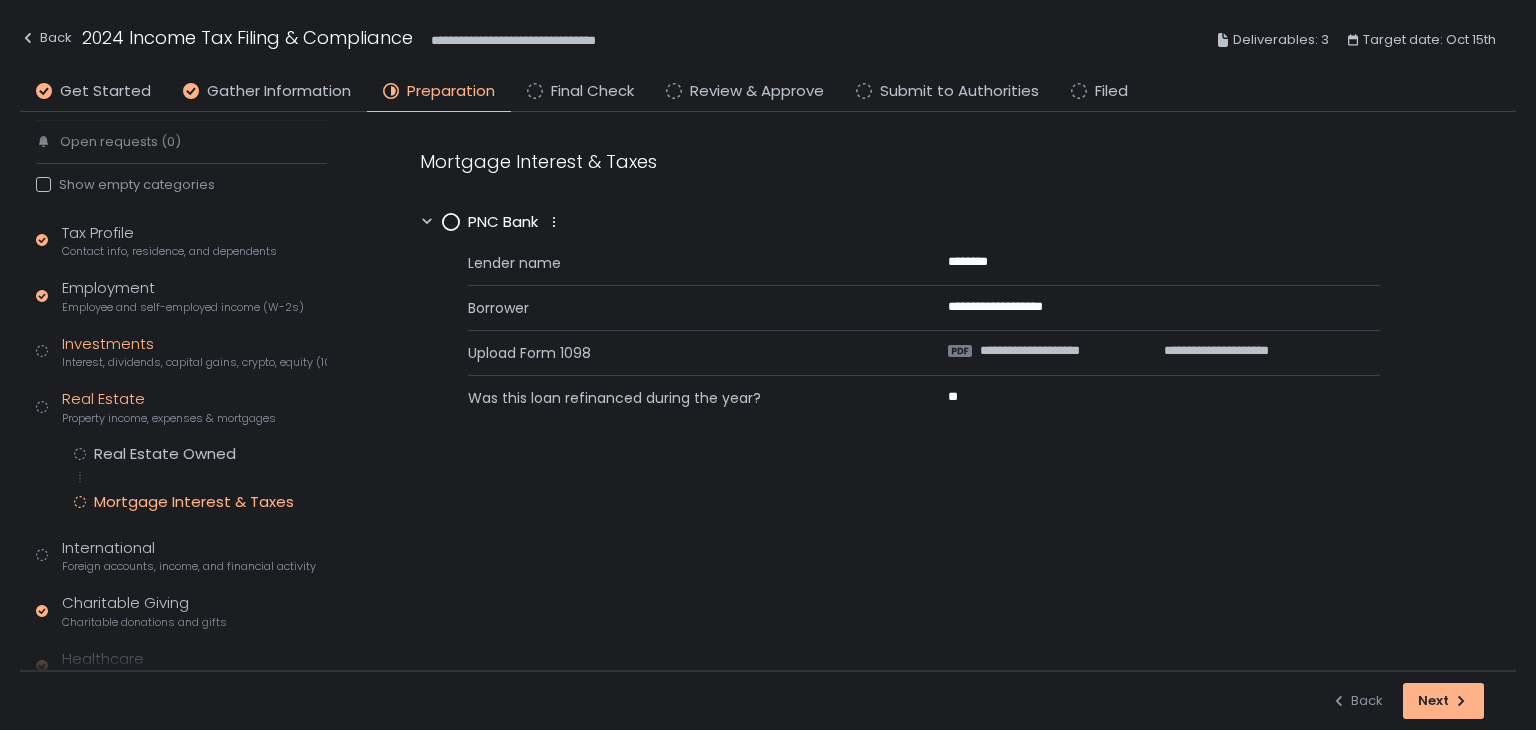click on "Investments Interest, dividends, capital gains, crypto, equity (1099s, K-1s)" 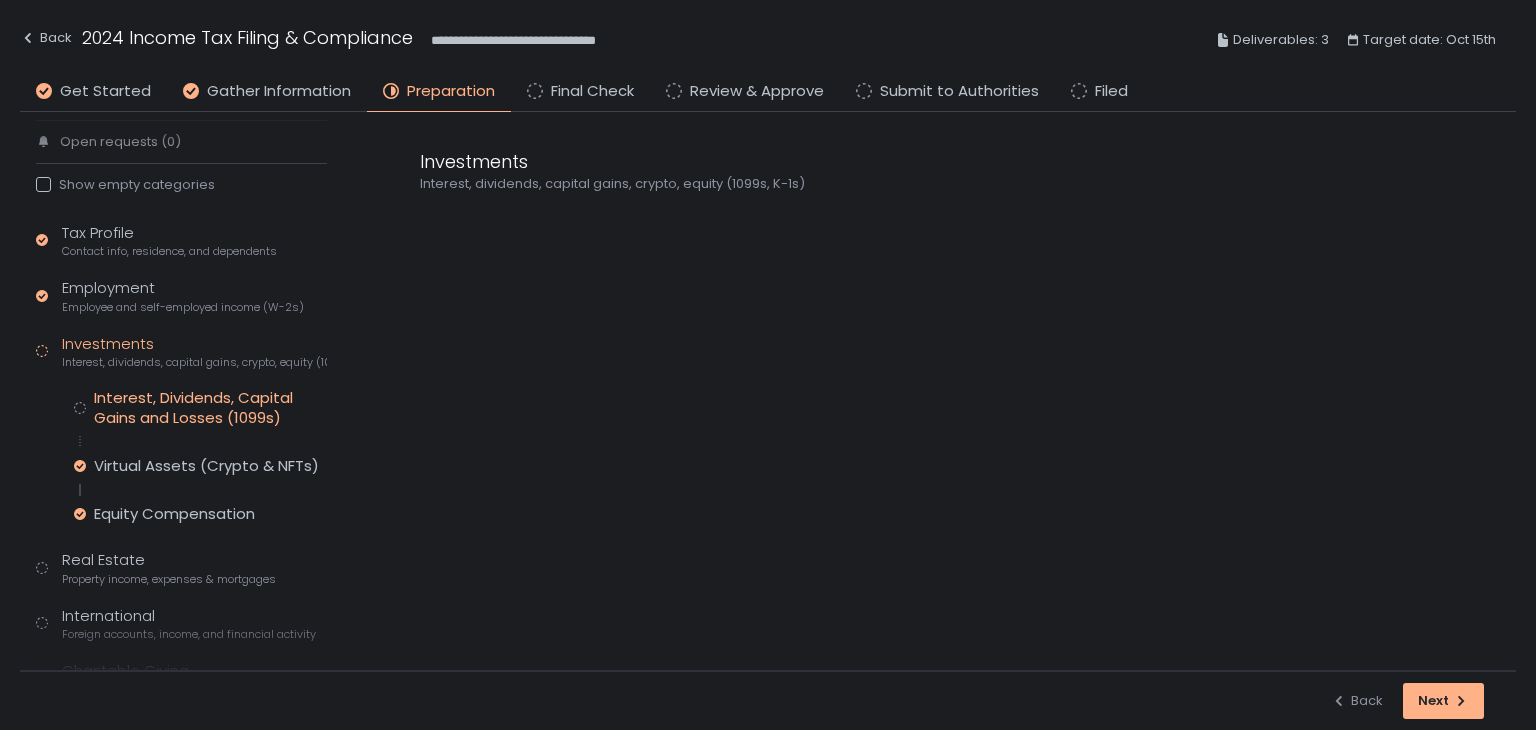 click on "Interest, Dividends, Capital Gains and Losses (1099s)" 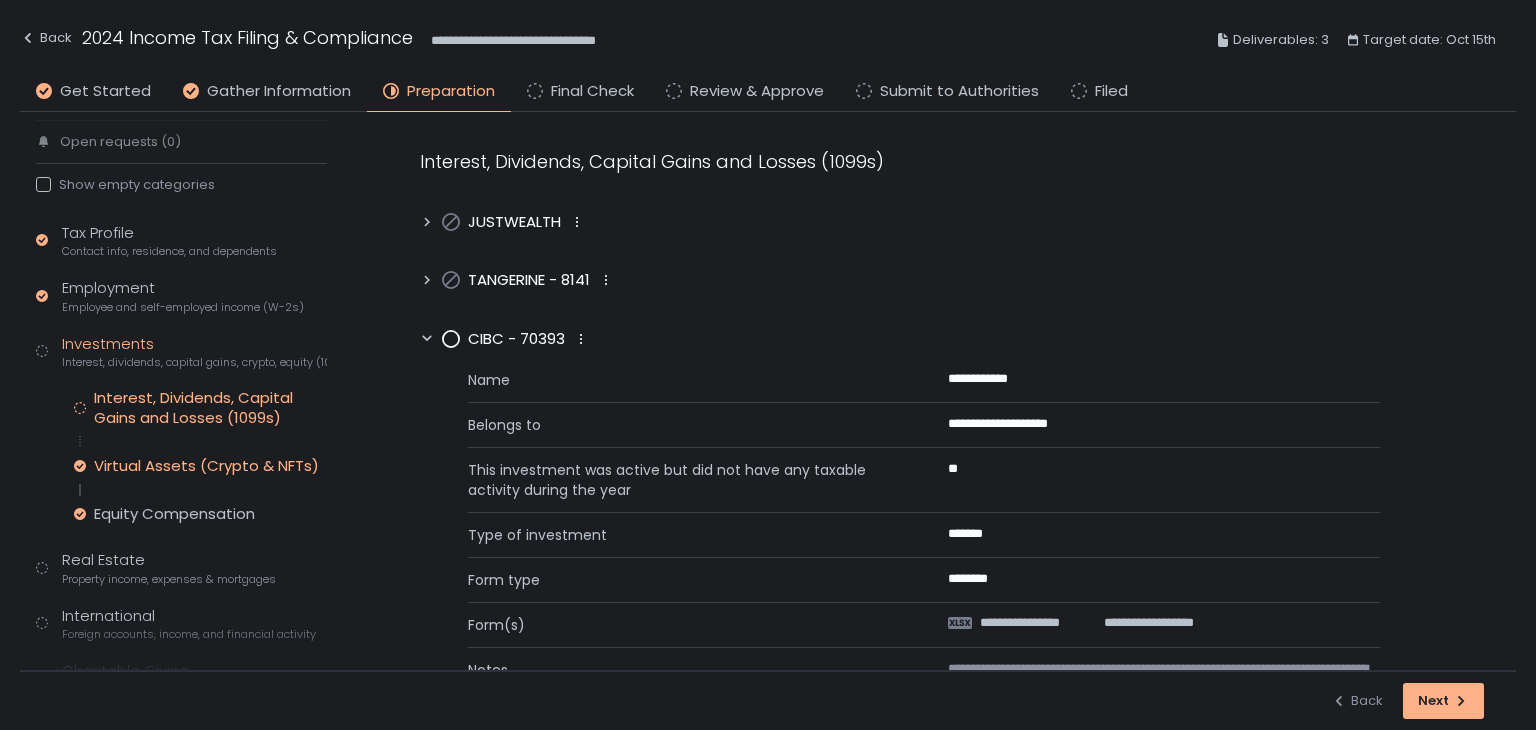 click on "Virtual Assets (Crypto & NFTs)" 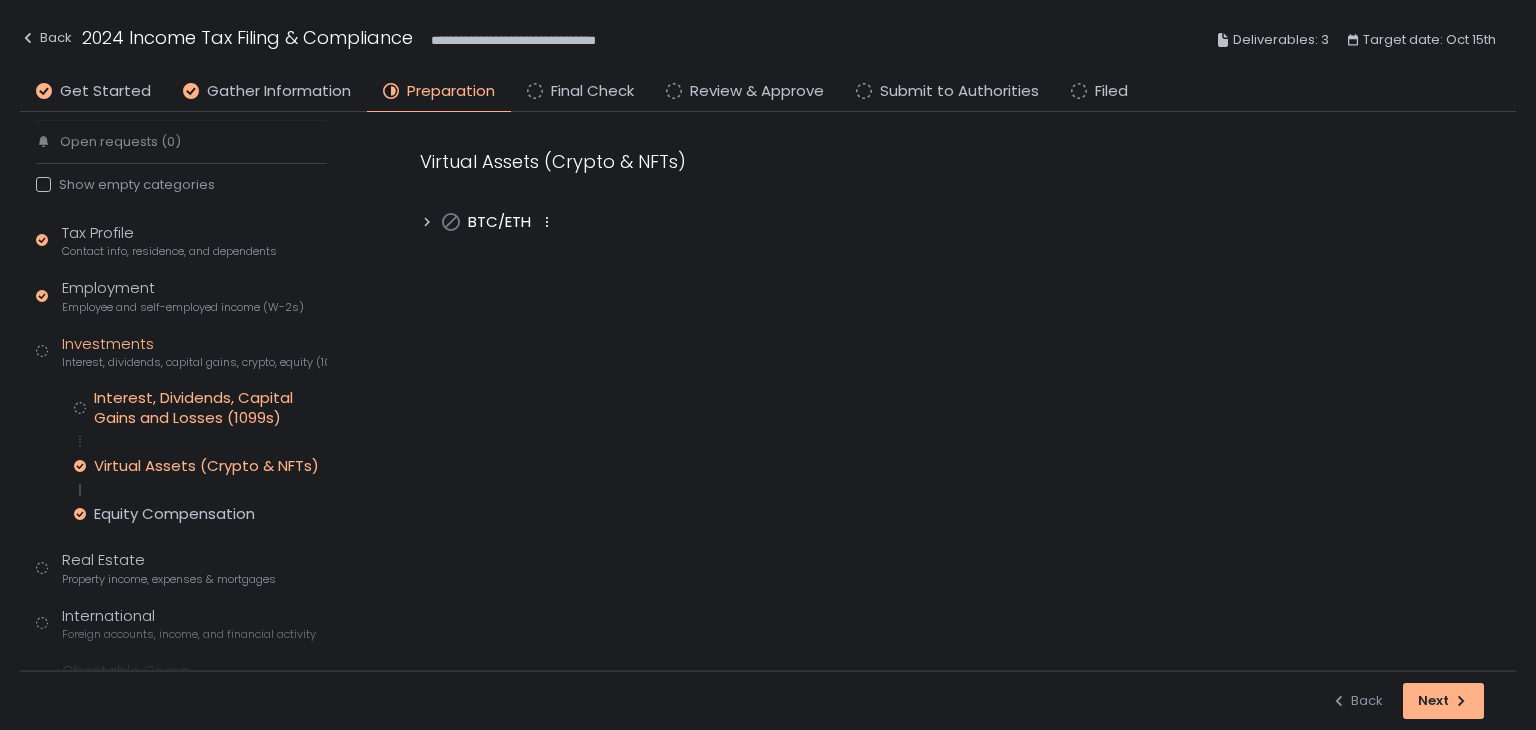 click on "Interest, Dividends, Capital Gains and Losses (1099s)" 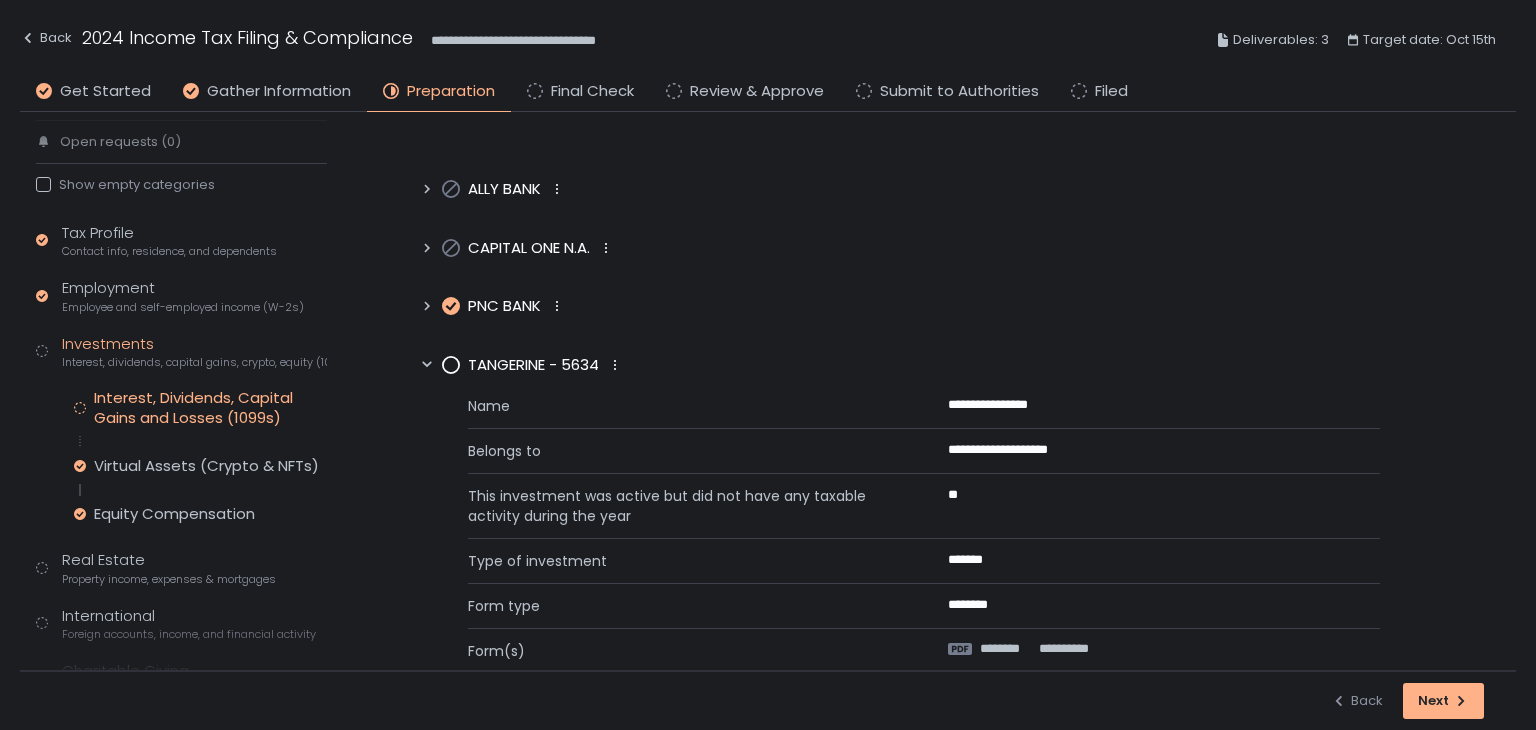 scroll, scrollTop: 700, scrollLeft: 0, axis: vertical 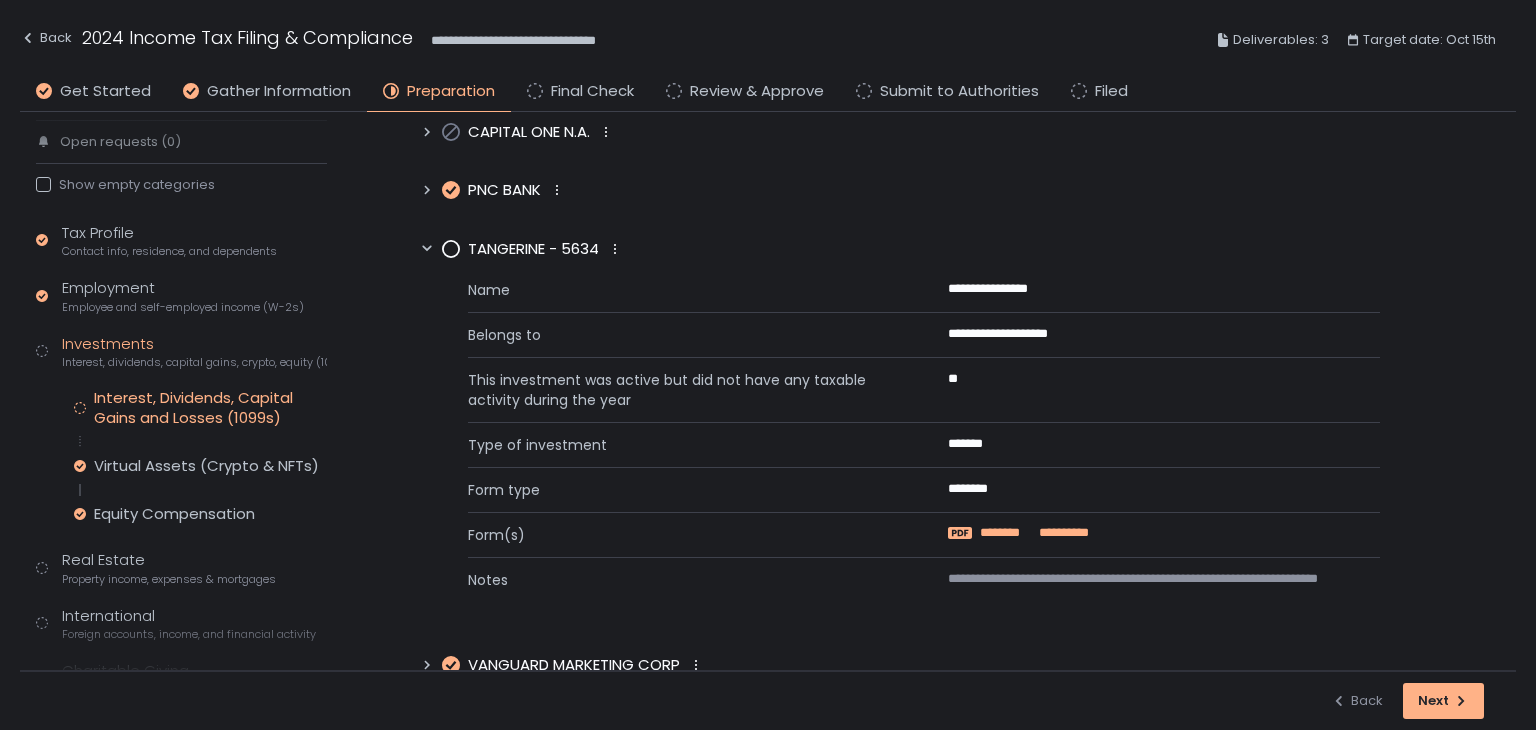 click on "**********" at bounding box center (1062, 533) 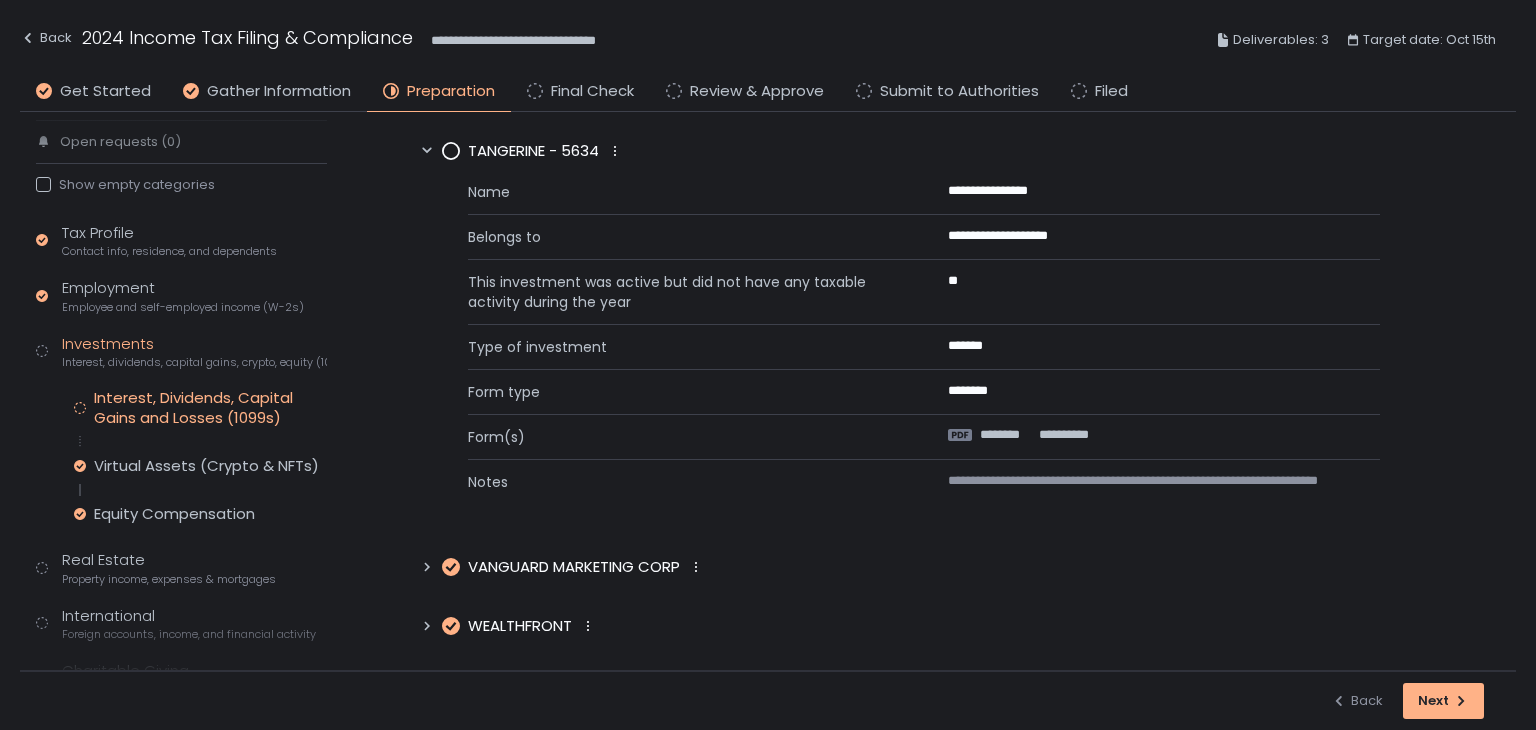 scroll, scrollTop: 699, scrollLeft: 0, axis: vertical 